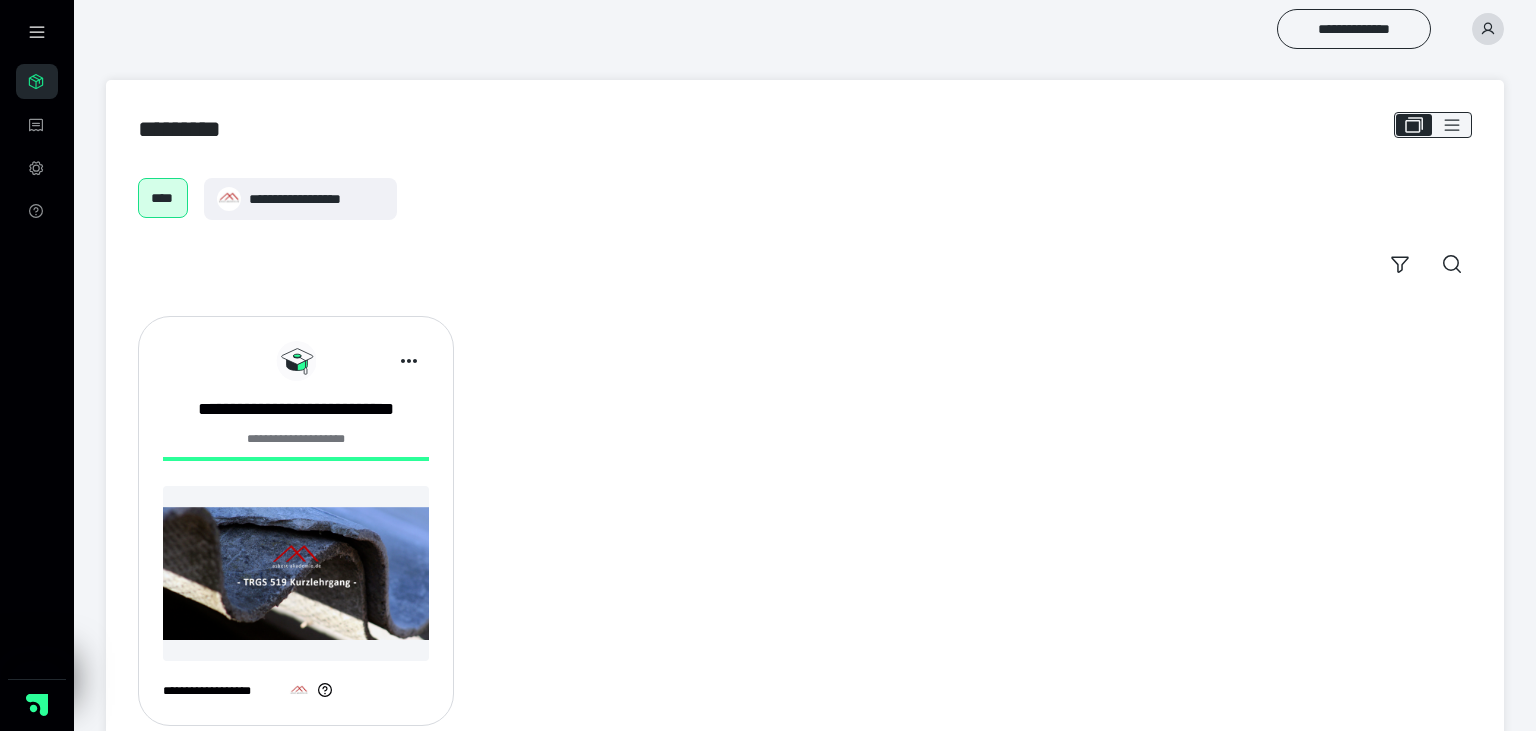 scroll, scrollTop: 0, scrollLeft: 0, axis: both 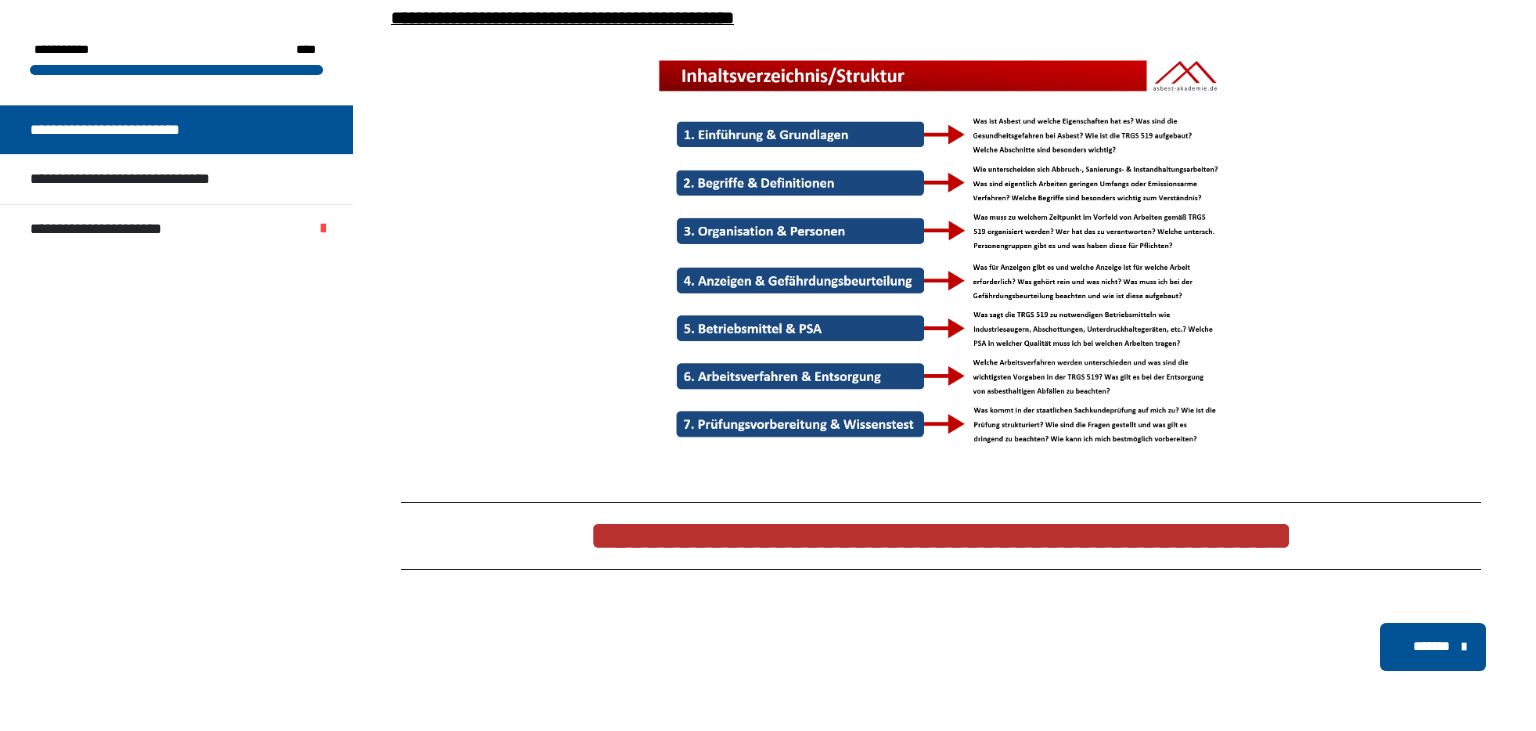 click on "*******" at bounding box center [1431, 646] 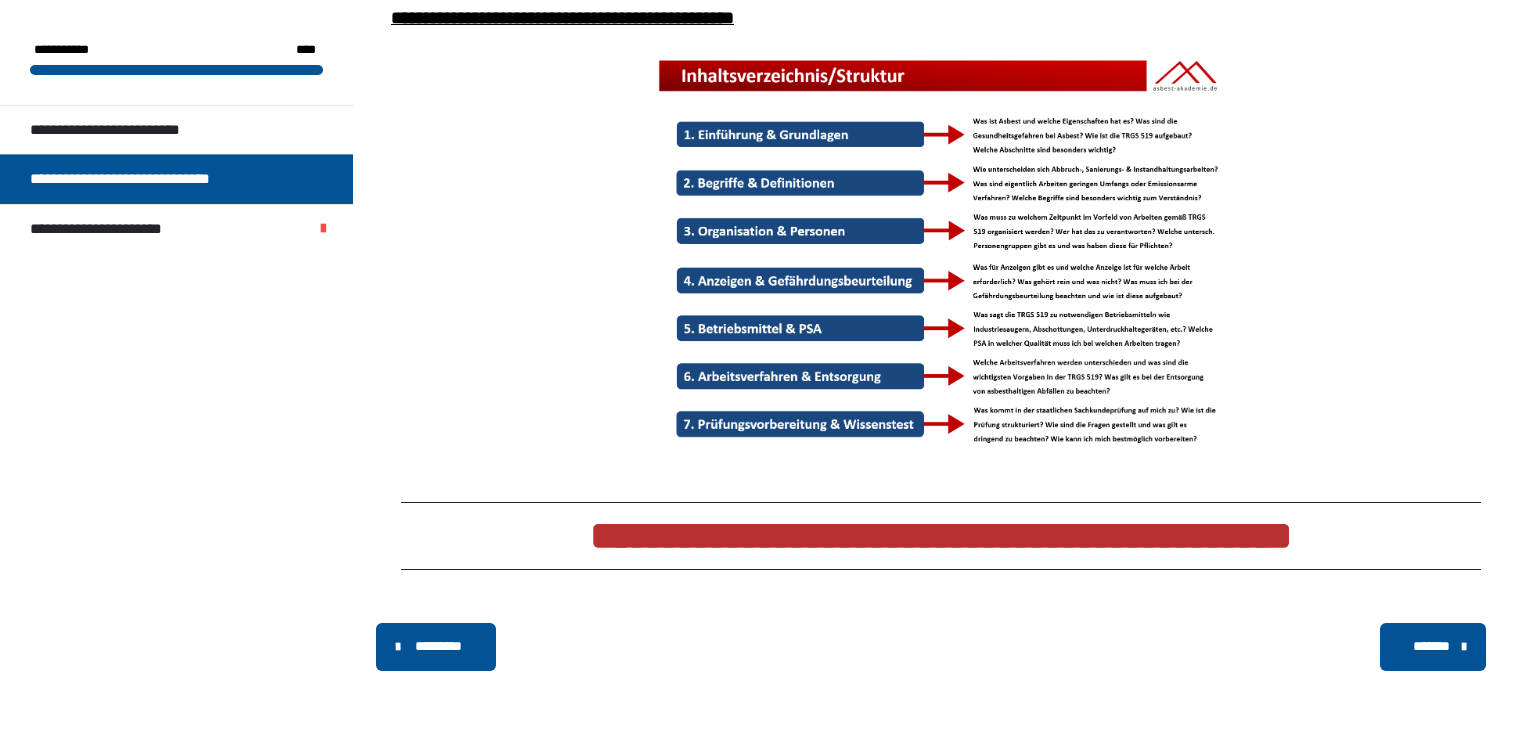 scroll, scrollTop: 1181, scrollLeft: 0, axis: vertical 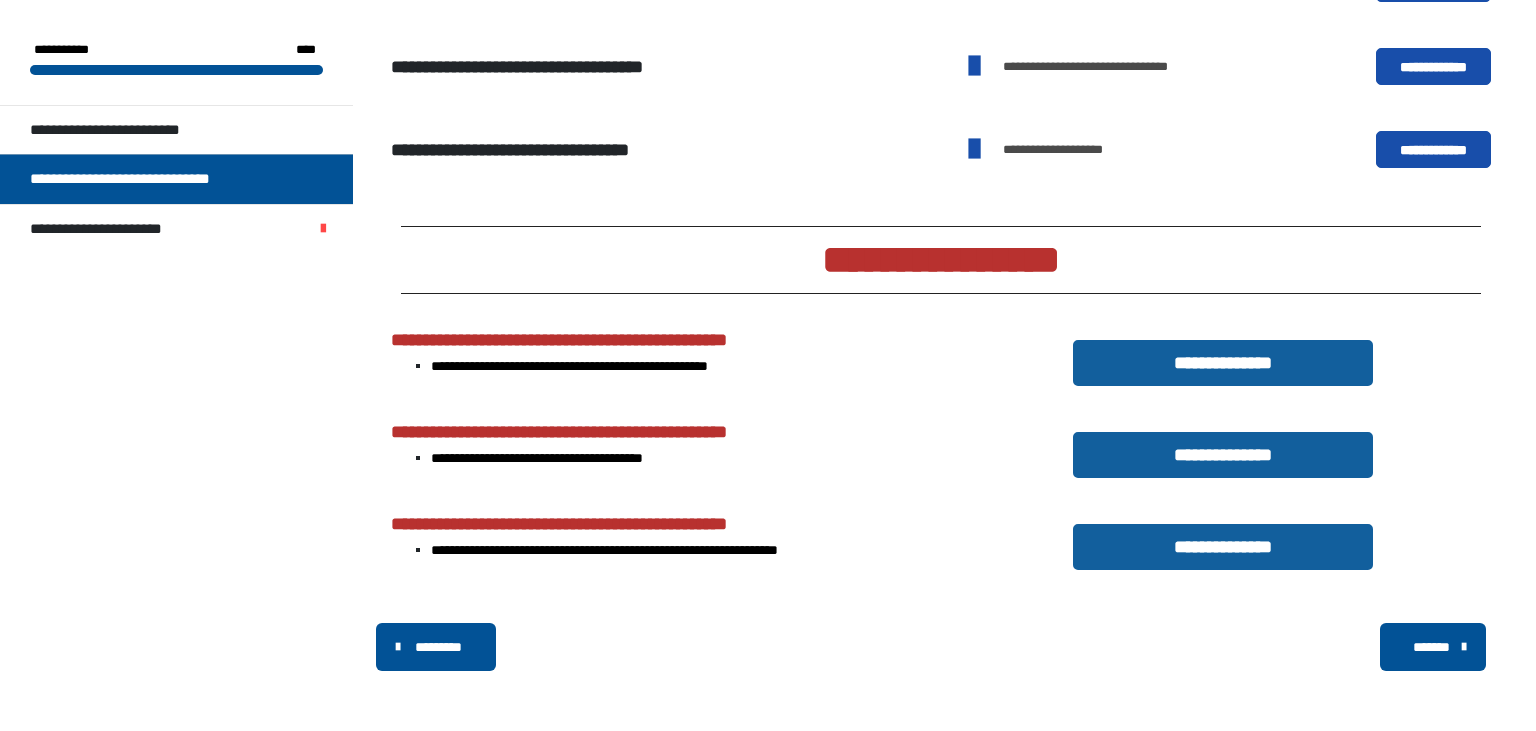 click on "*******" at bounding box center [1431, 647] 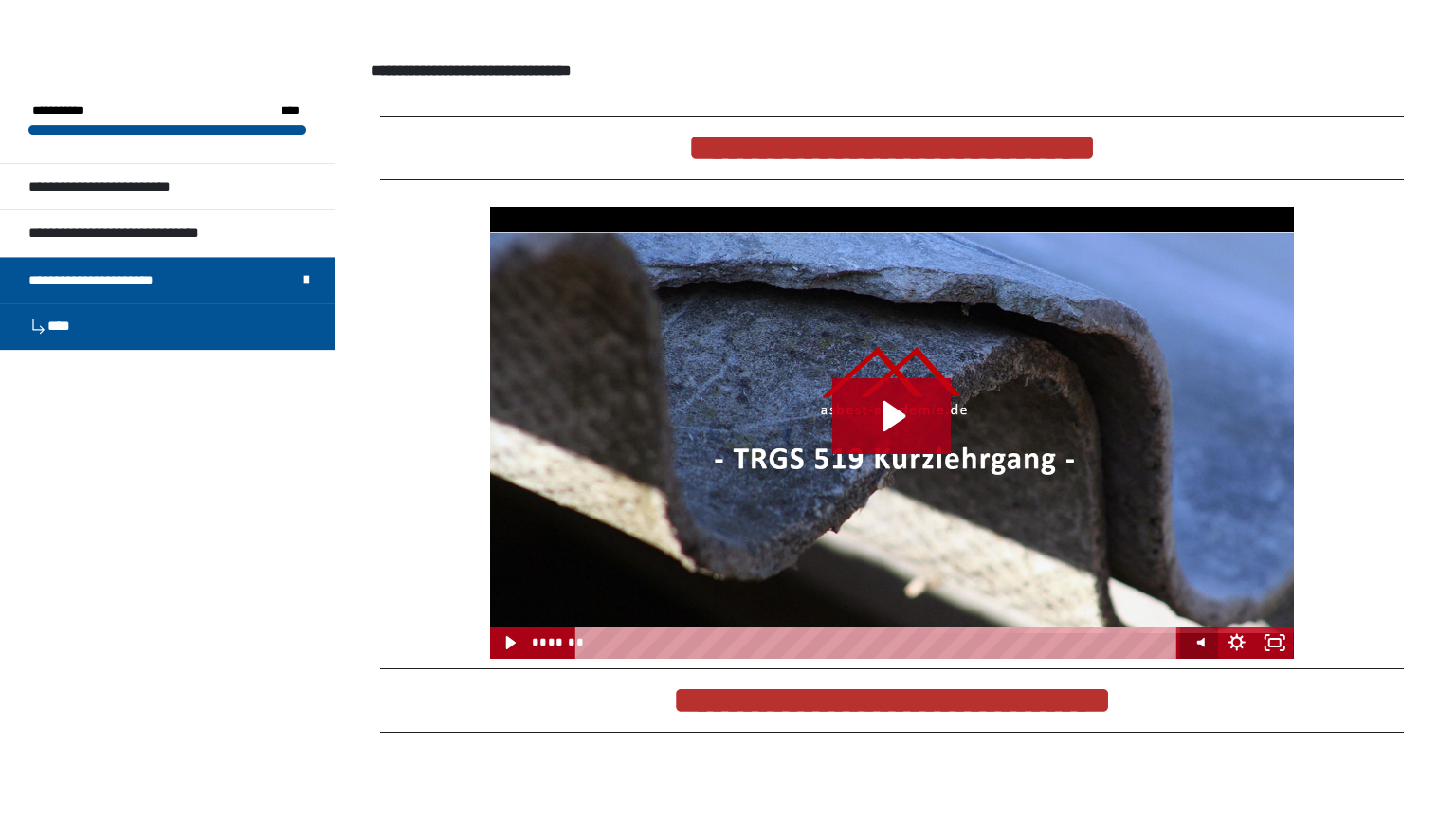 scroll, scrollTop: 1738, scrollLeft: 0, axis: vertical 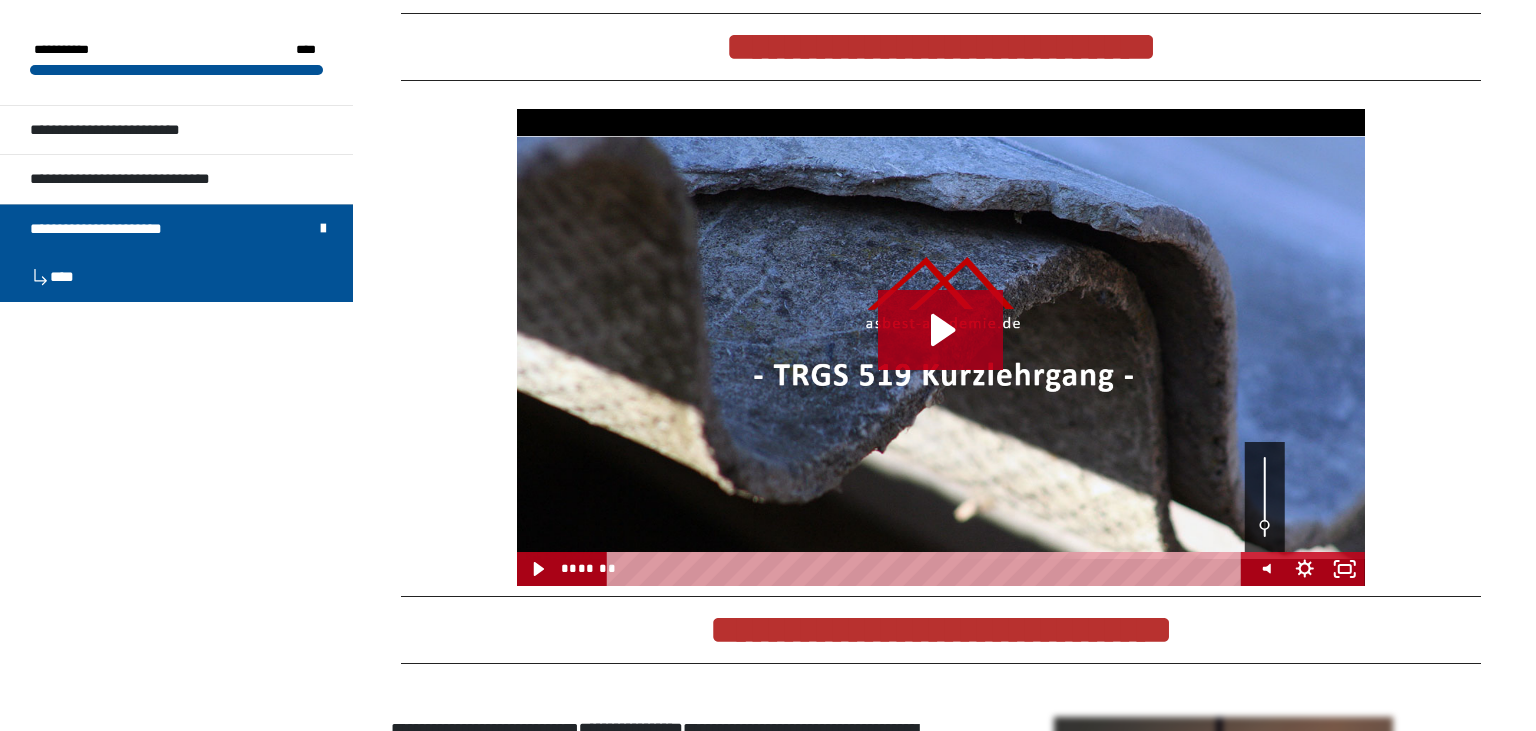 click at bounding box center (927, 569) 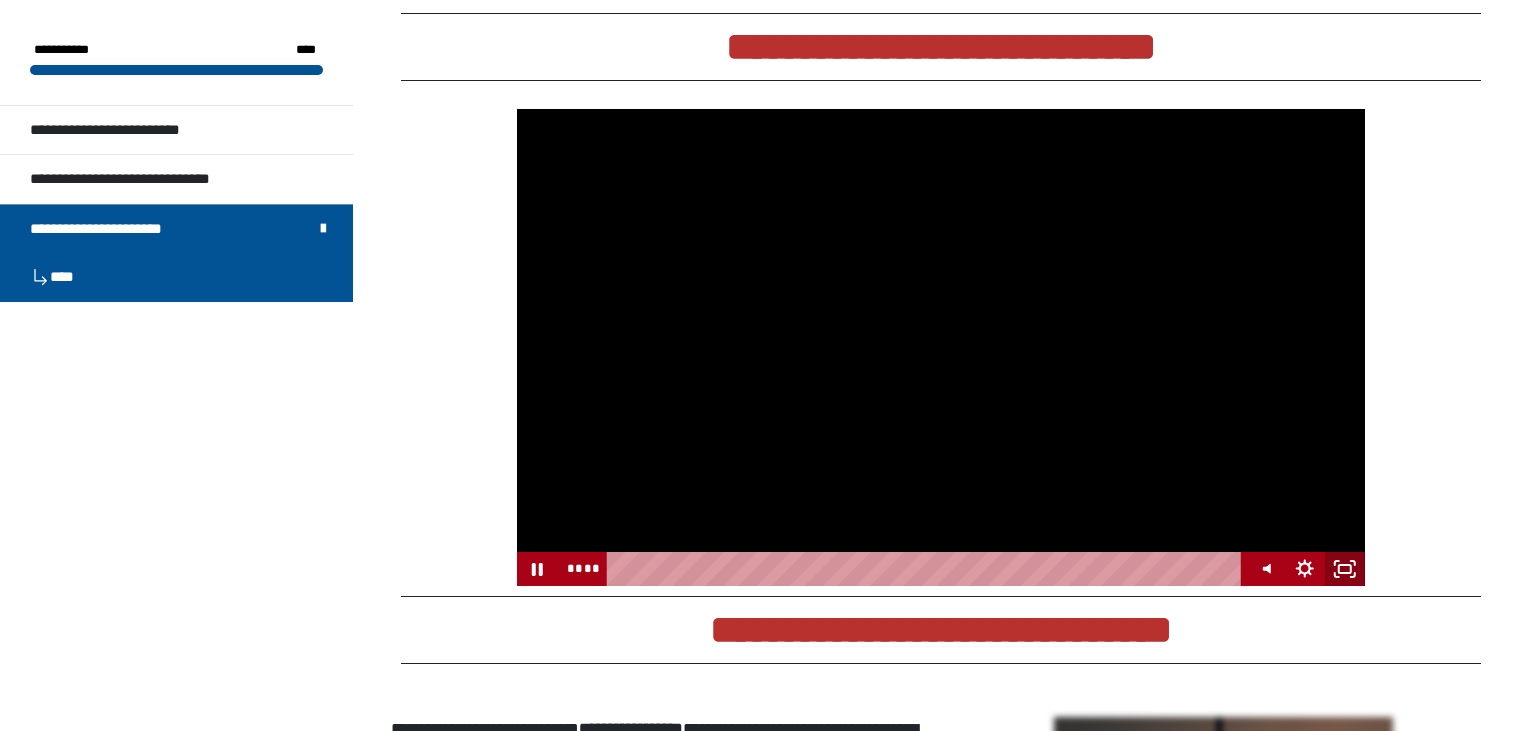 click 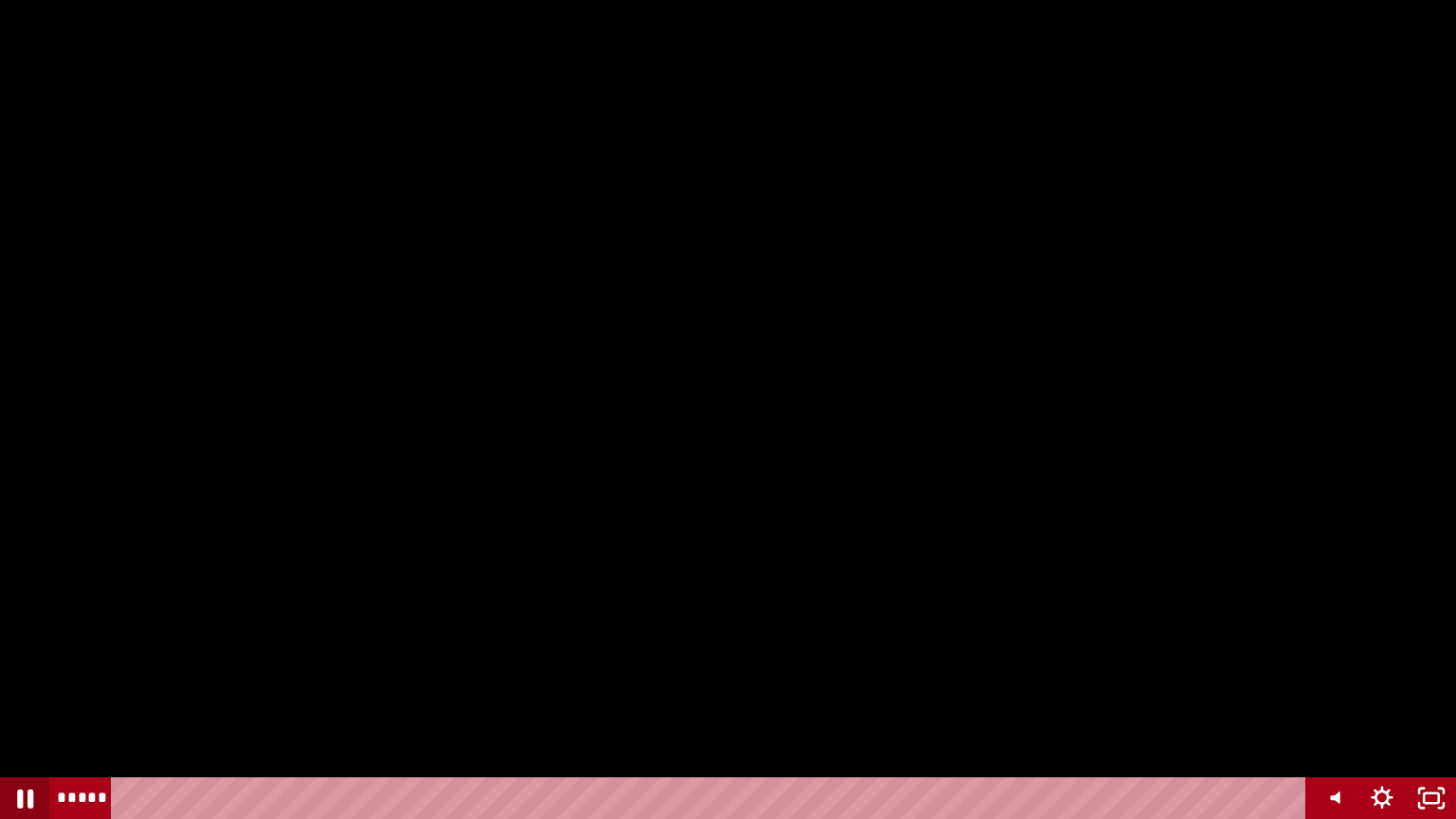 click 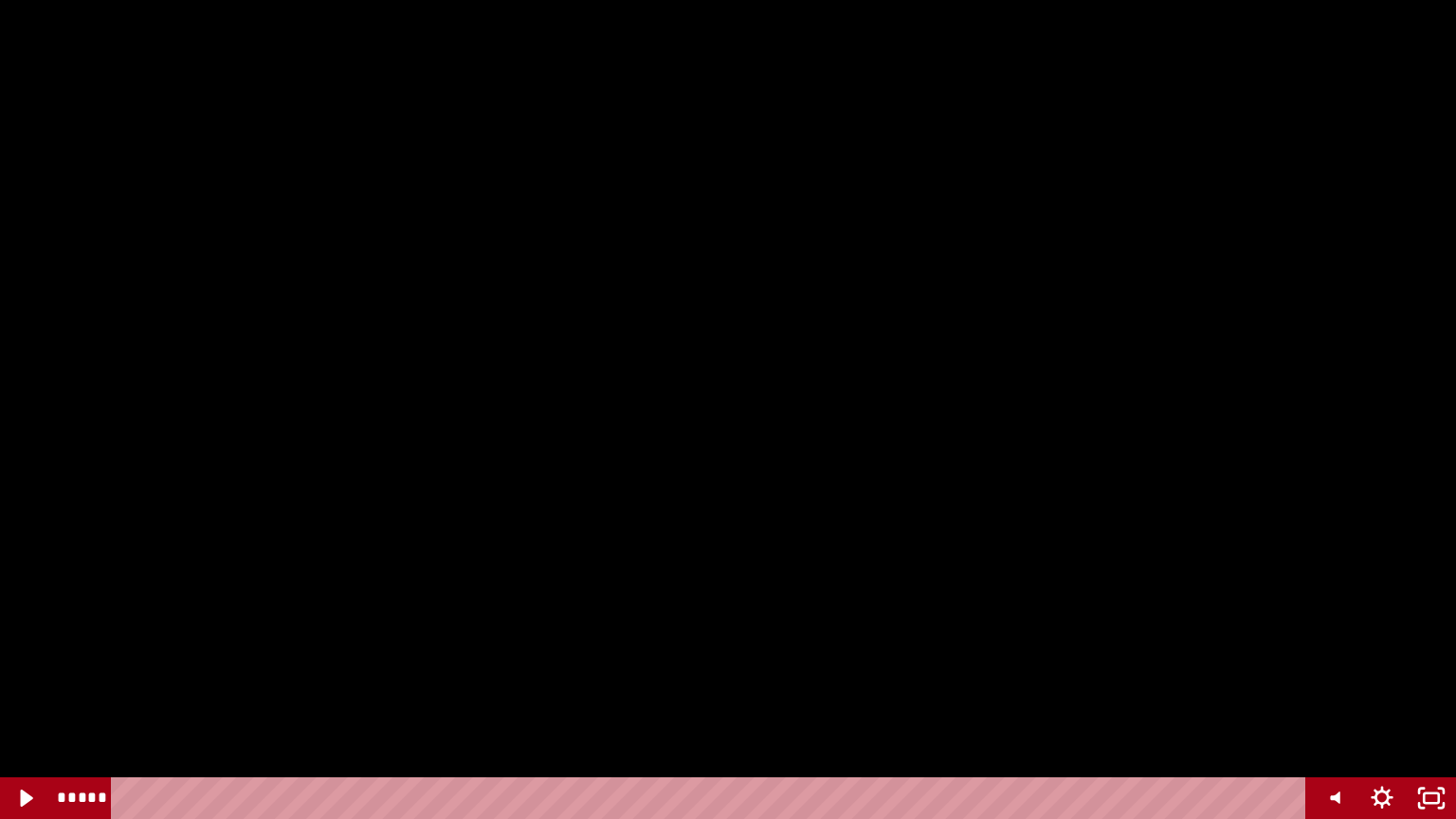 click at bounding box center [728, 410] 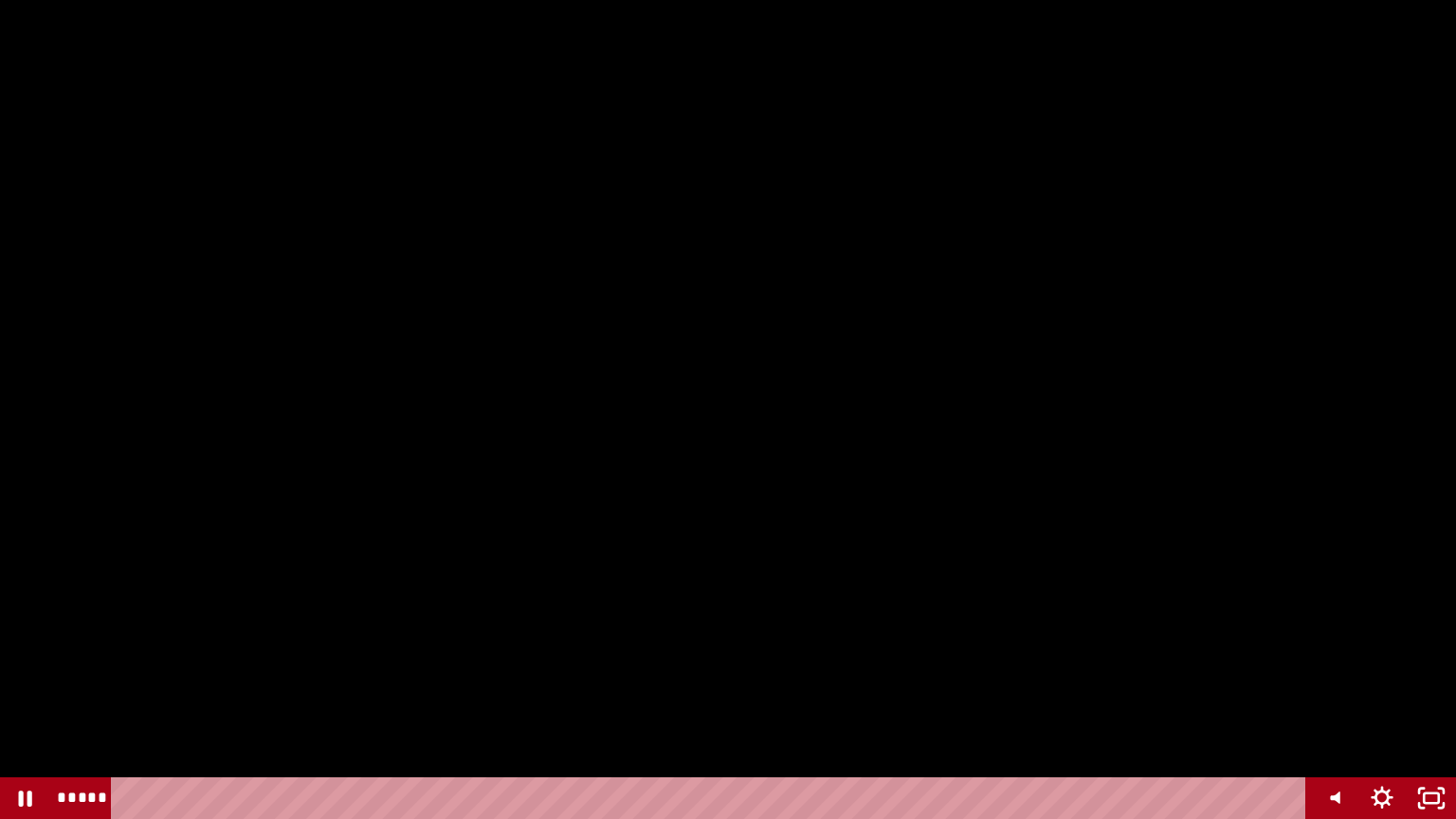 click at bounding box center [728, 410] 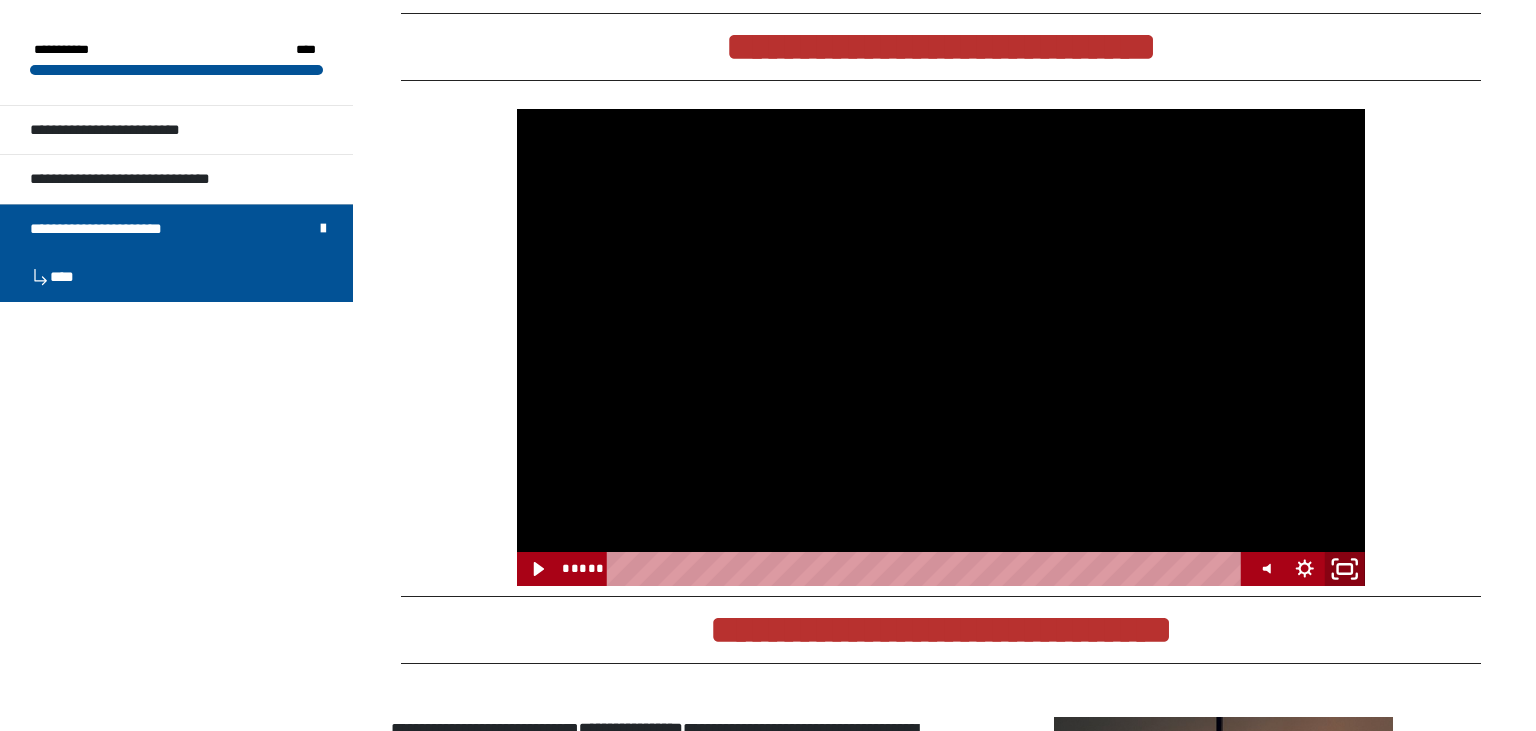 click 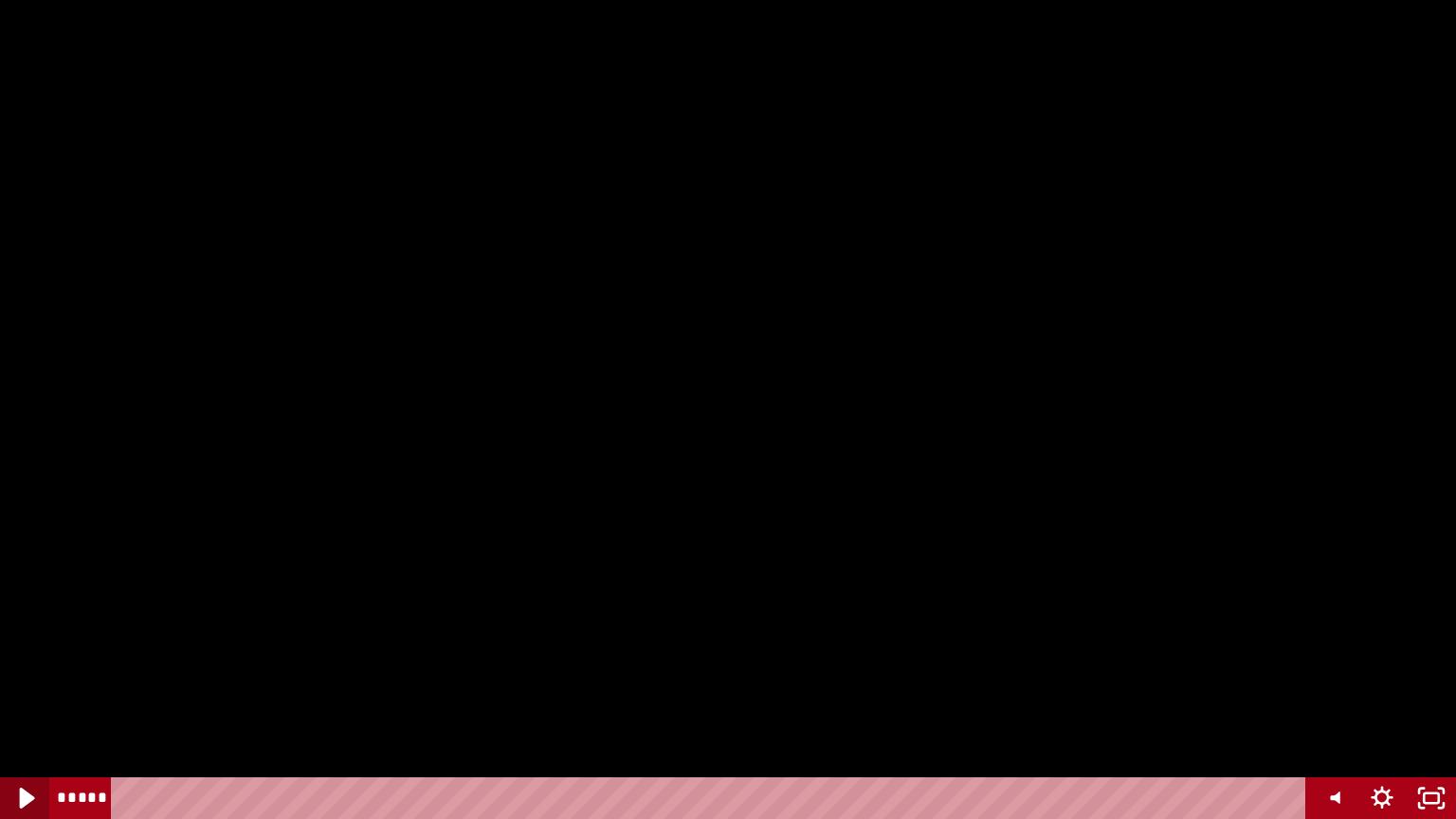 click 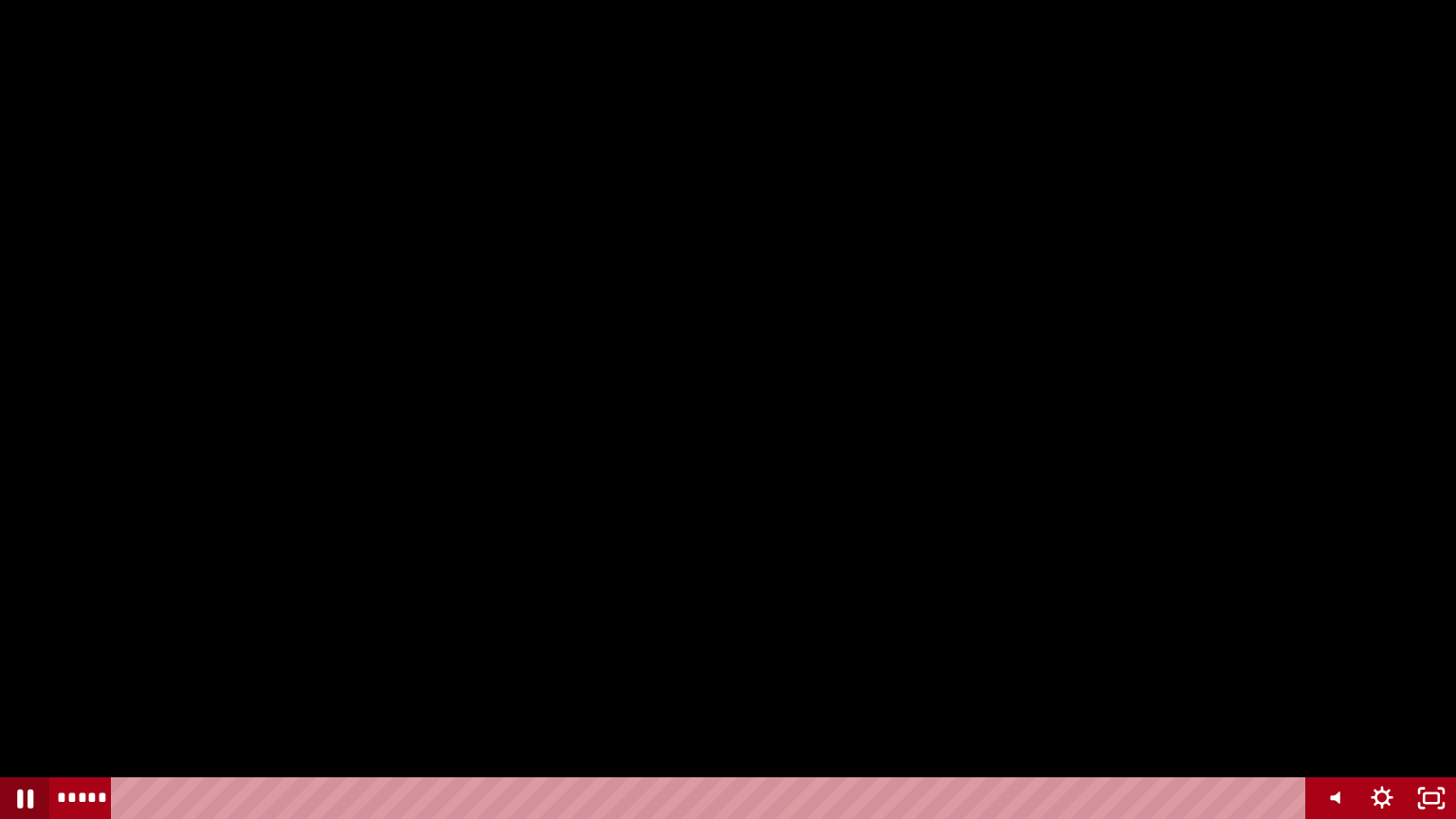 click 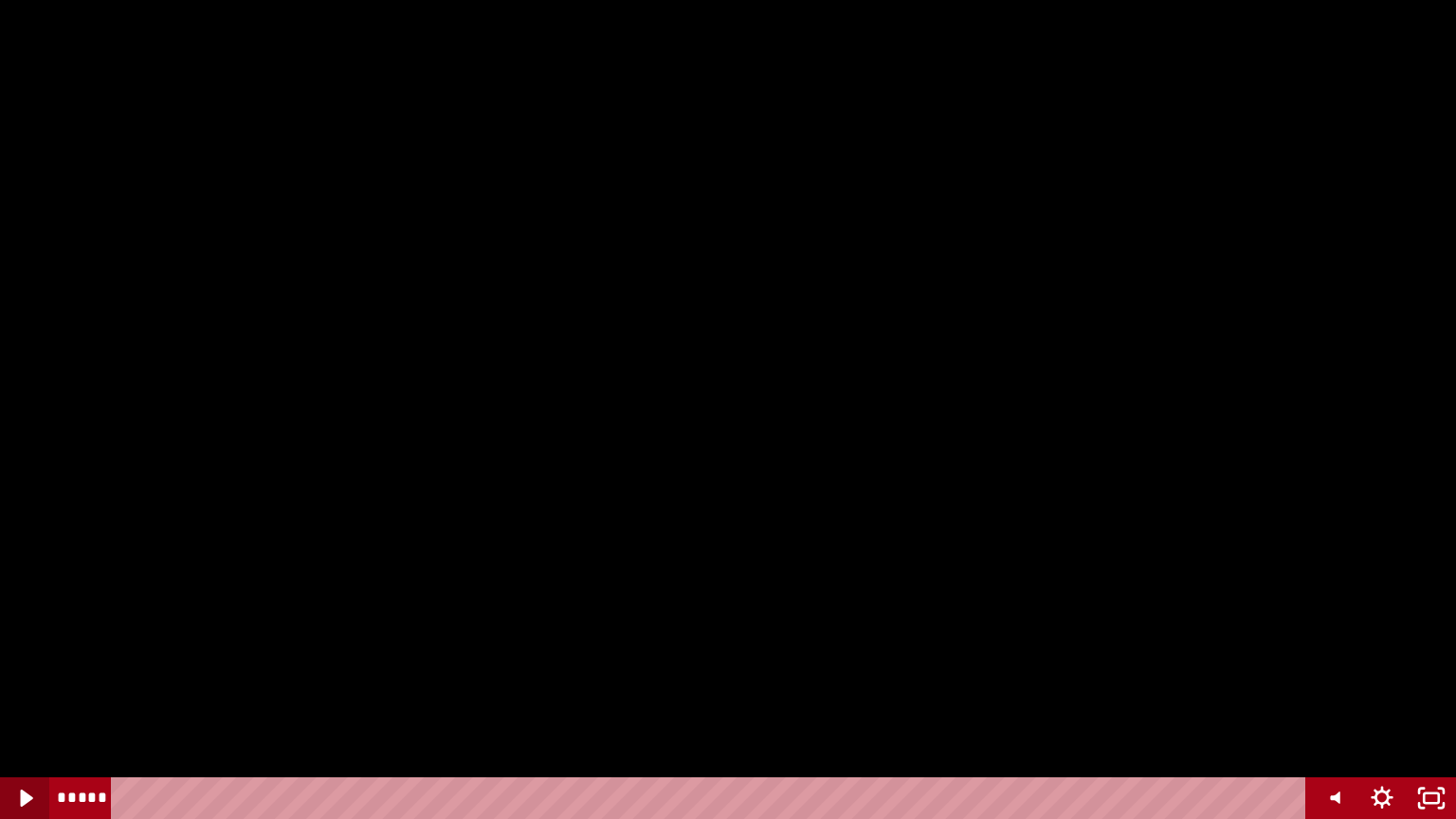 click 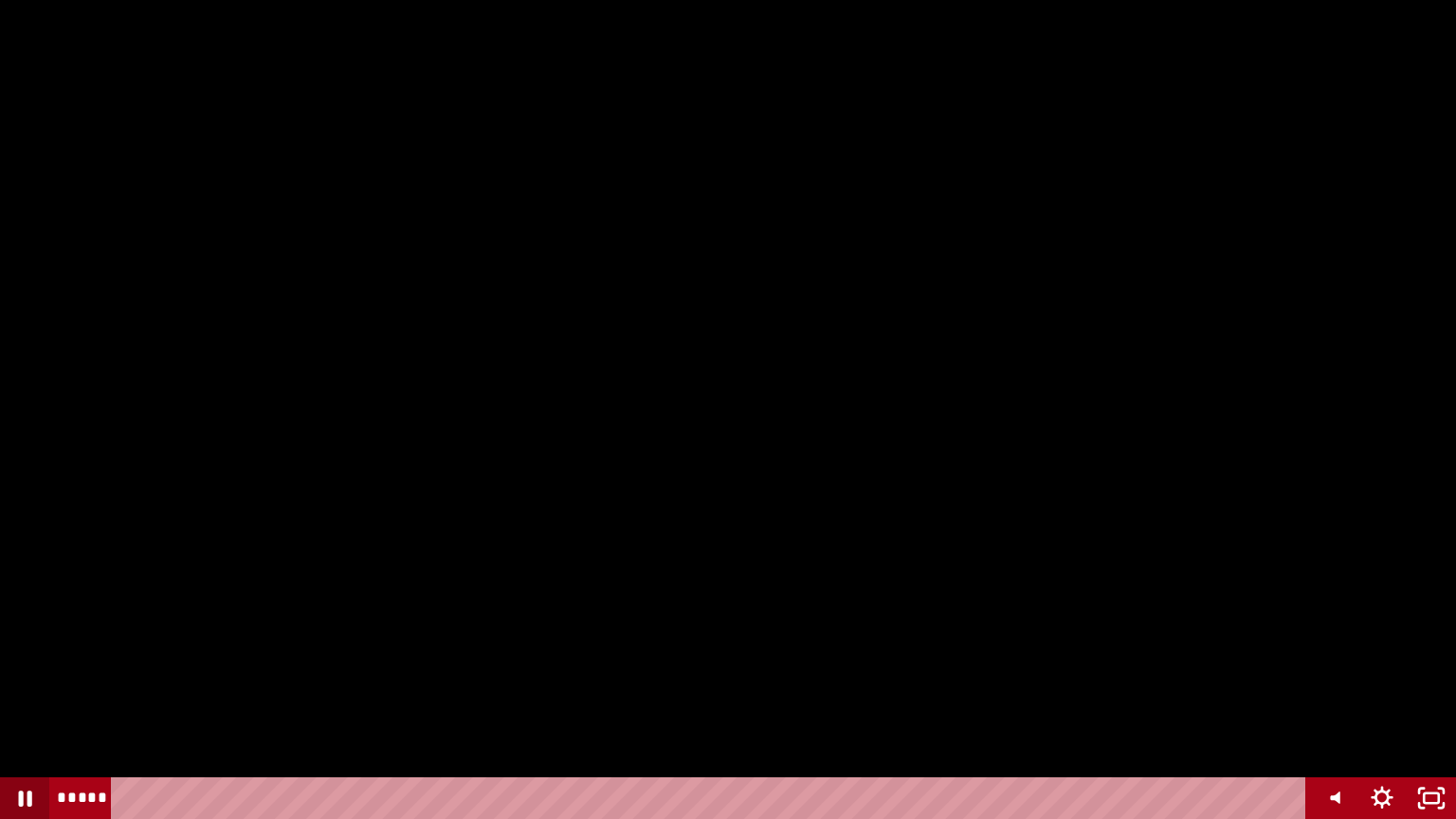 click 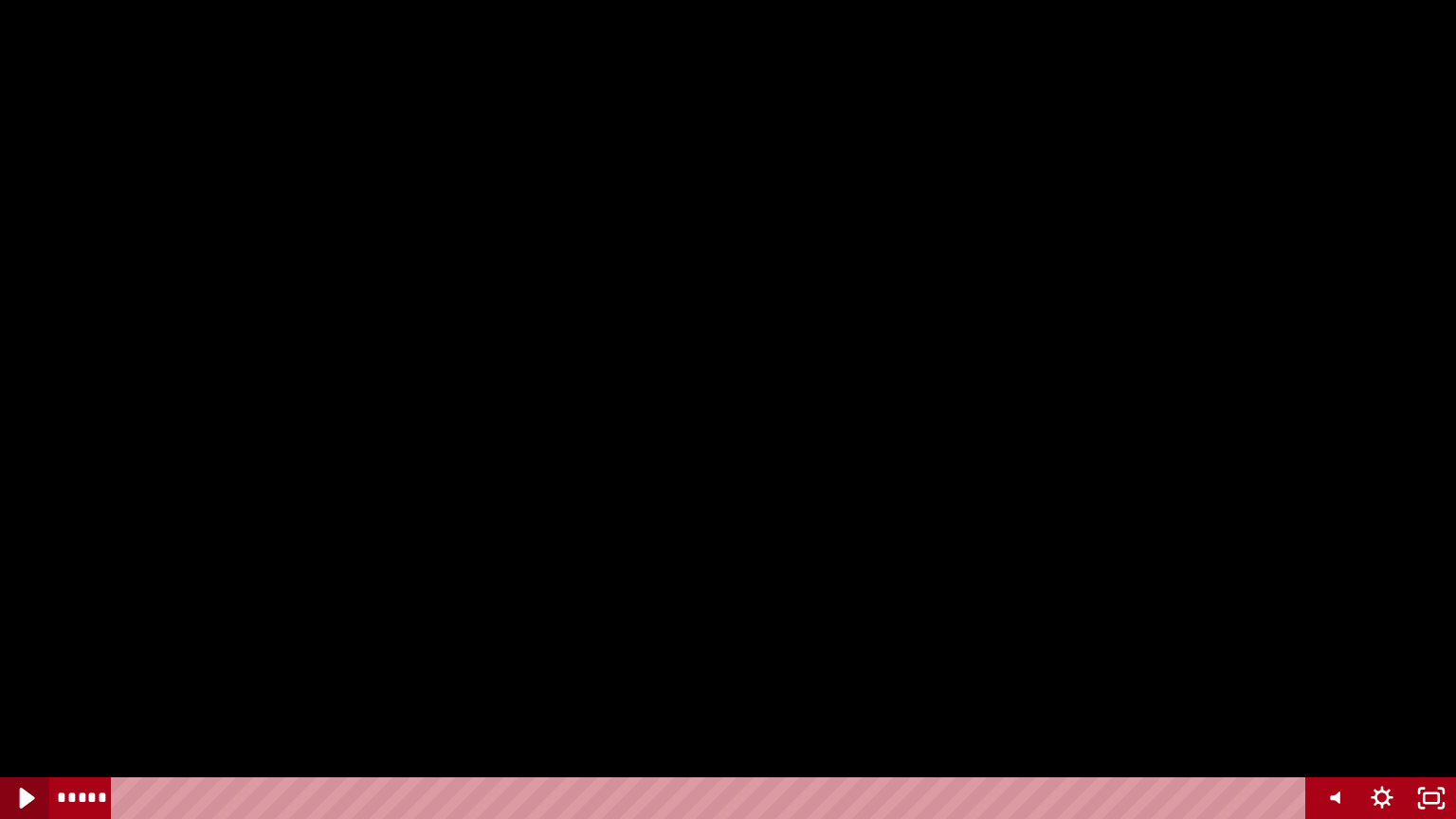 click 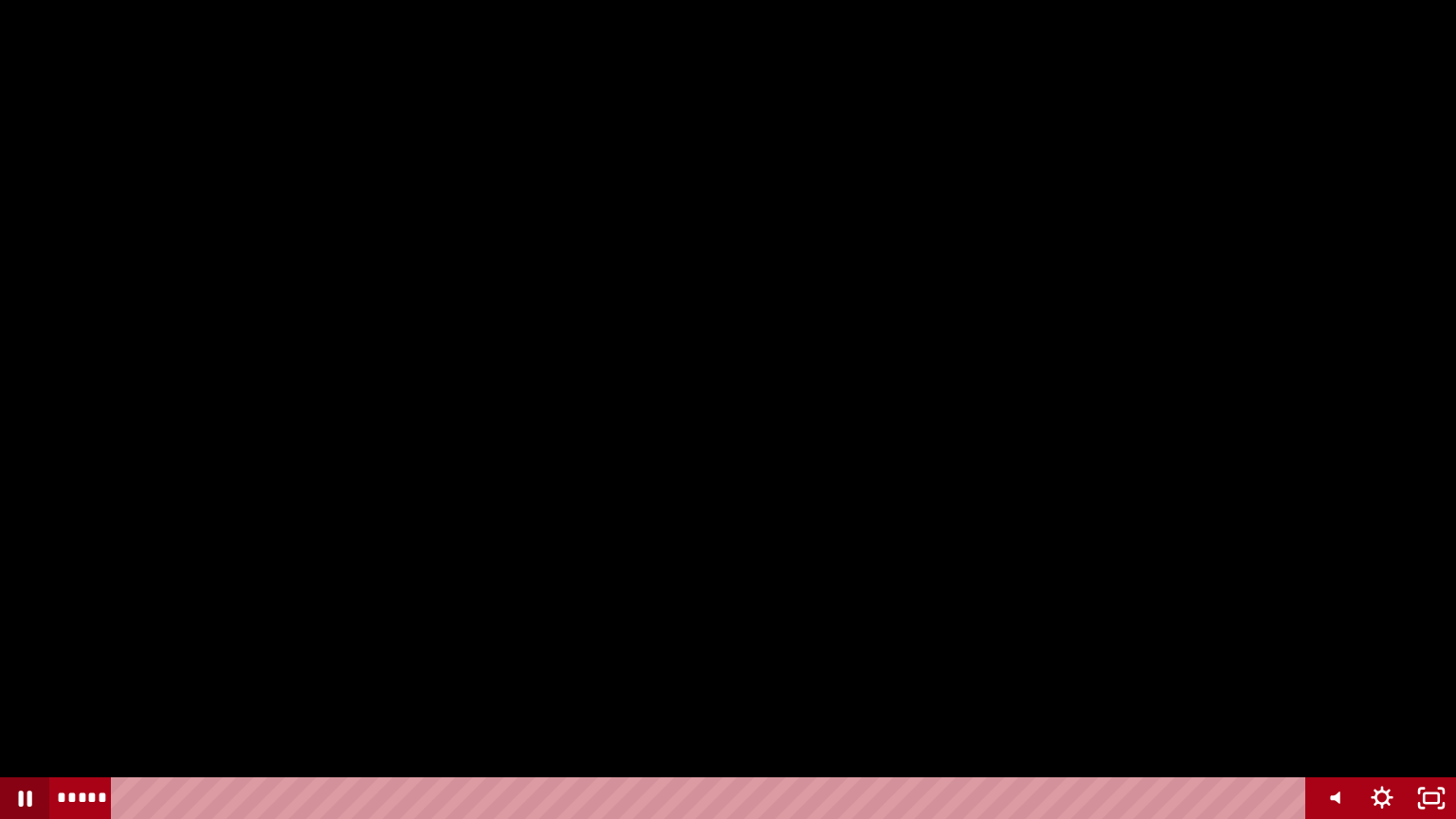 click 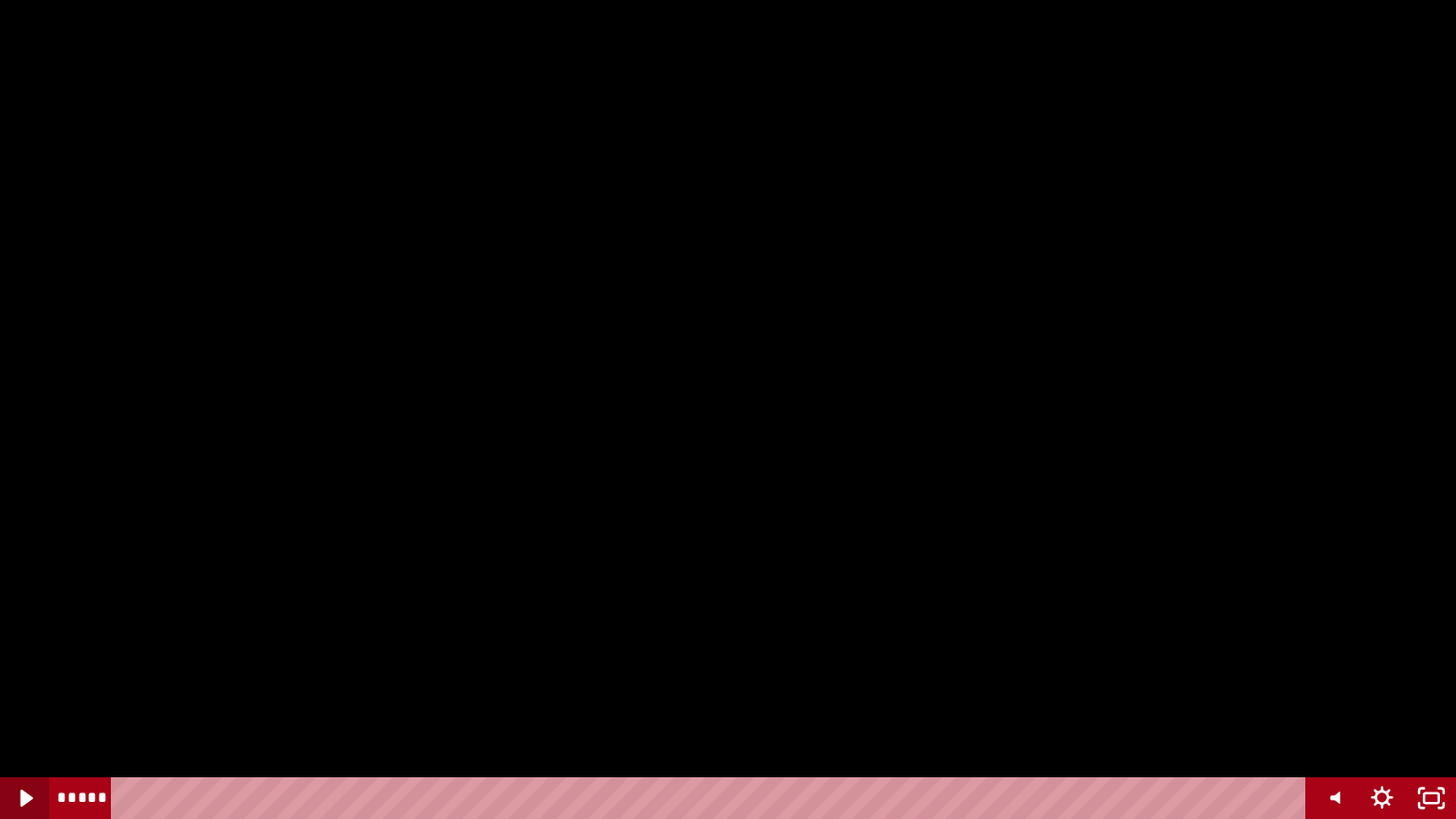 click 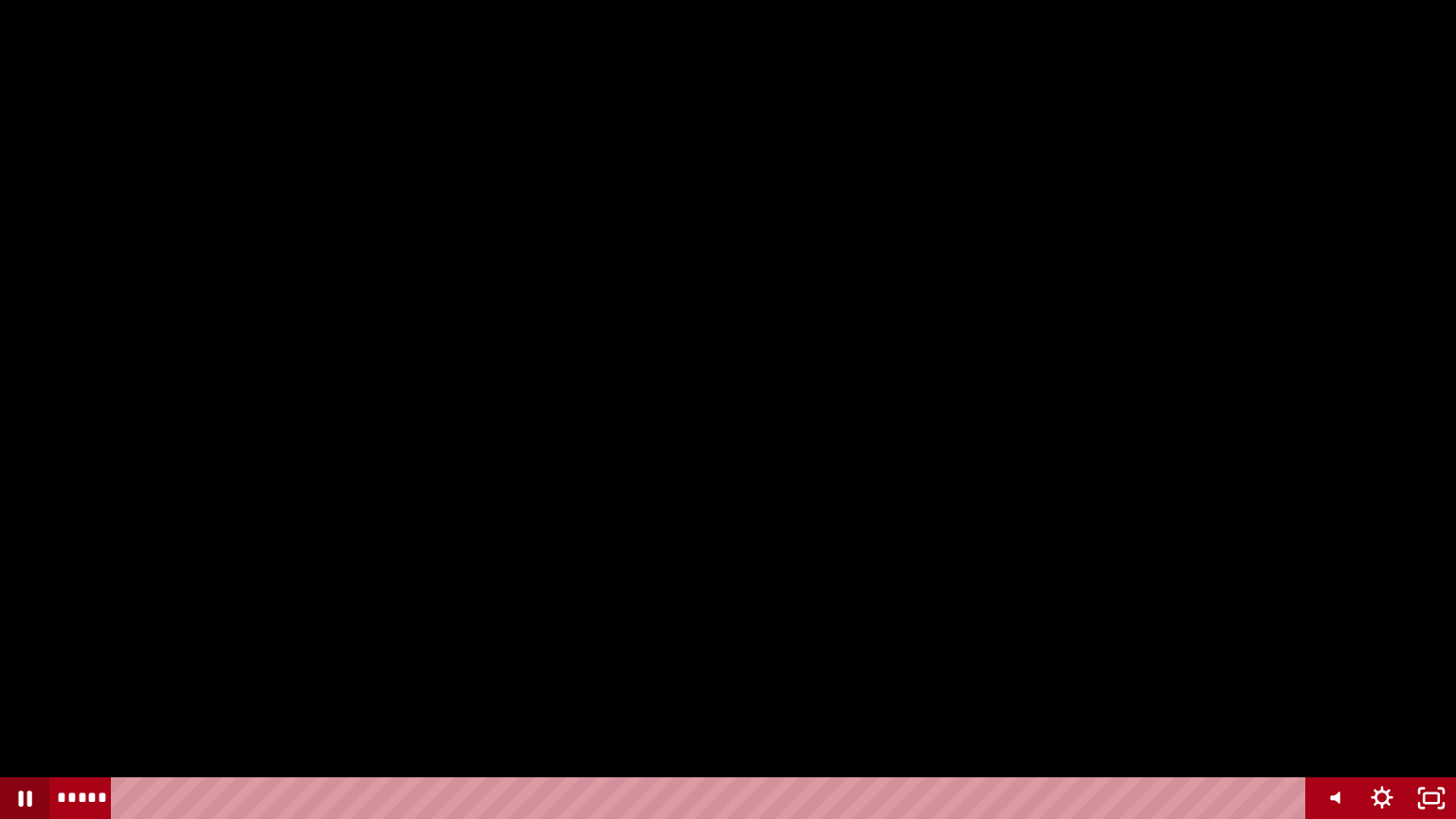 click 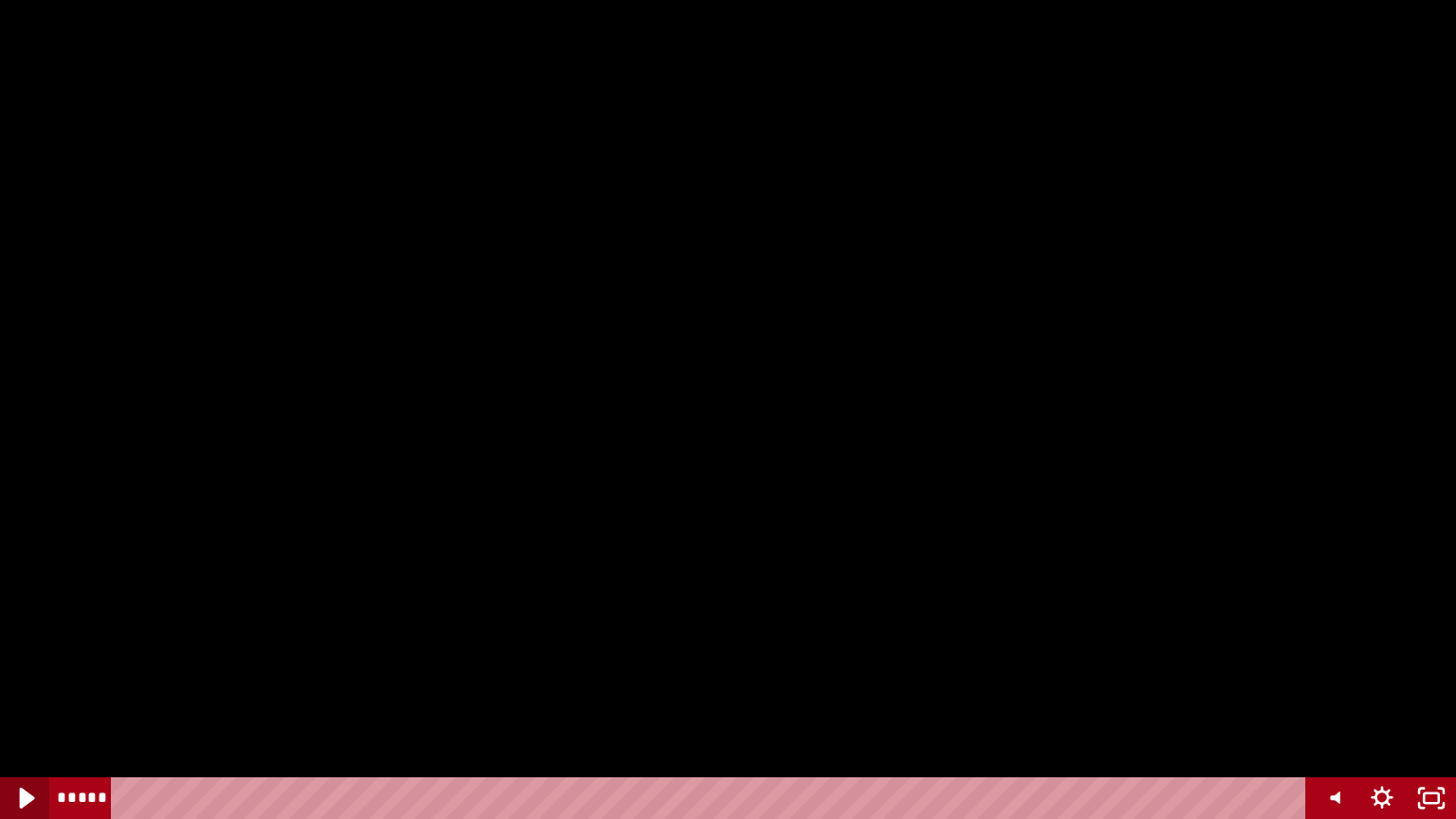 click 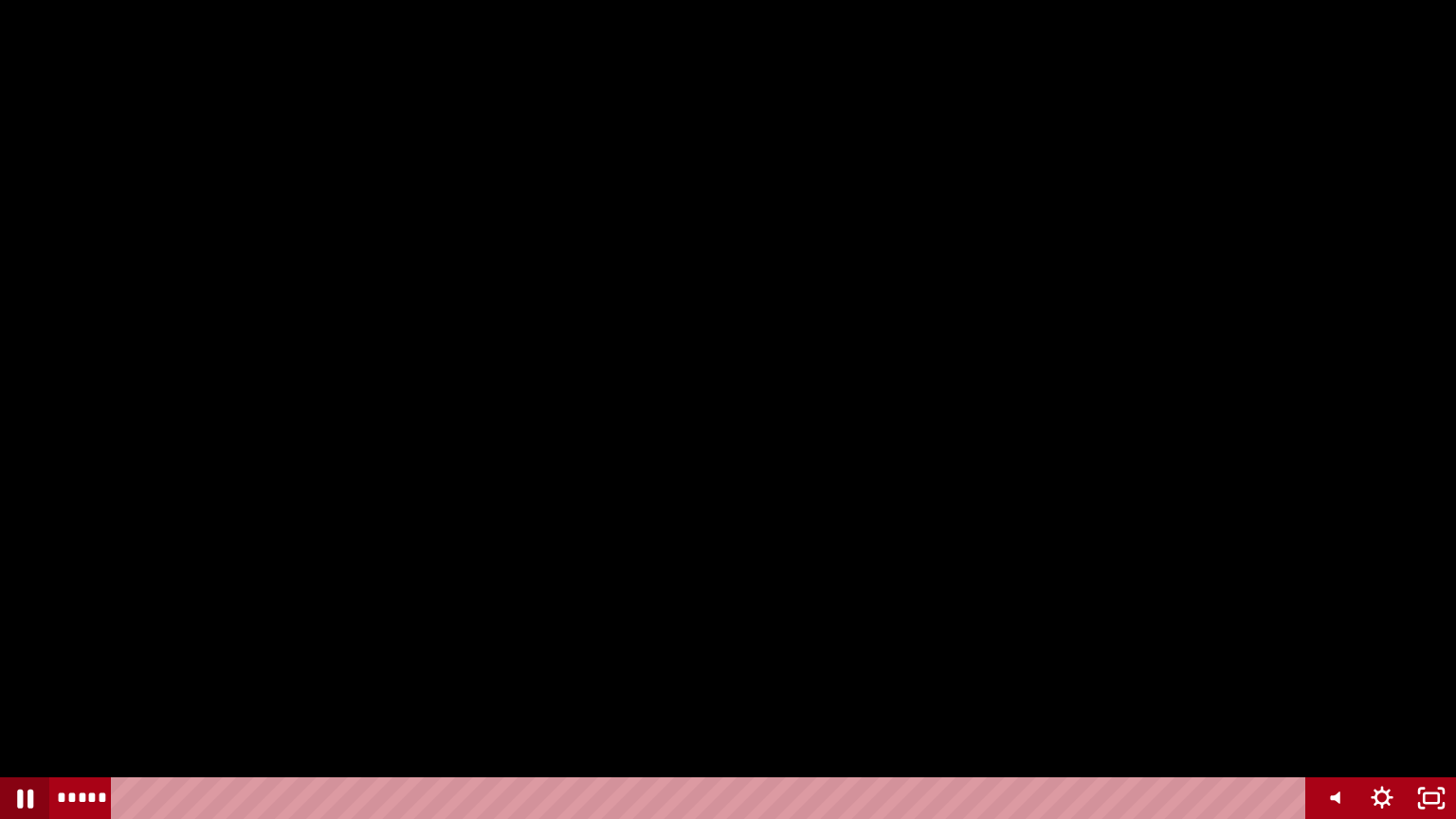 click 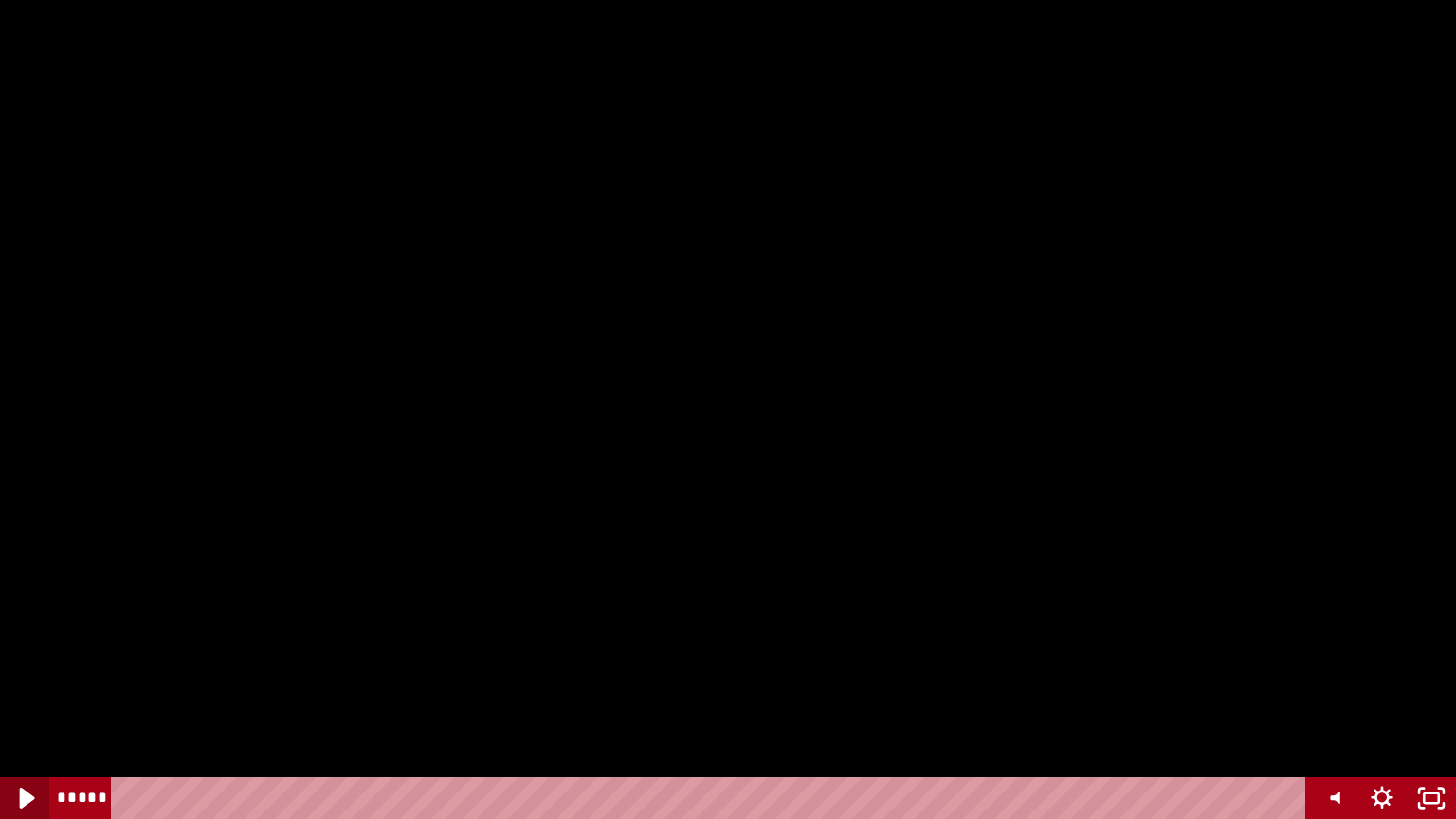 click 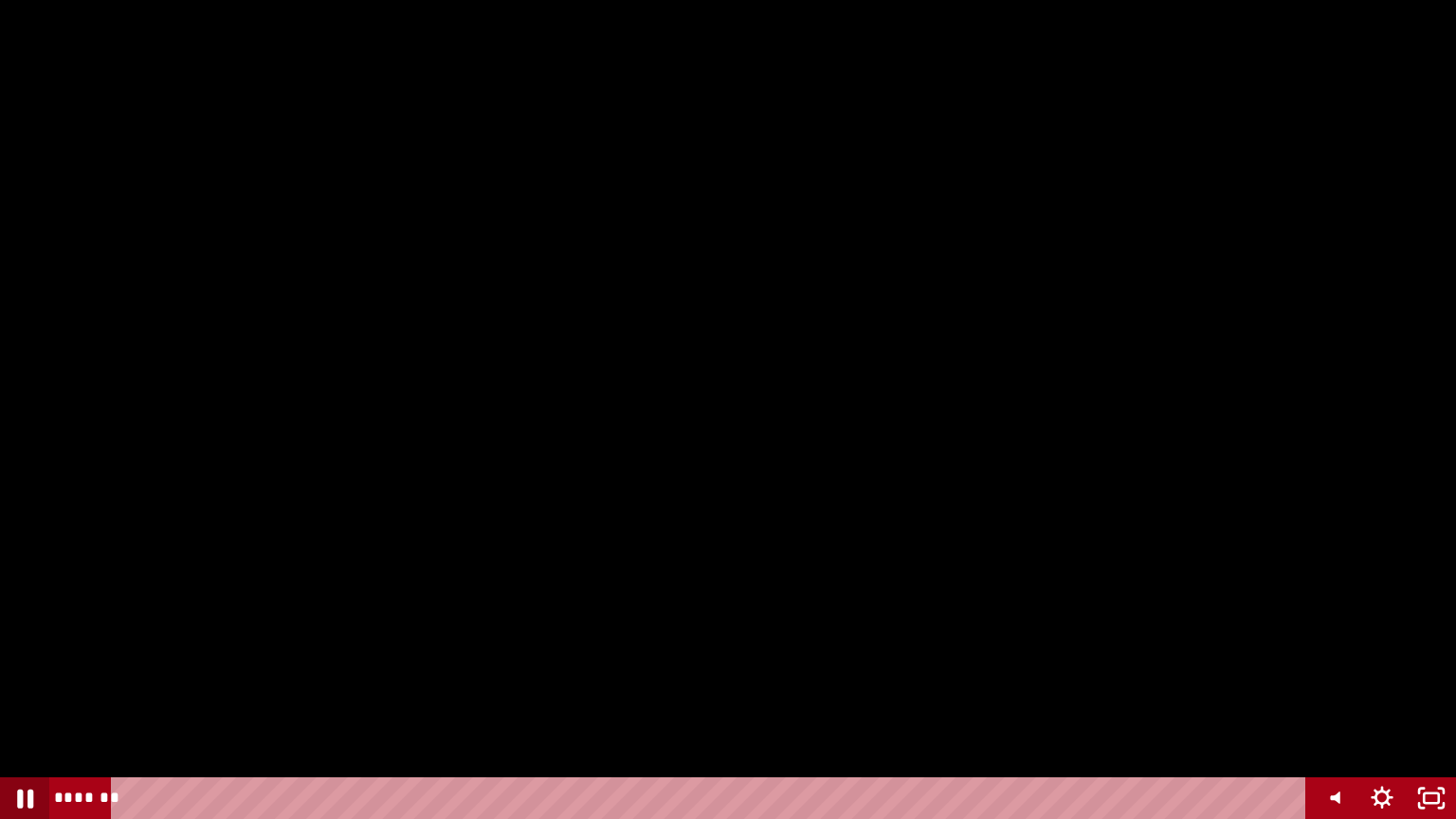 click 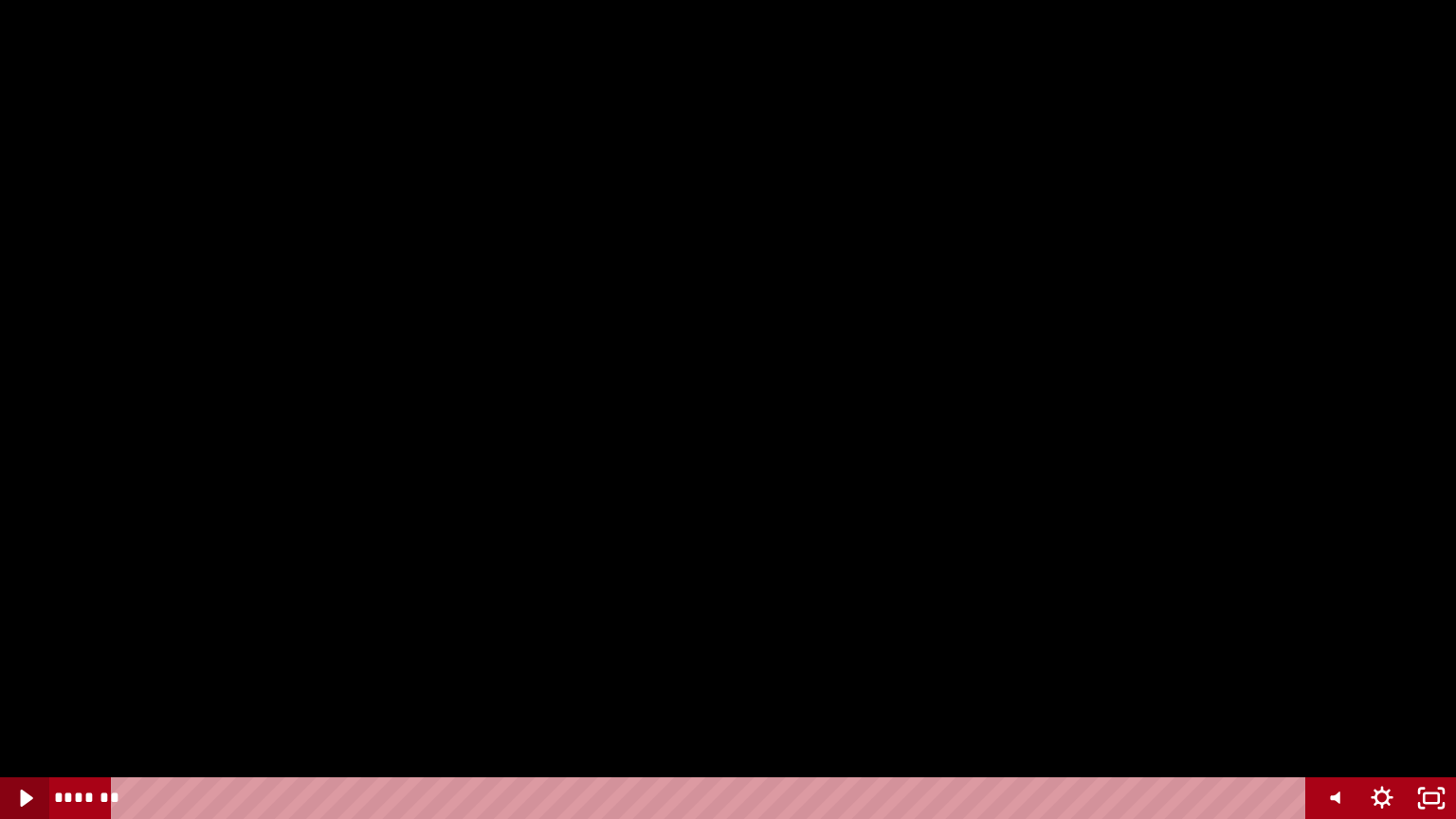 click 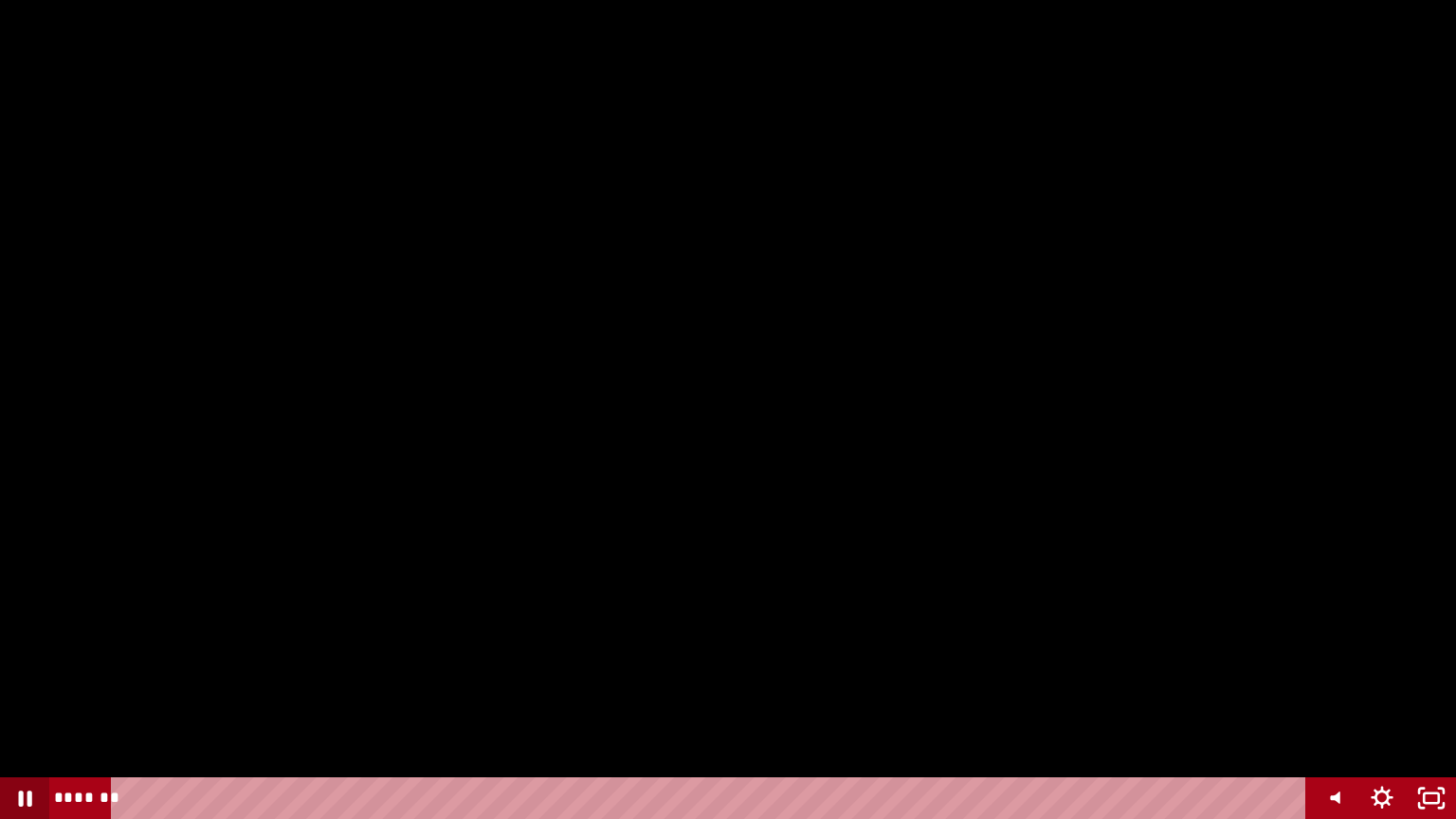 click 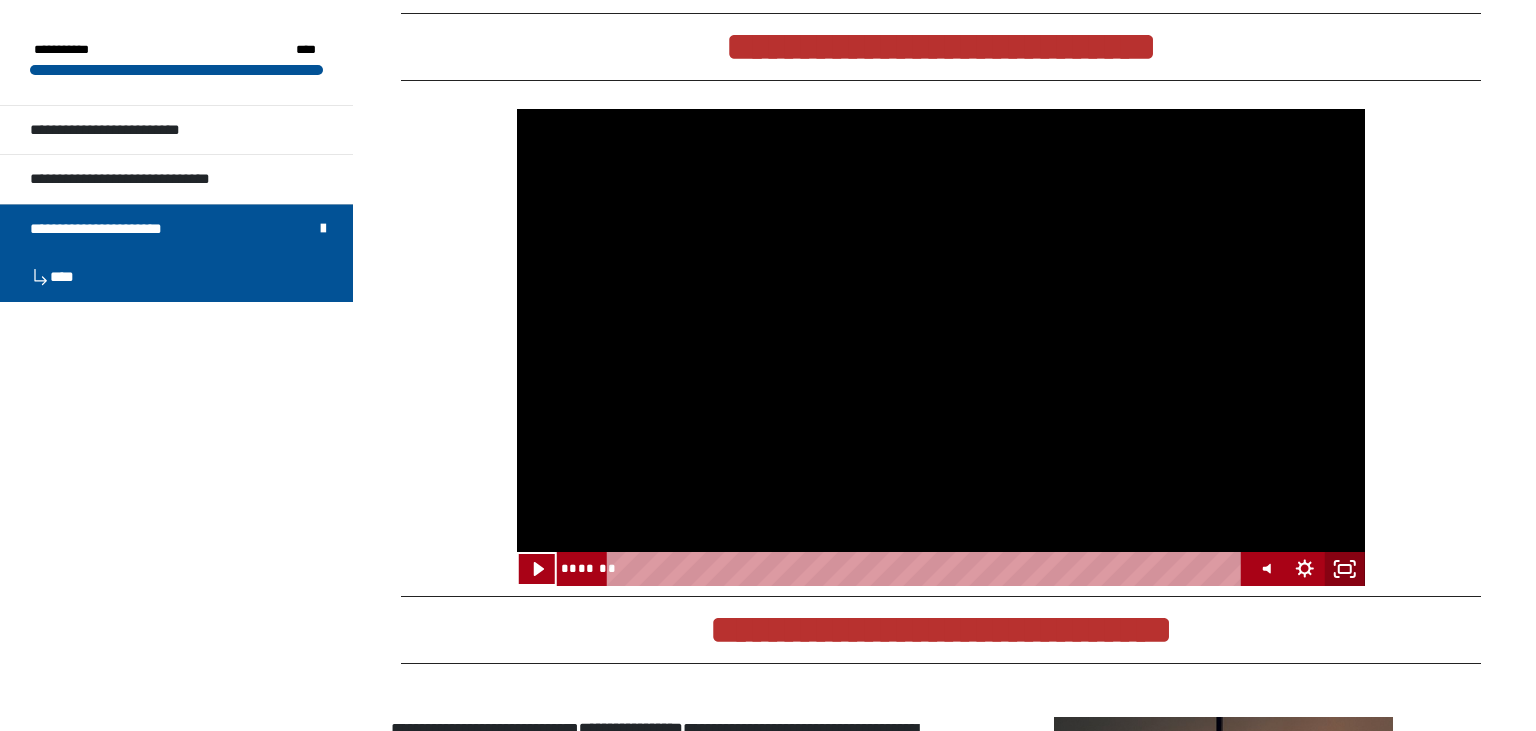 click 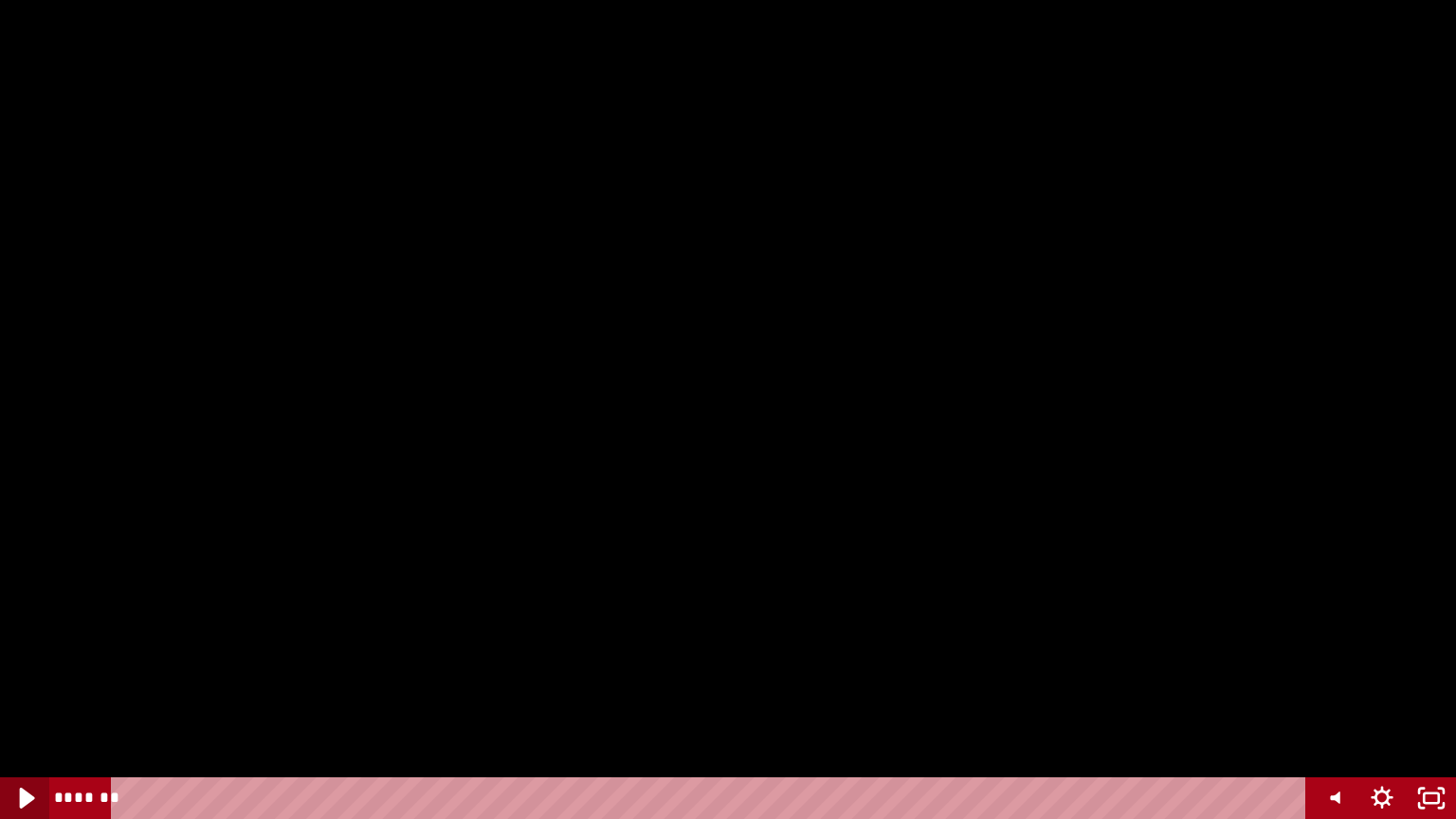 click 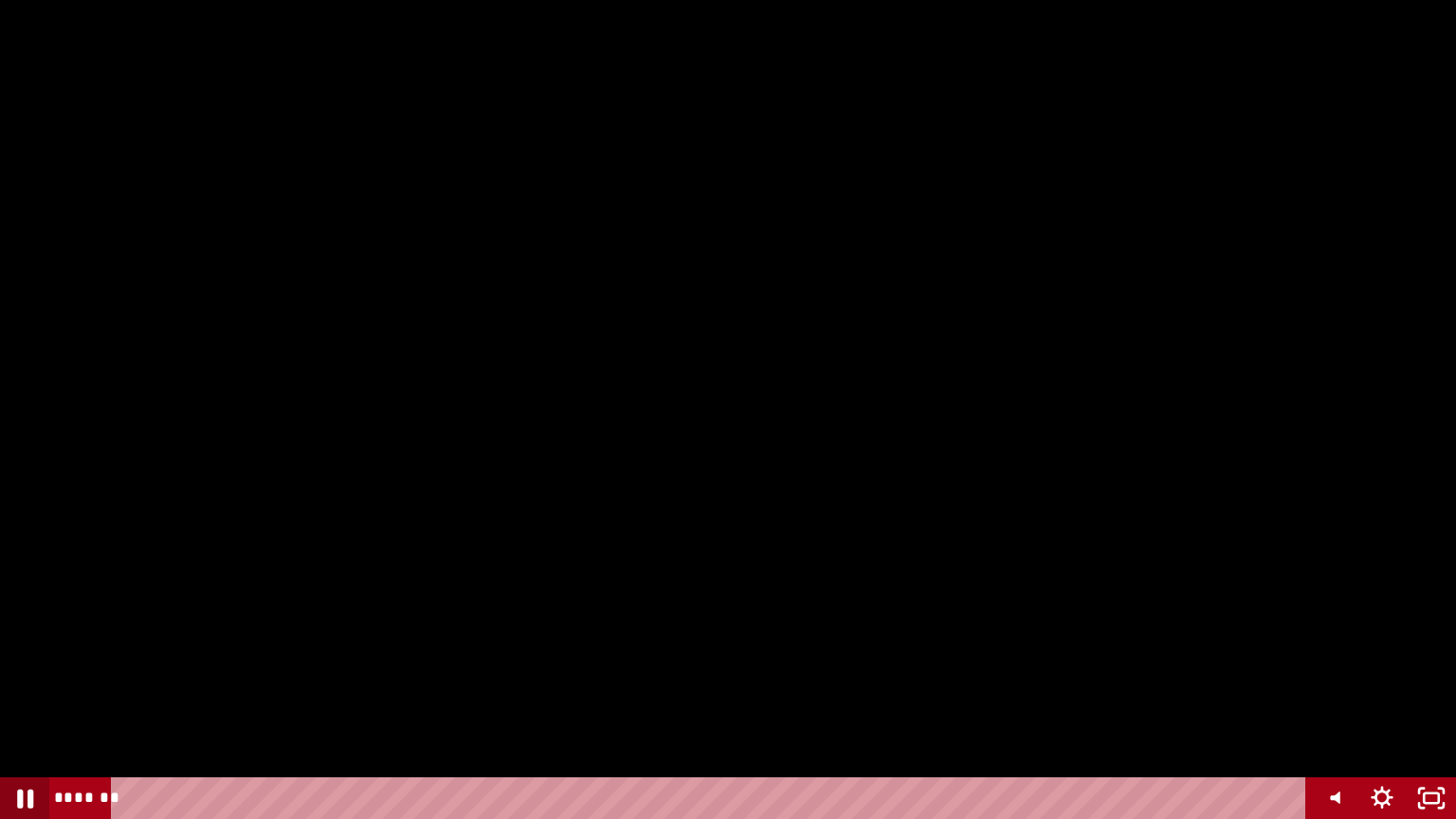 click 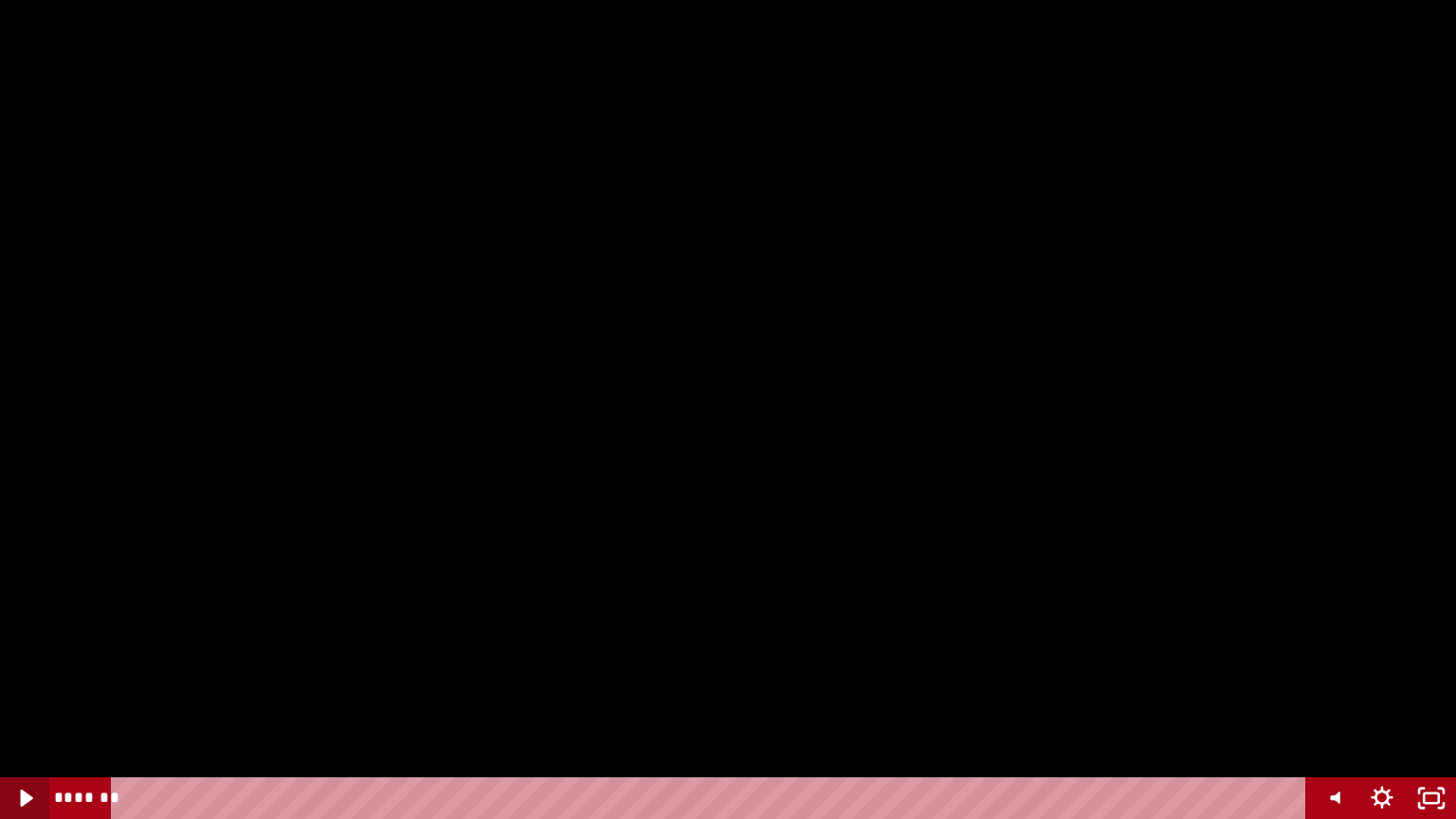 click 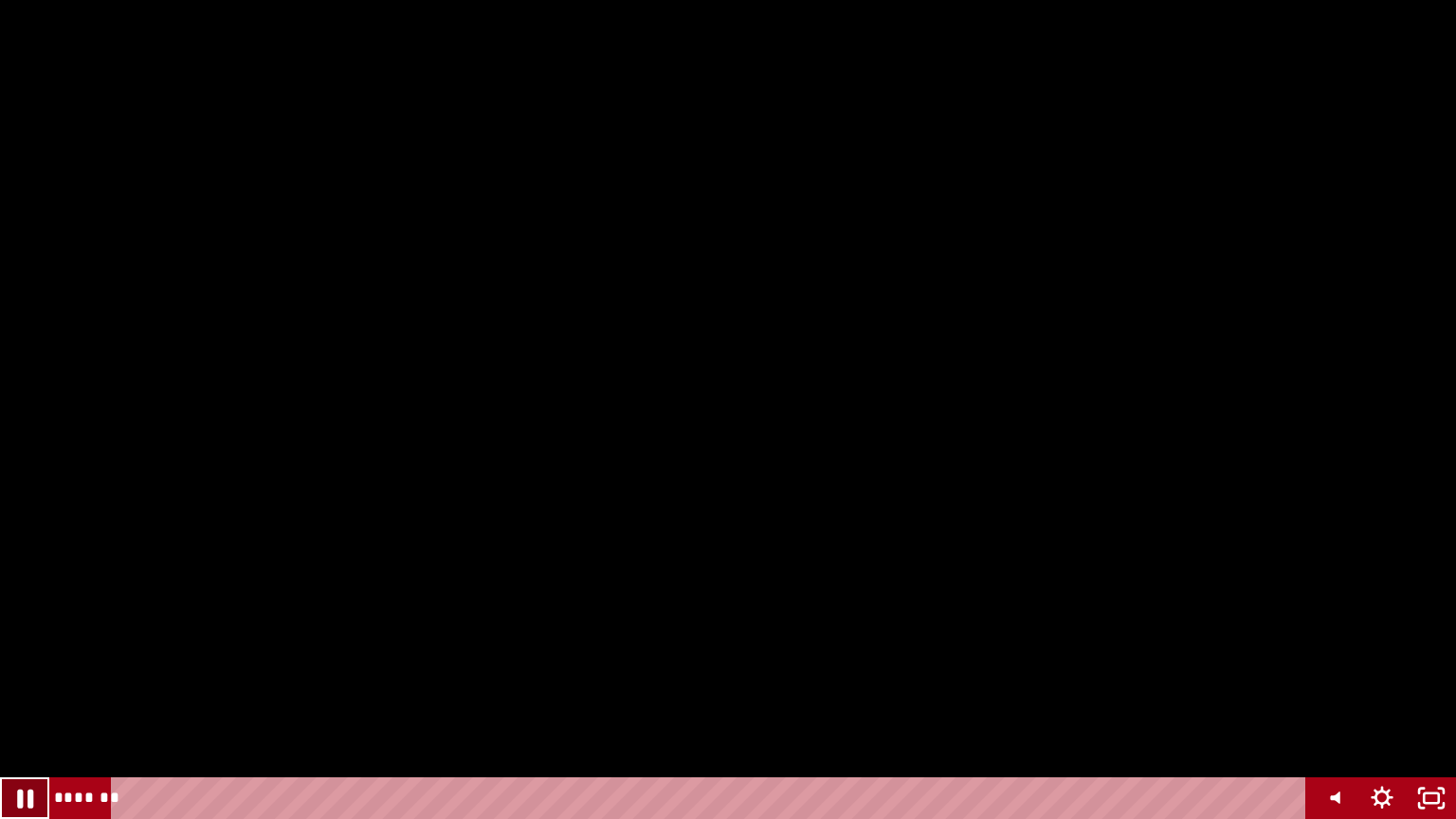 click 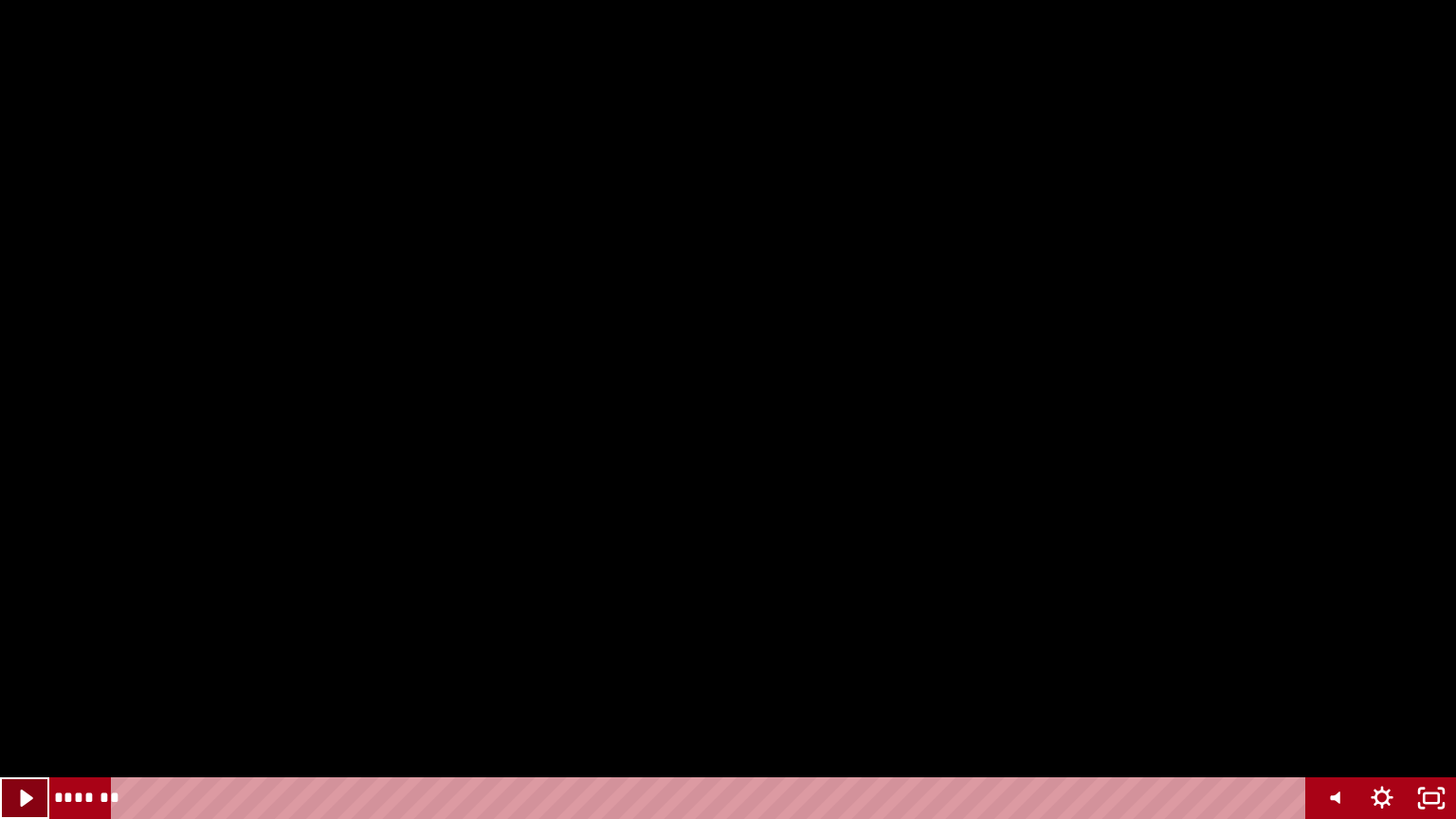 click 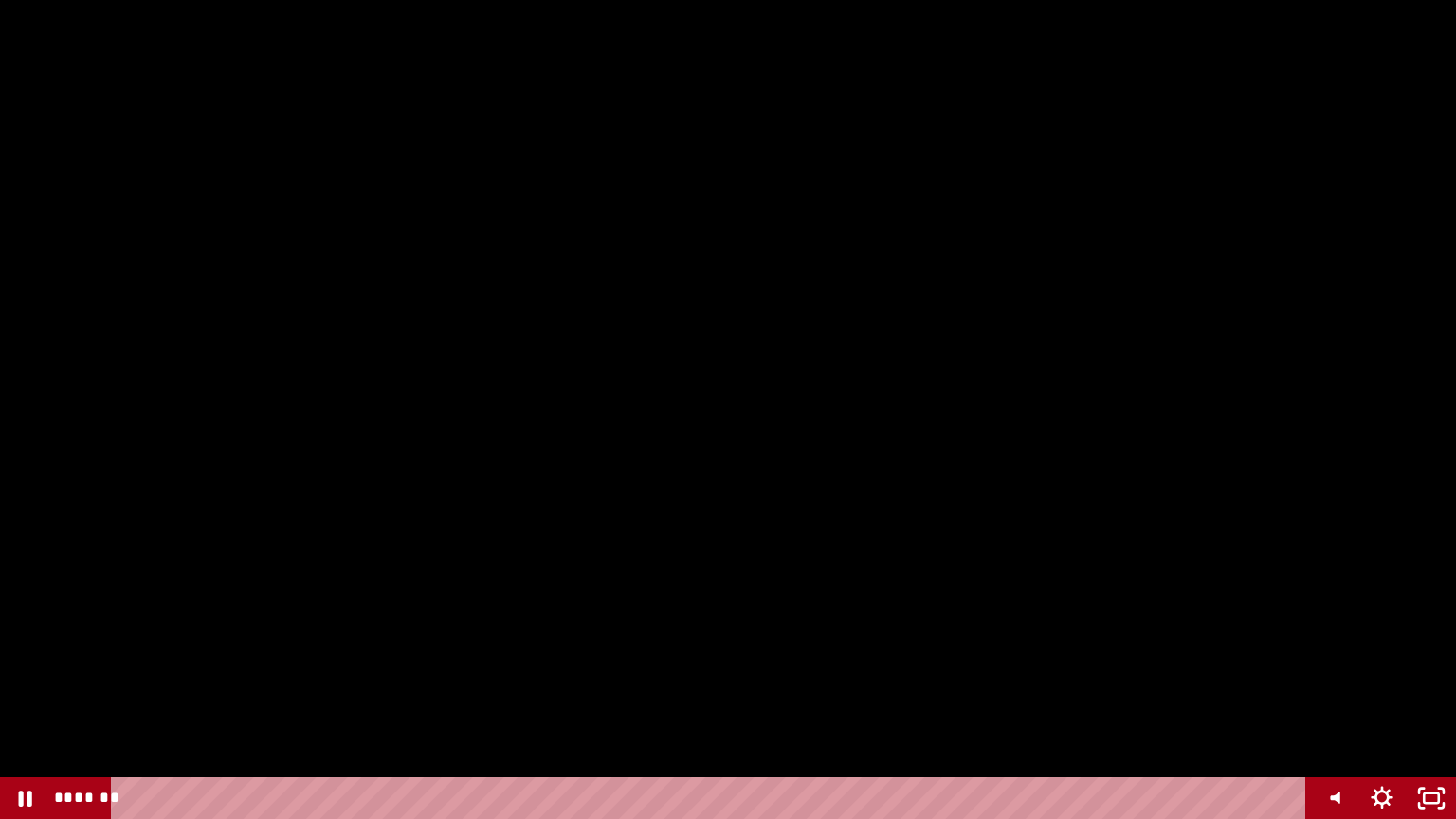 drag, startPoint x: 1060, startPoint y: 662, endPoint x: 929, endPoint y: 663, distance: 131.00382 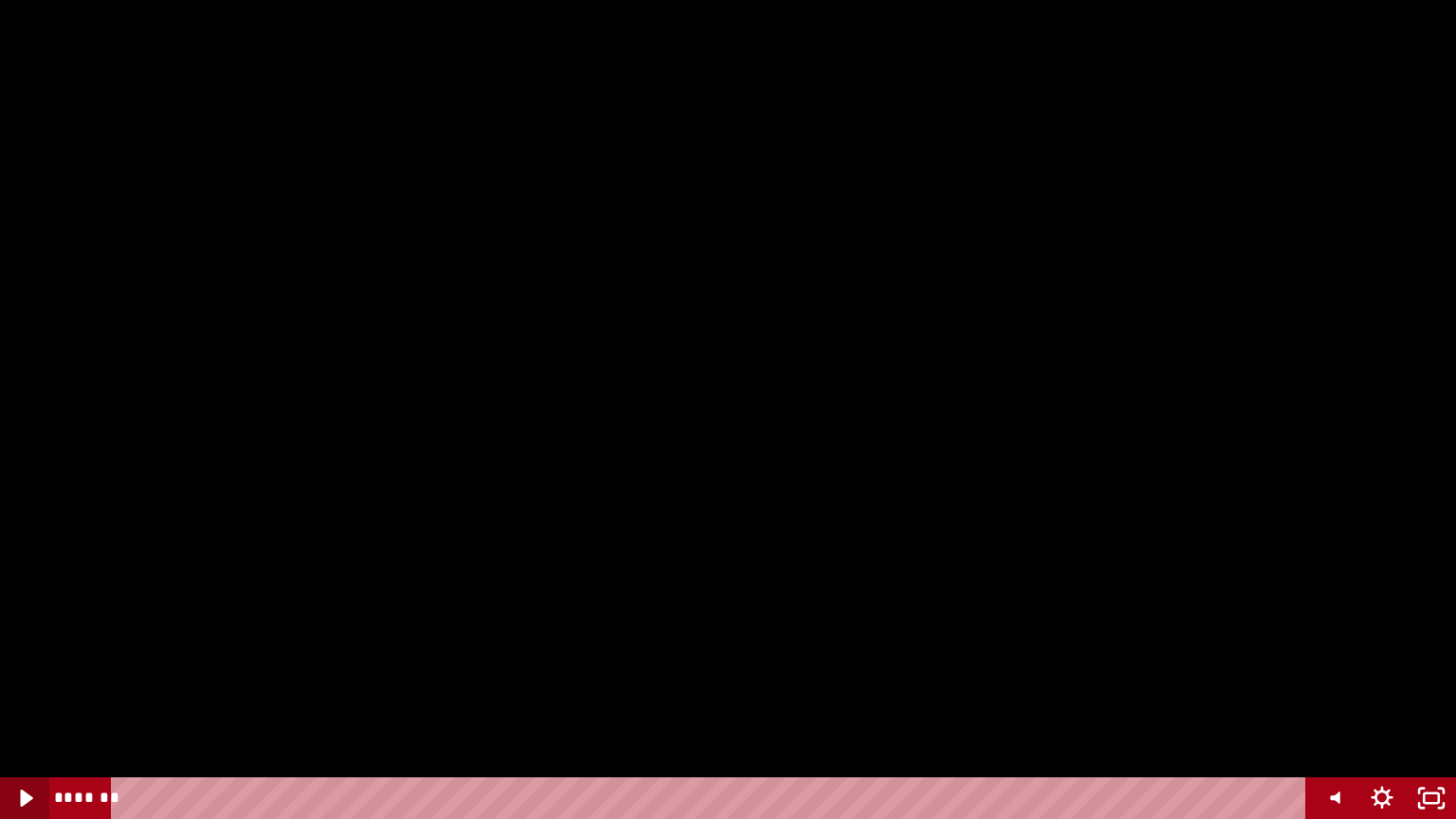 click 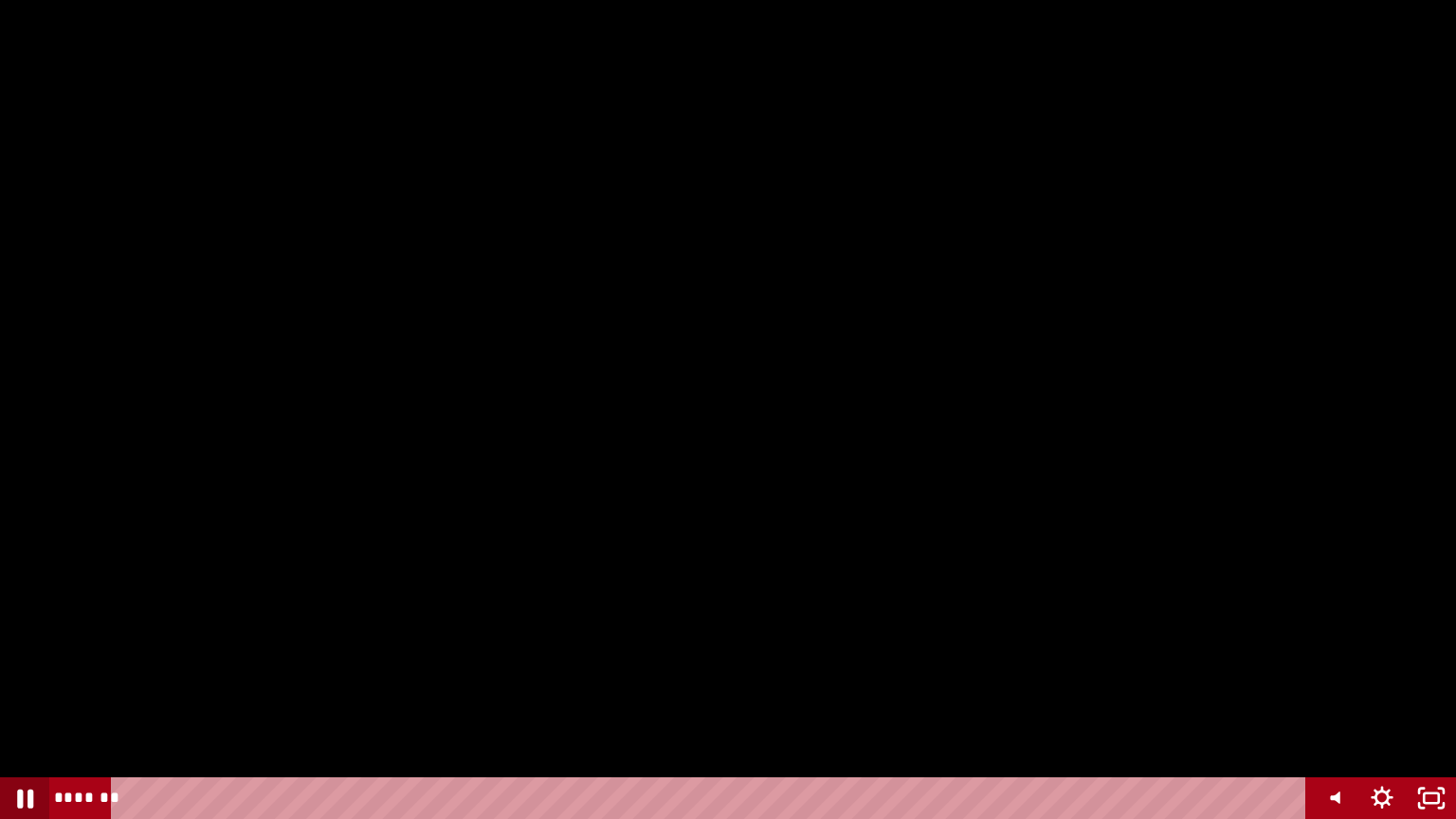 click 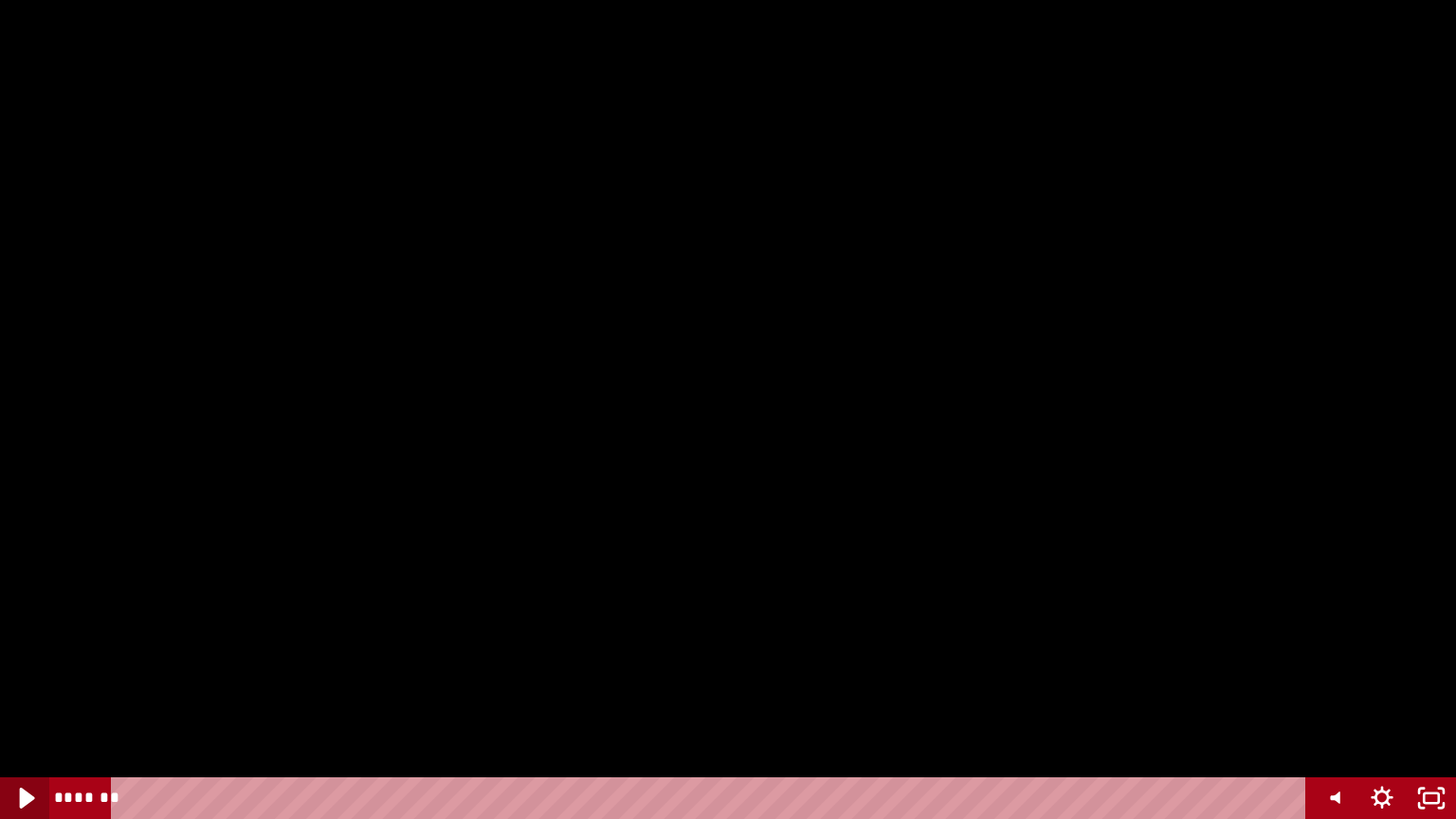 click 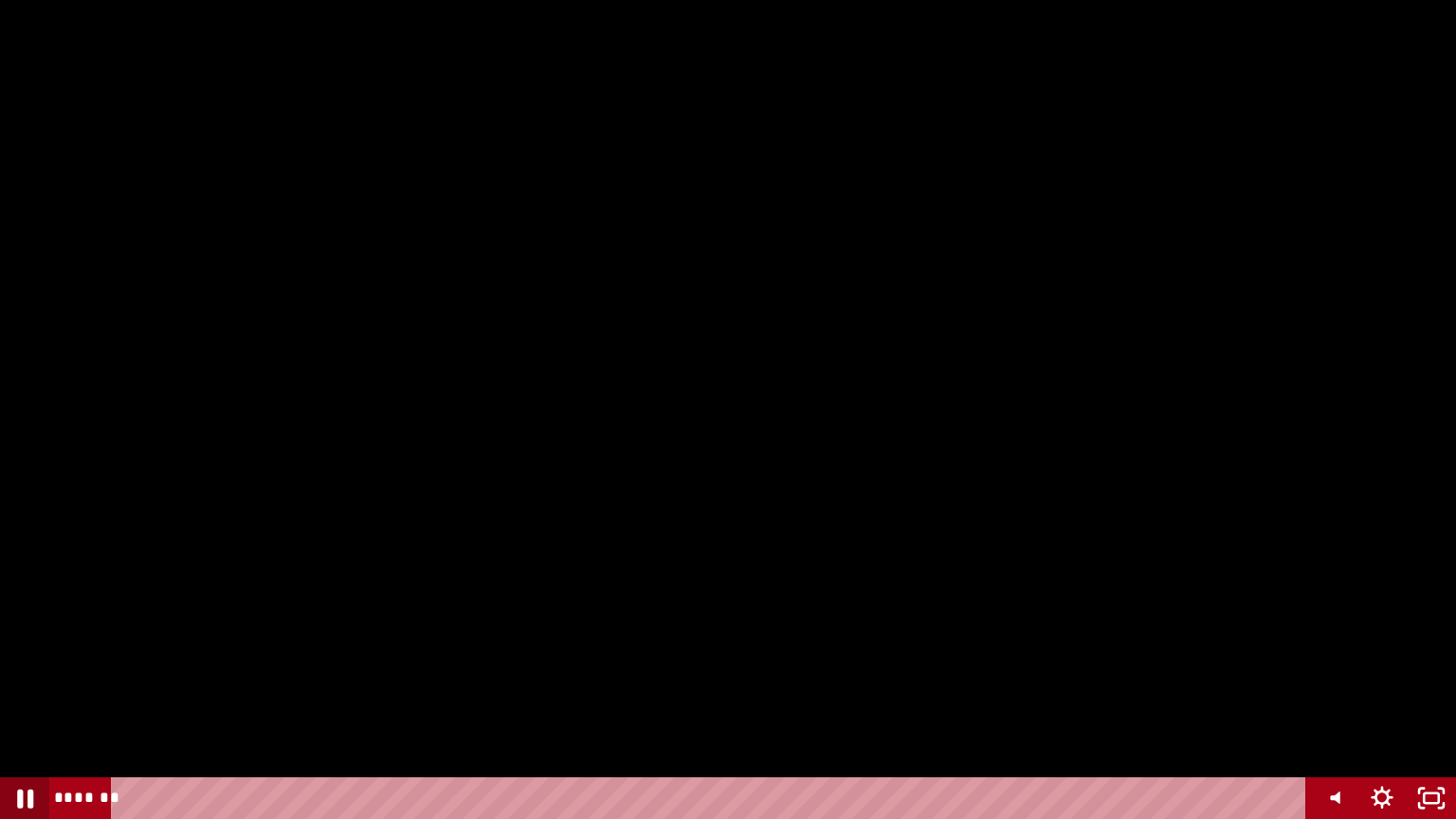 click 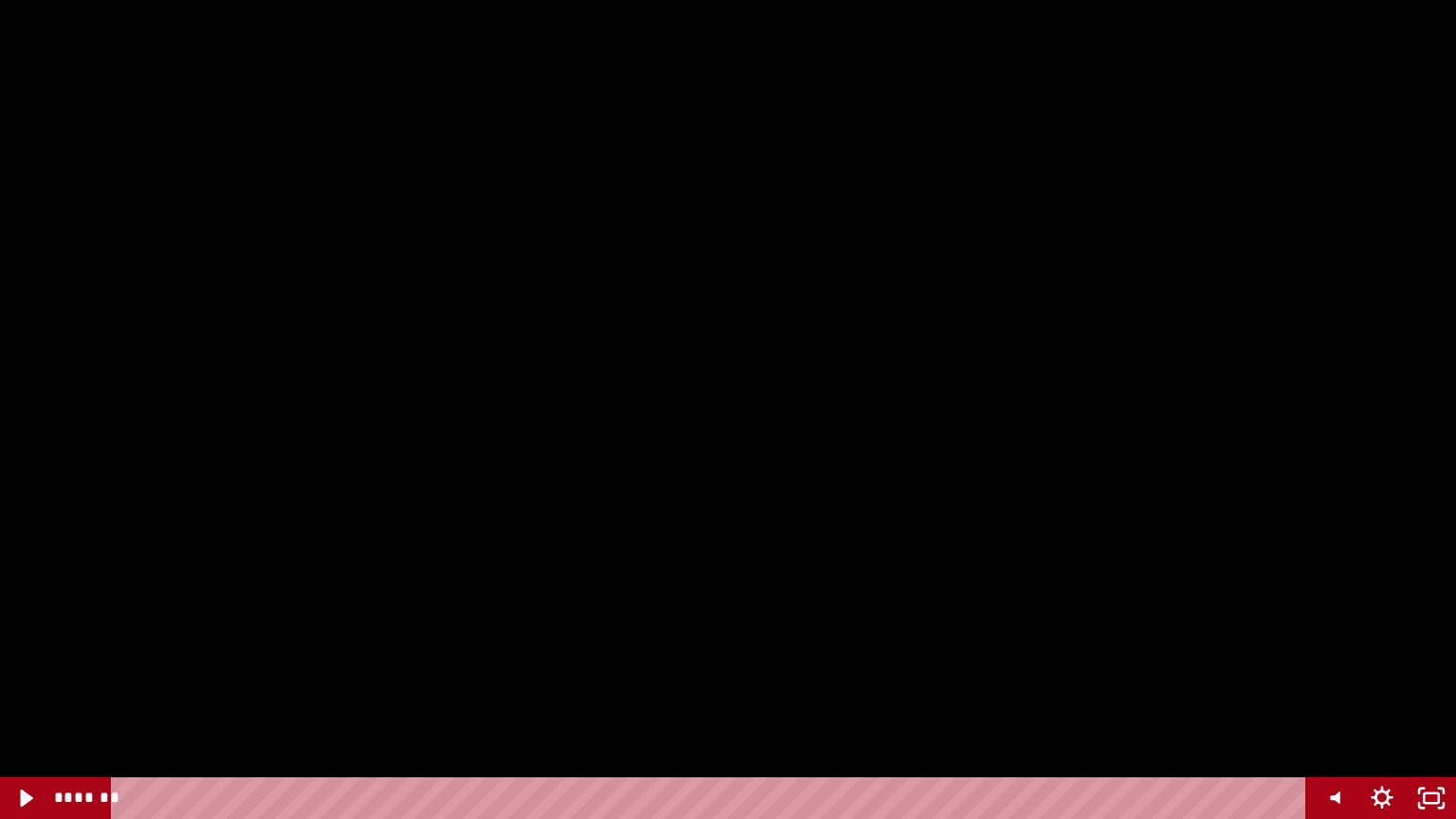 drag, startPoint x: 1024, startPoint y: 642, endPoint x: 805, endPoint y: 640, distance: 219.00913 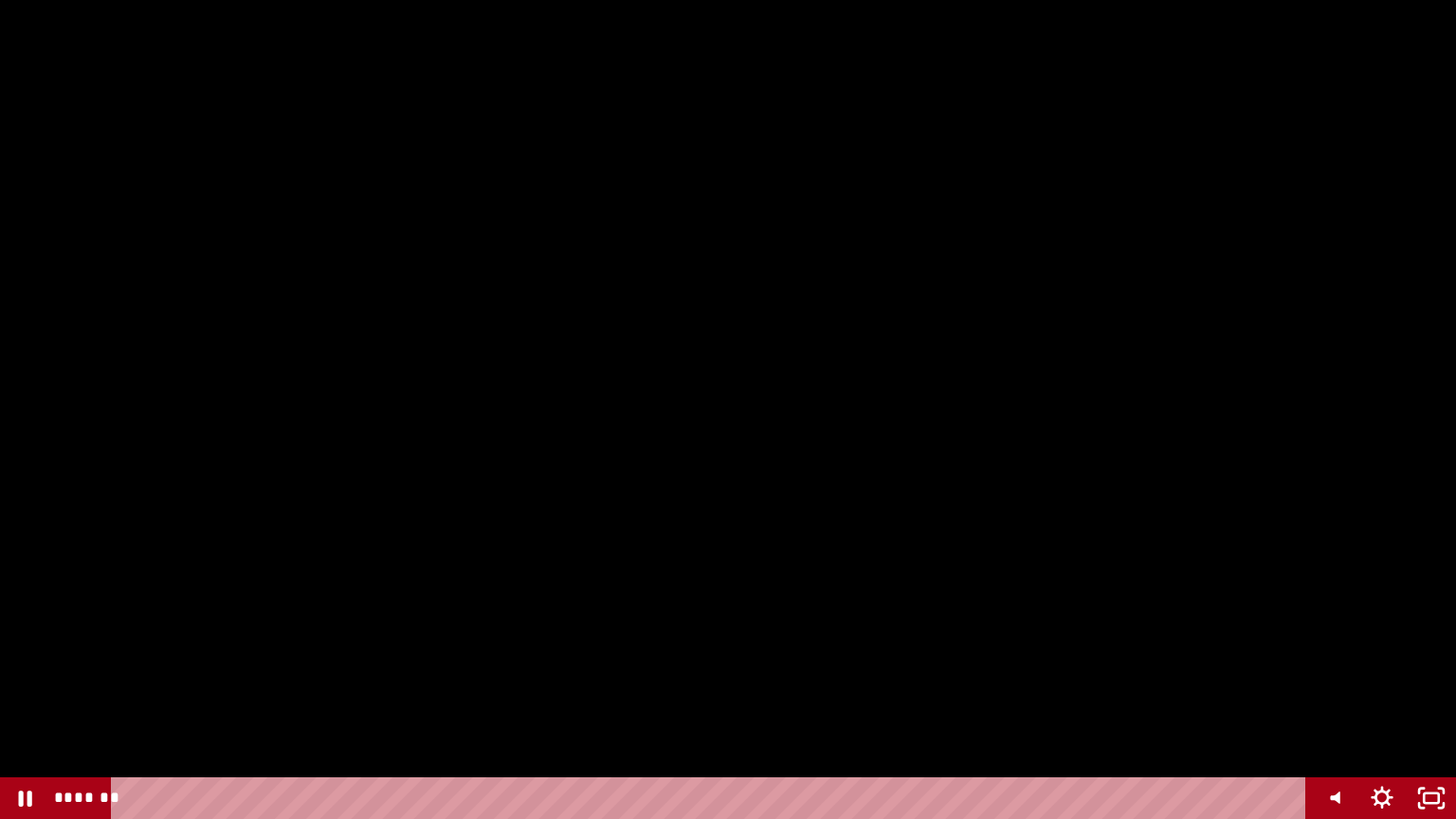 drag, startPoint x: 789, startPoint y: 641, endPoint x: 957, endPoint y: 643, distance: 168.0119 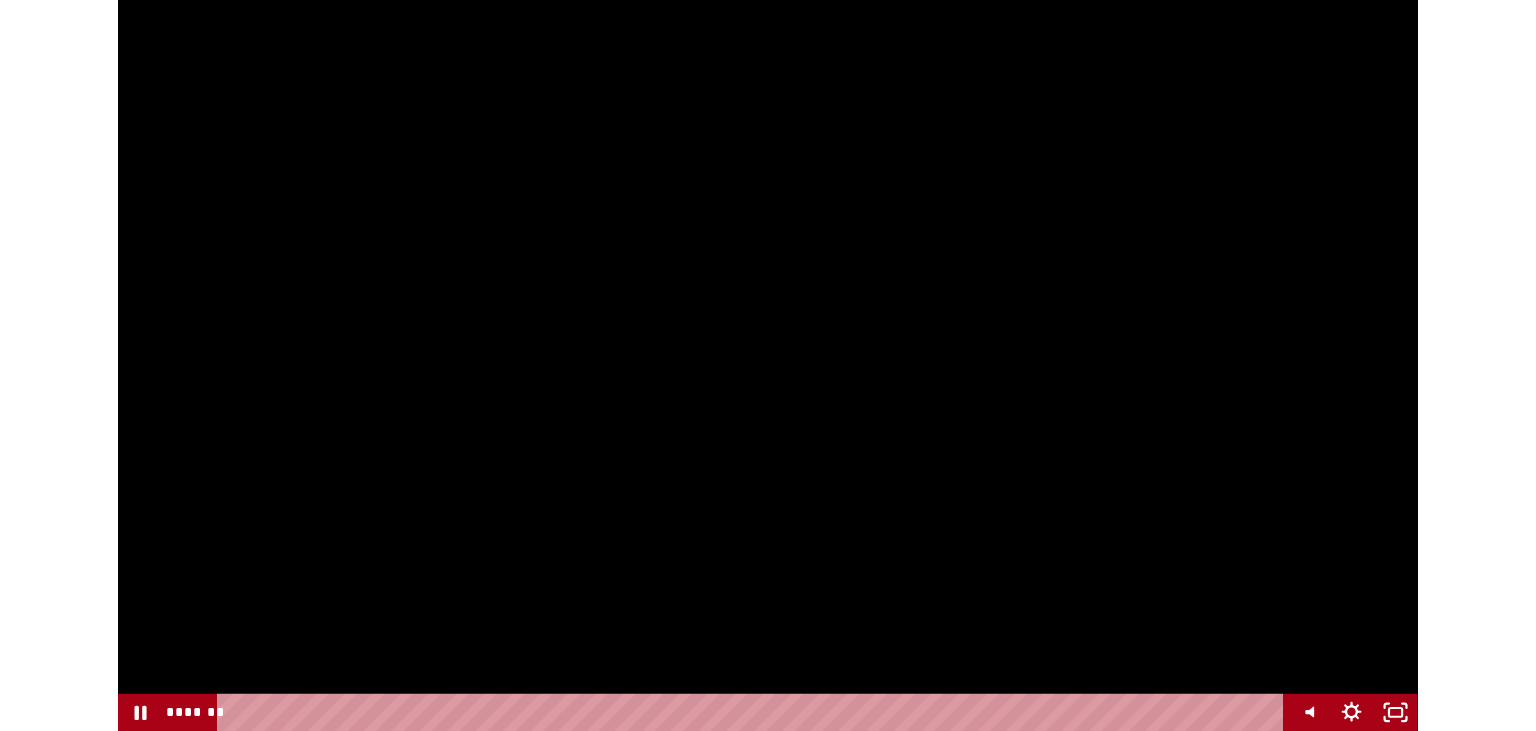 scroll, scrollTop: 0, scrollLeft: 0, axis: both 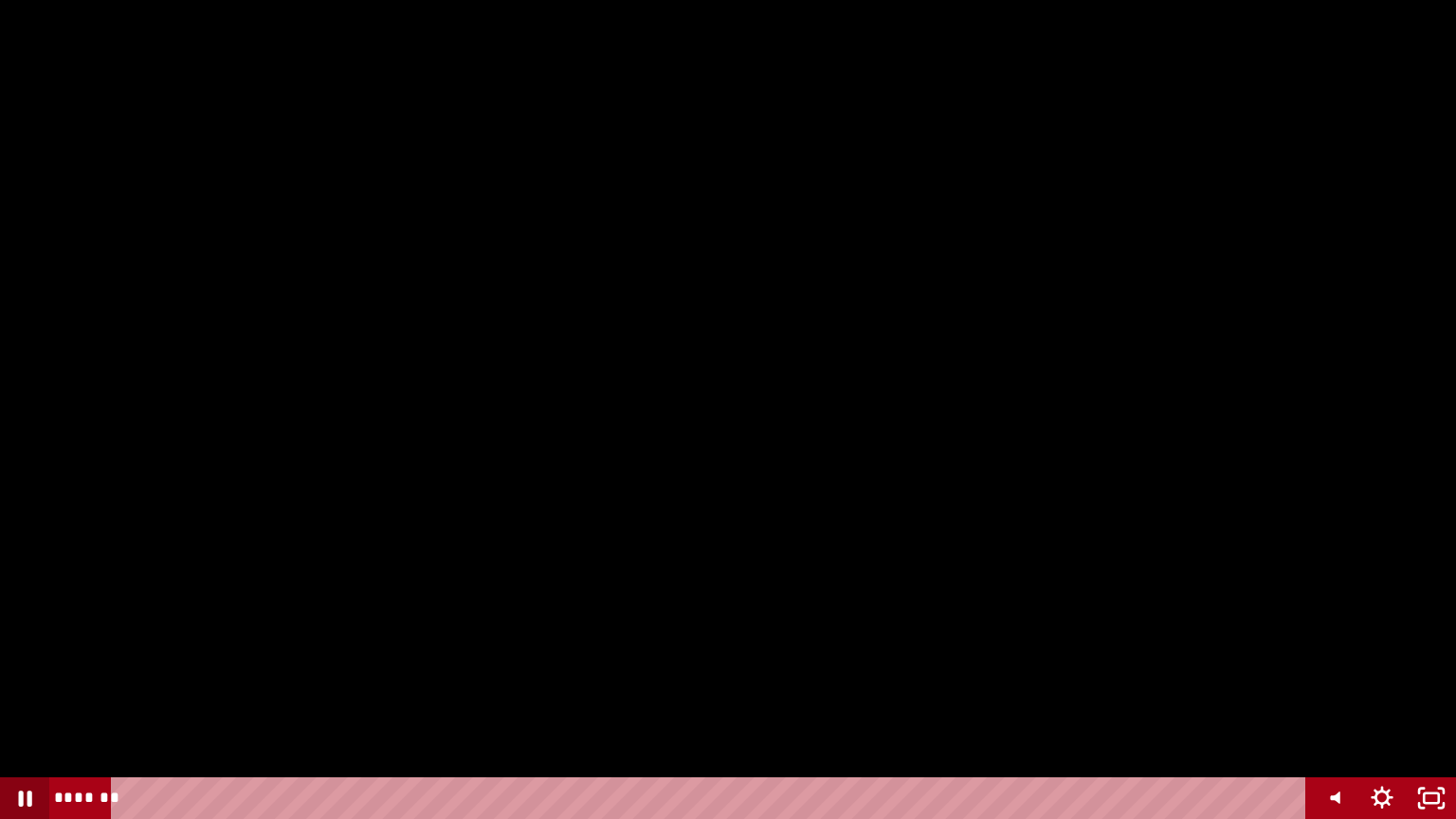 click 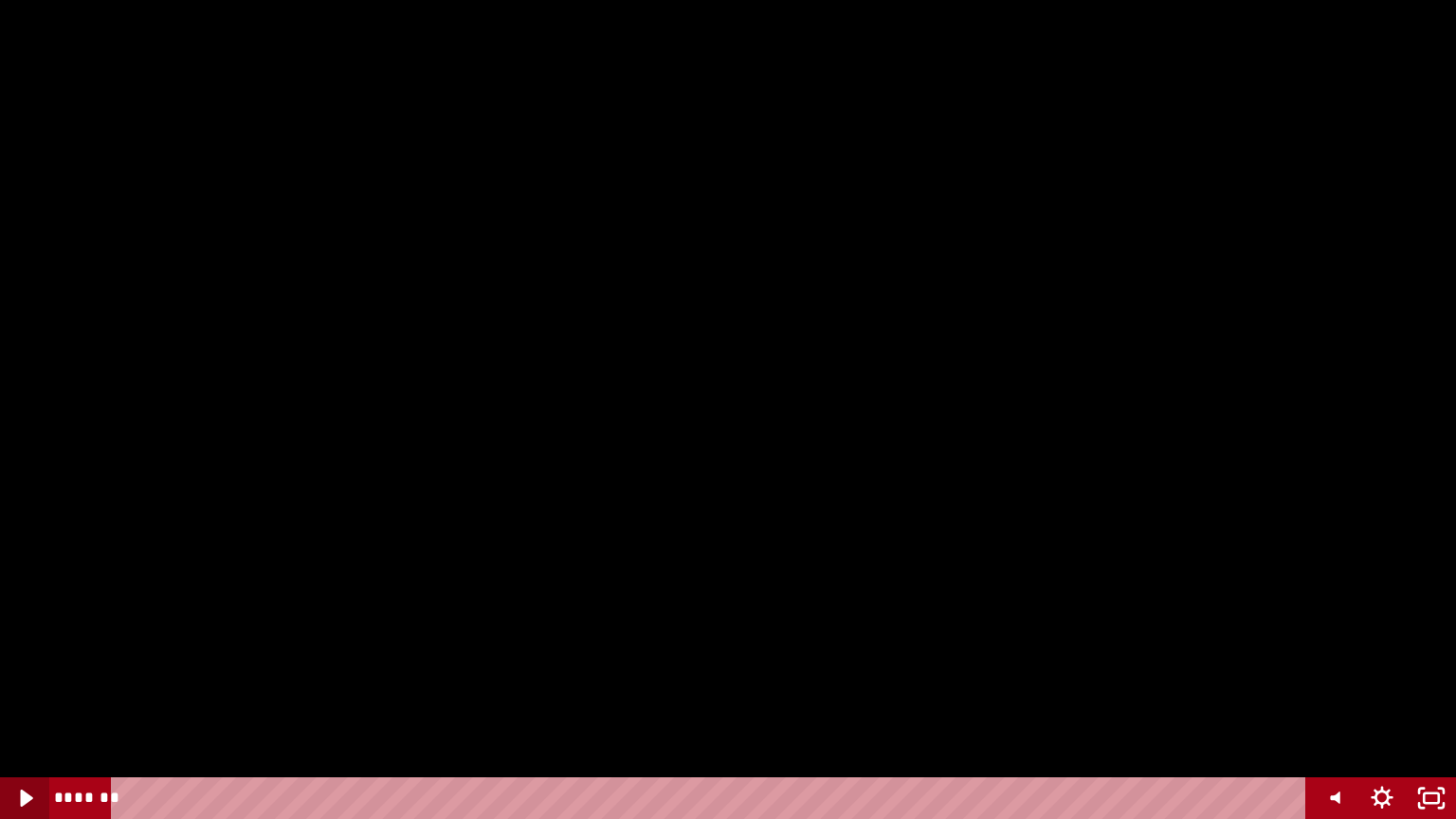 click 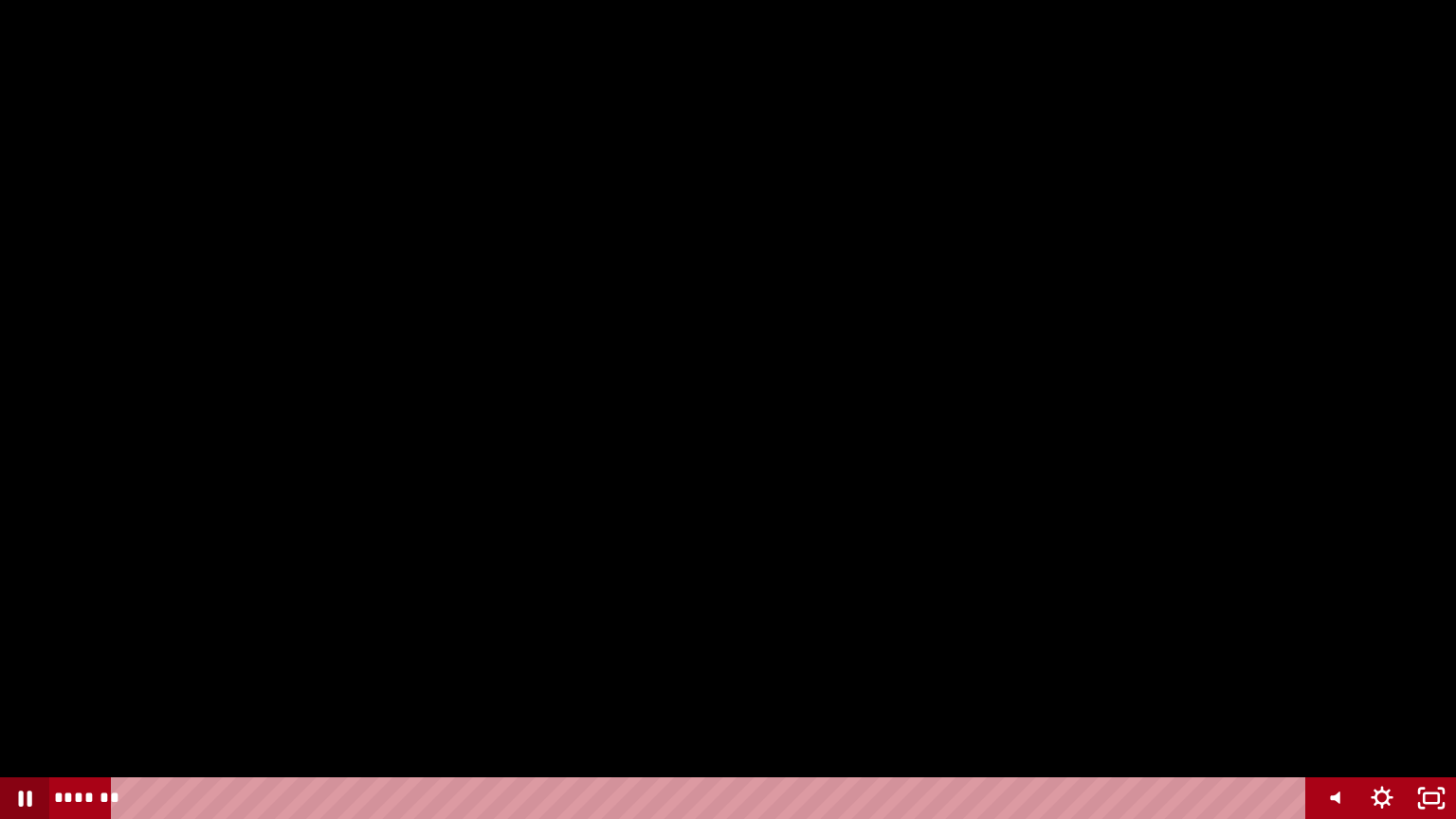 click 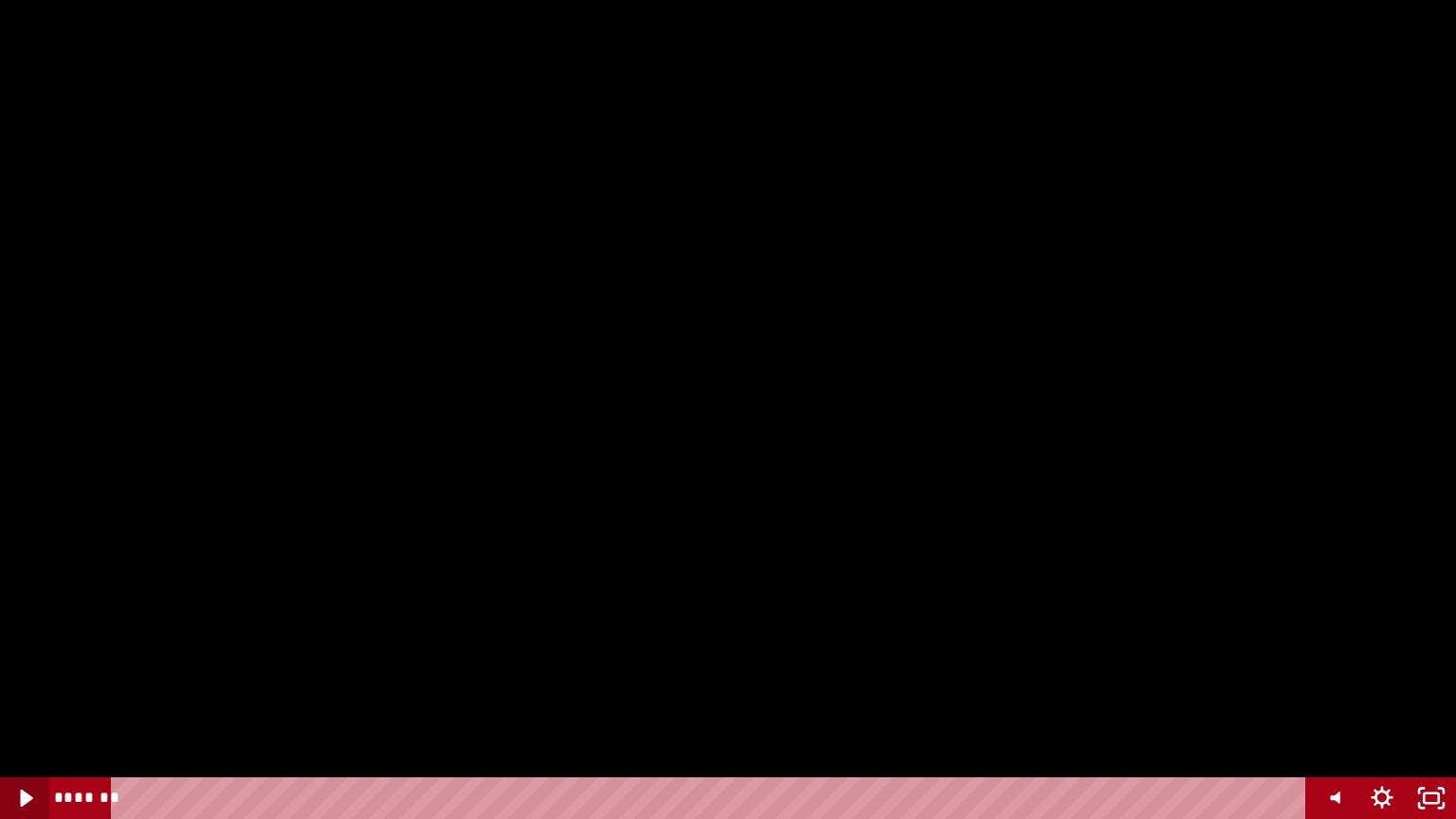 click 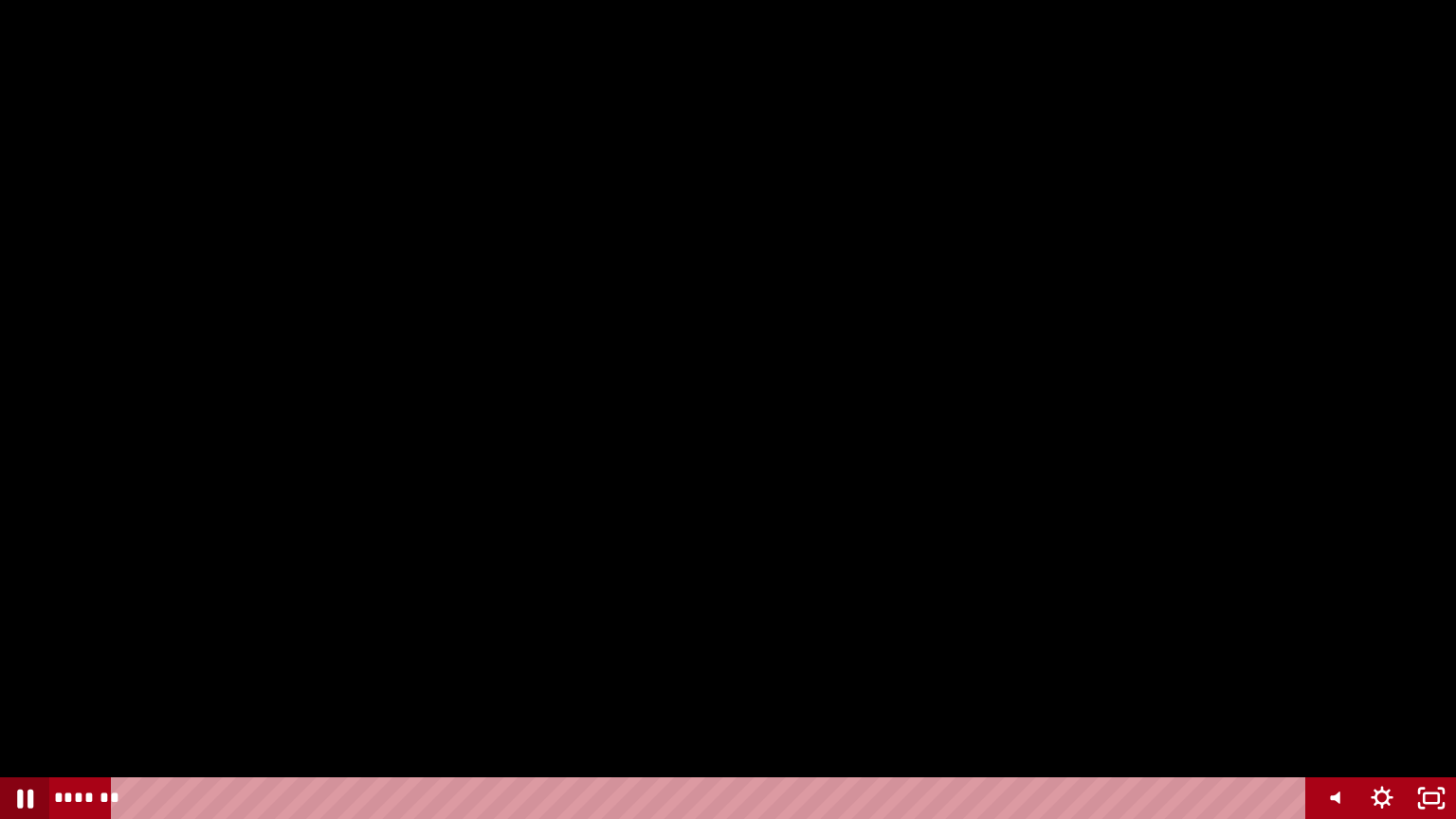 click 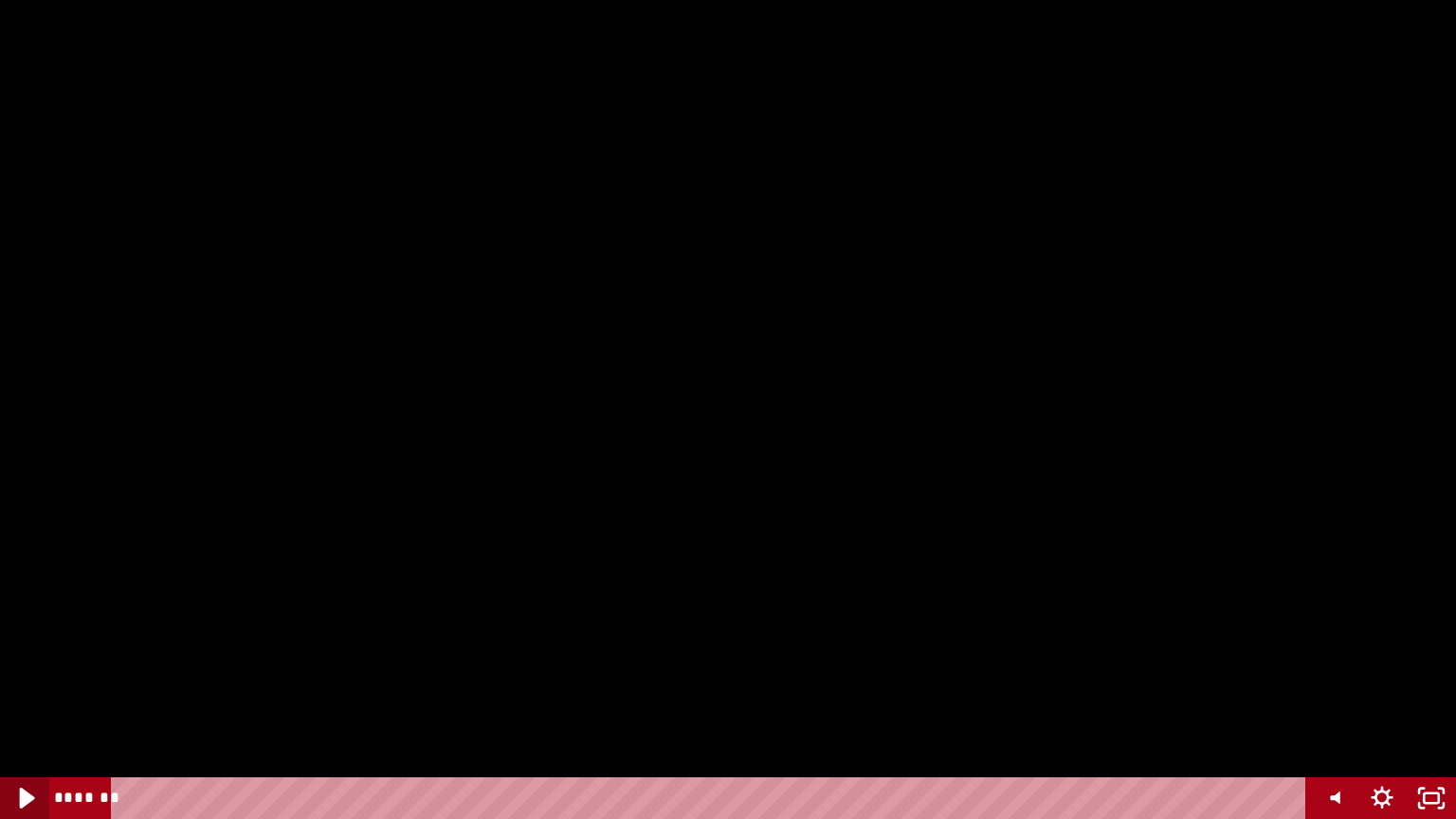 click 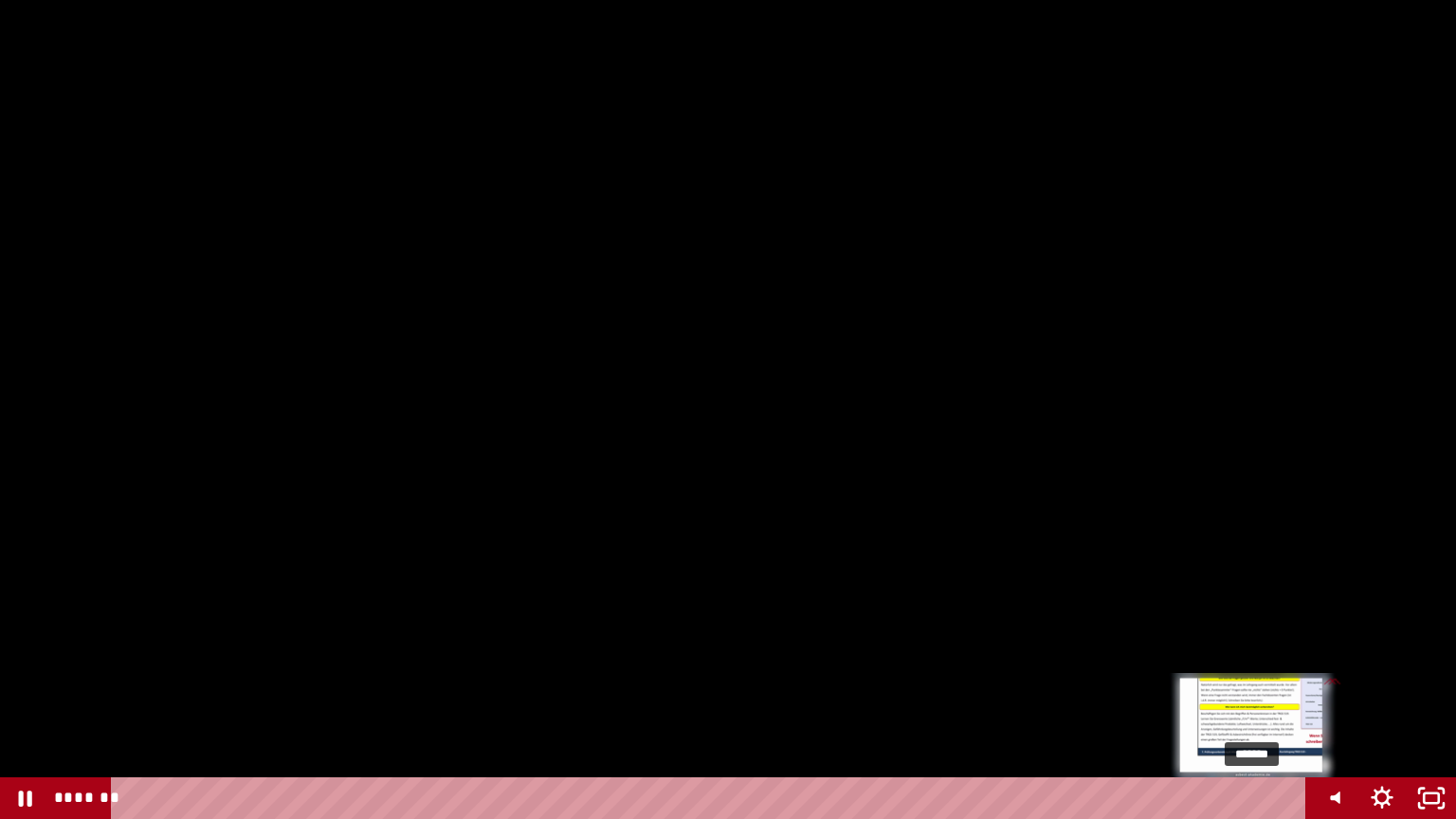 click on "*******" at bounding box center (712, 798) 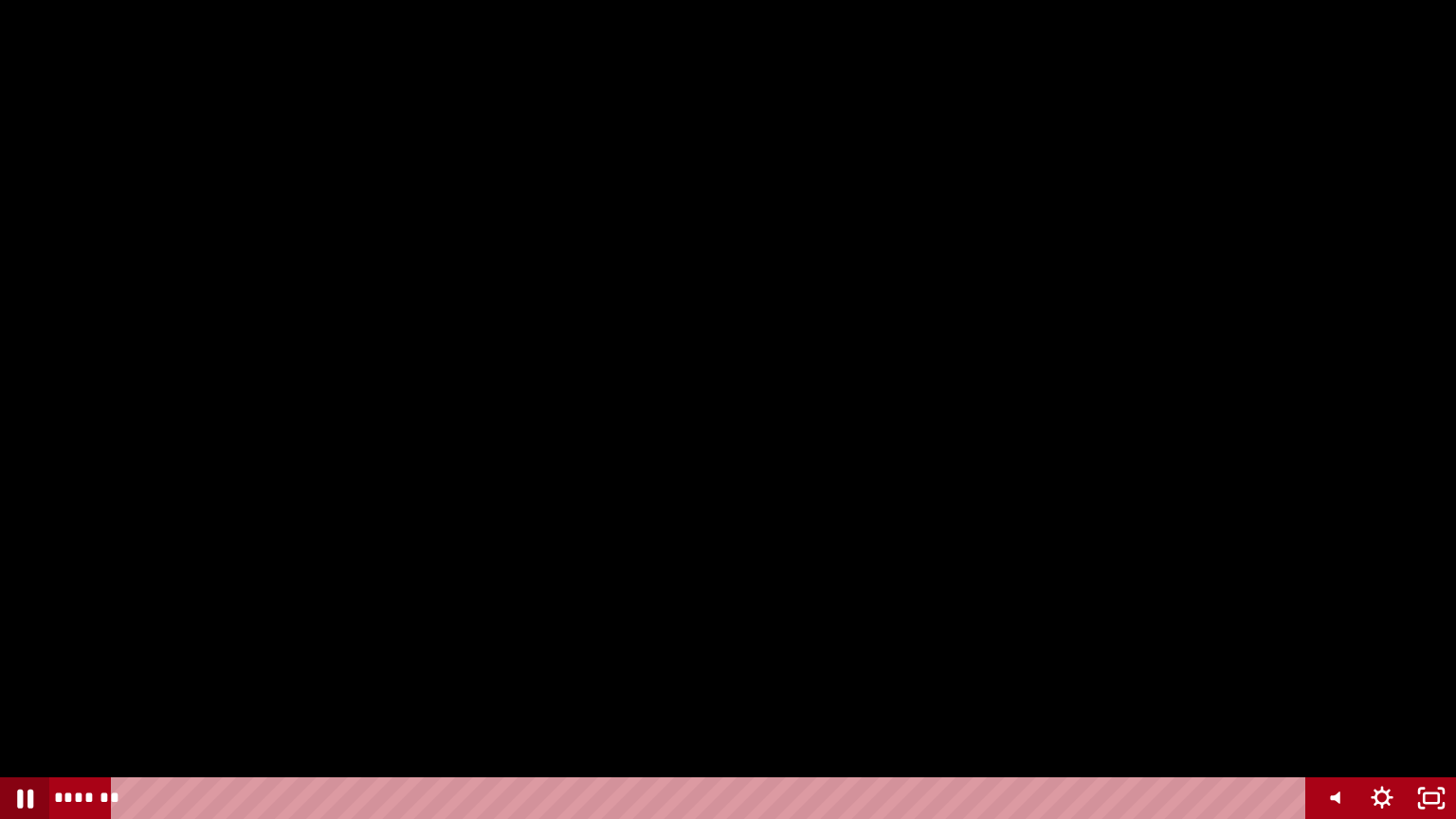 click 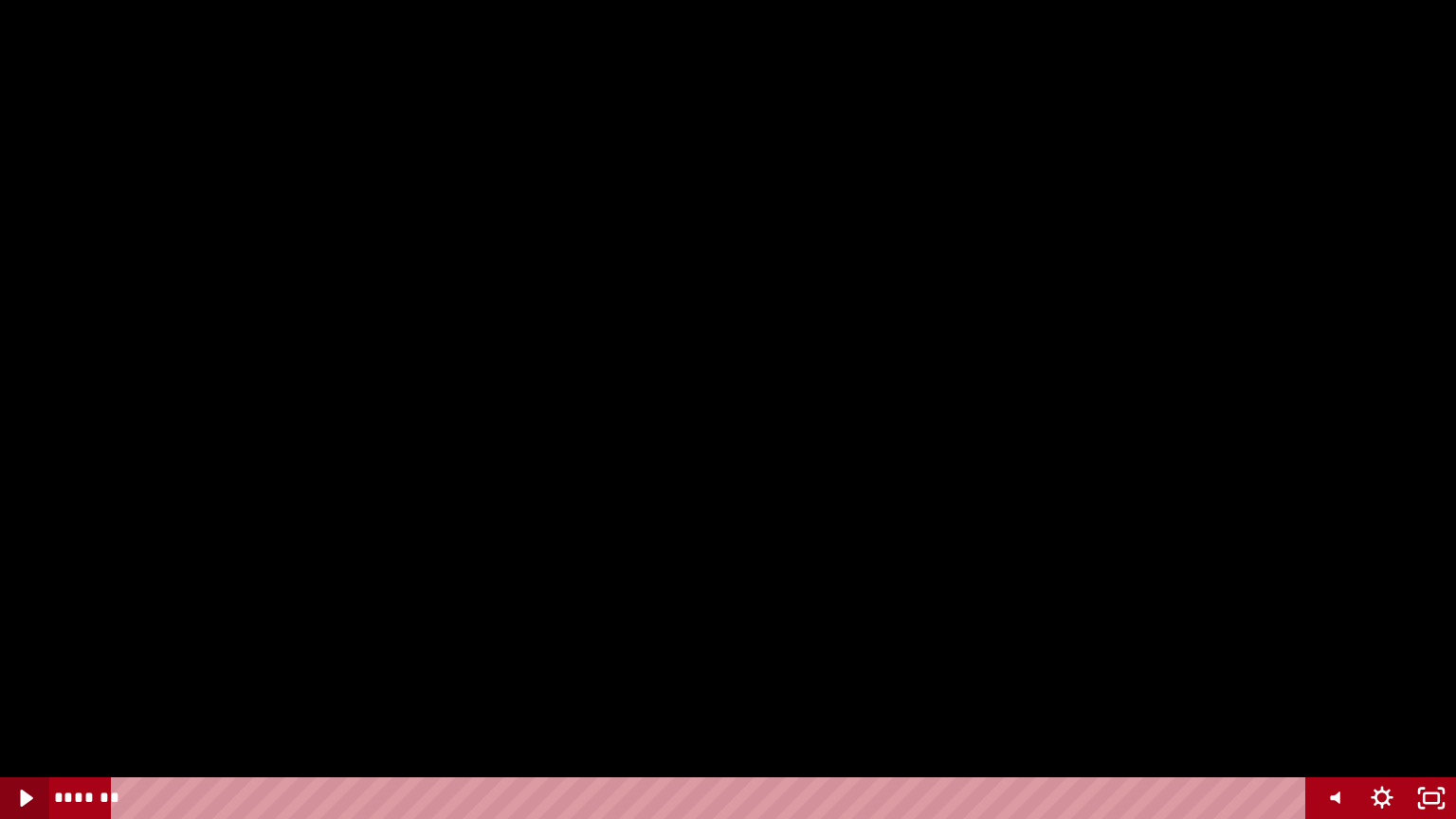 click 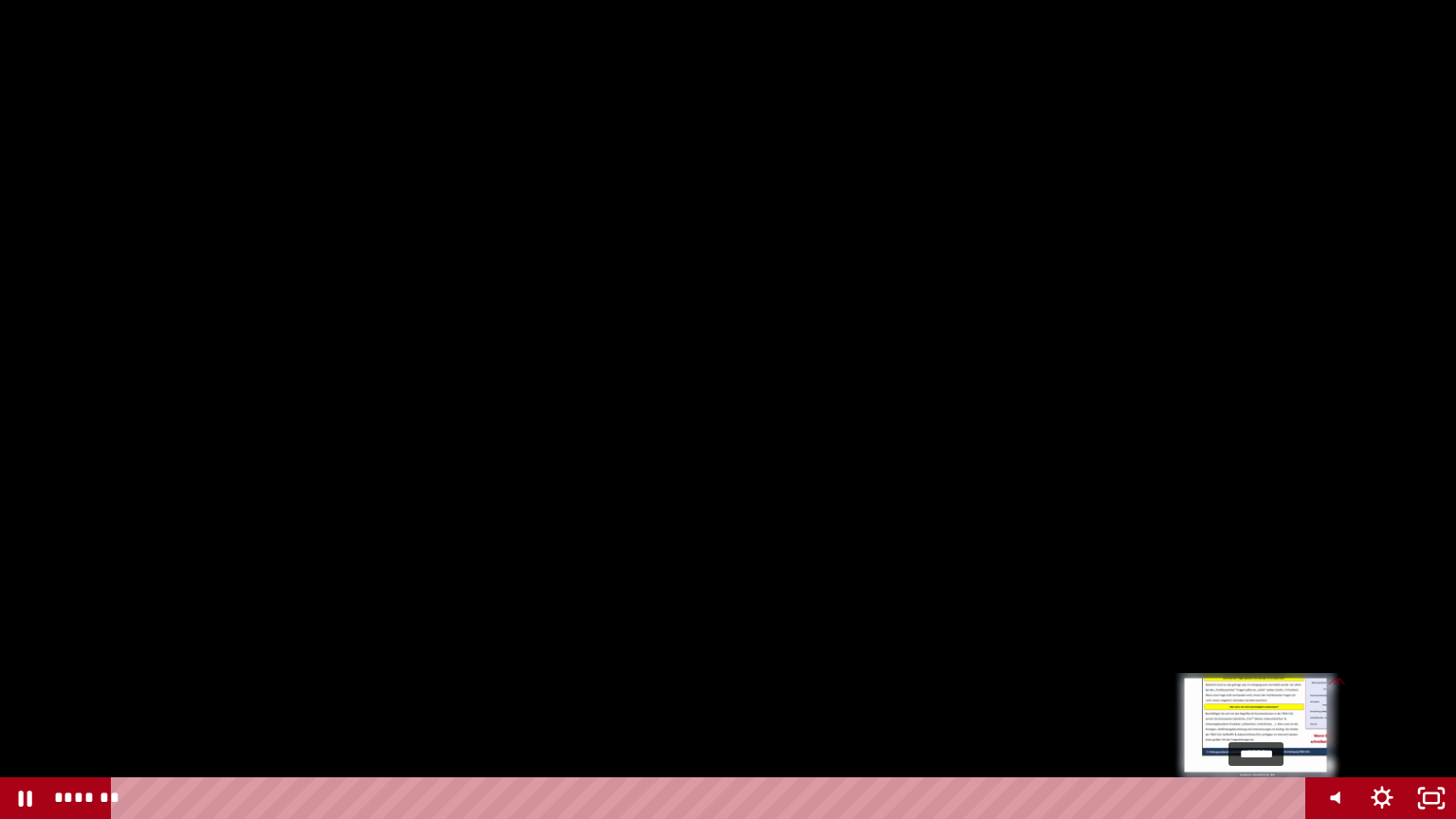 click on "*******" at bounding box center [712, 798] 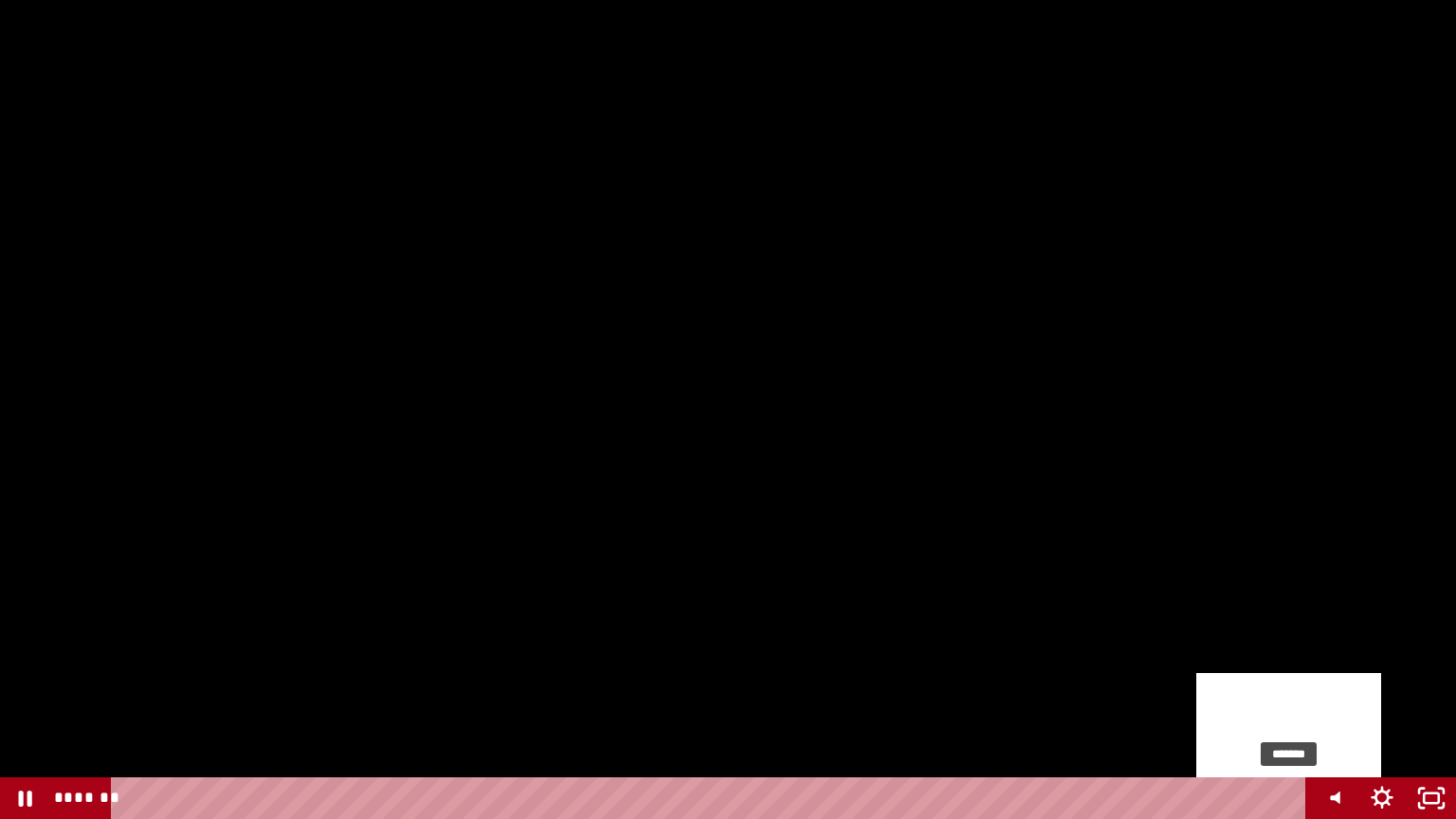 click on "*******" at bounding box center [712, 798] 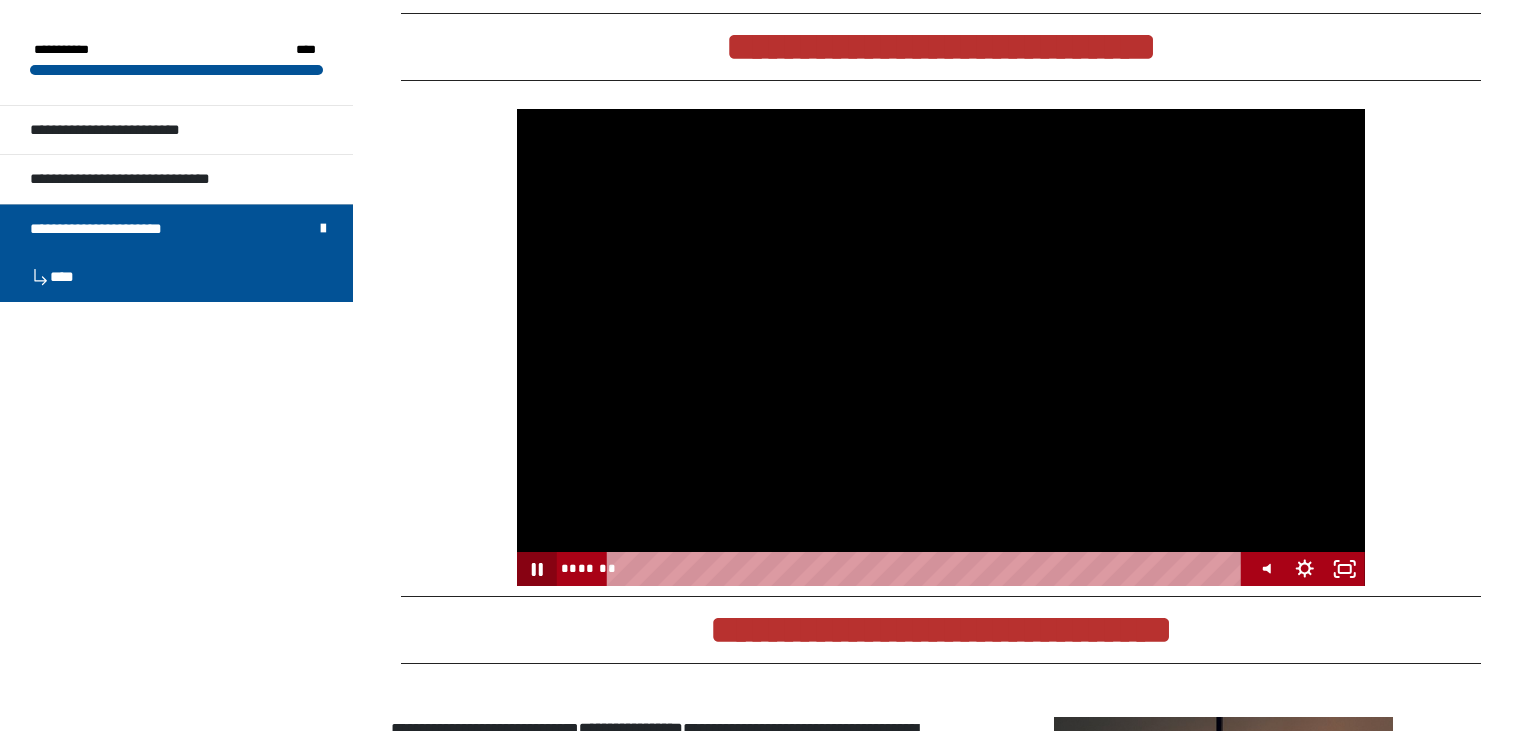 click 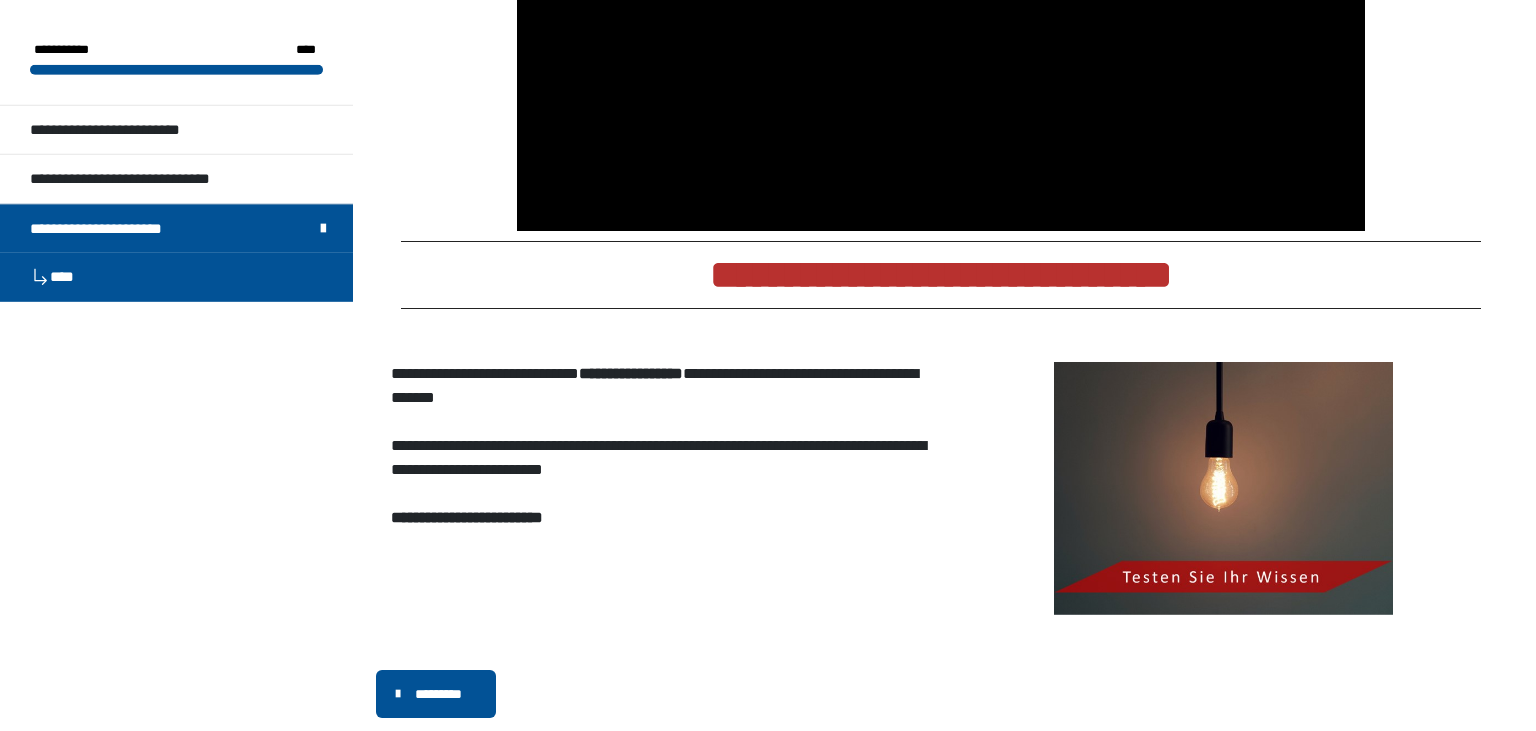 scroll, scrollTop: 2239, scrollLeft: 0, axis: vertical 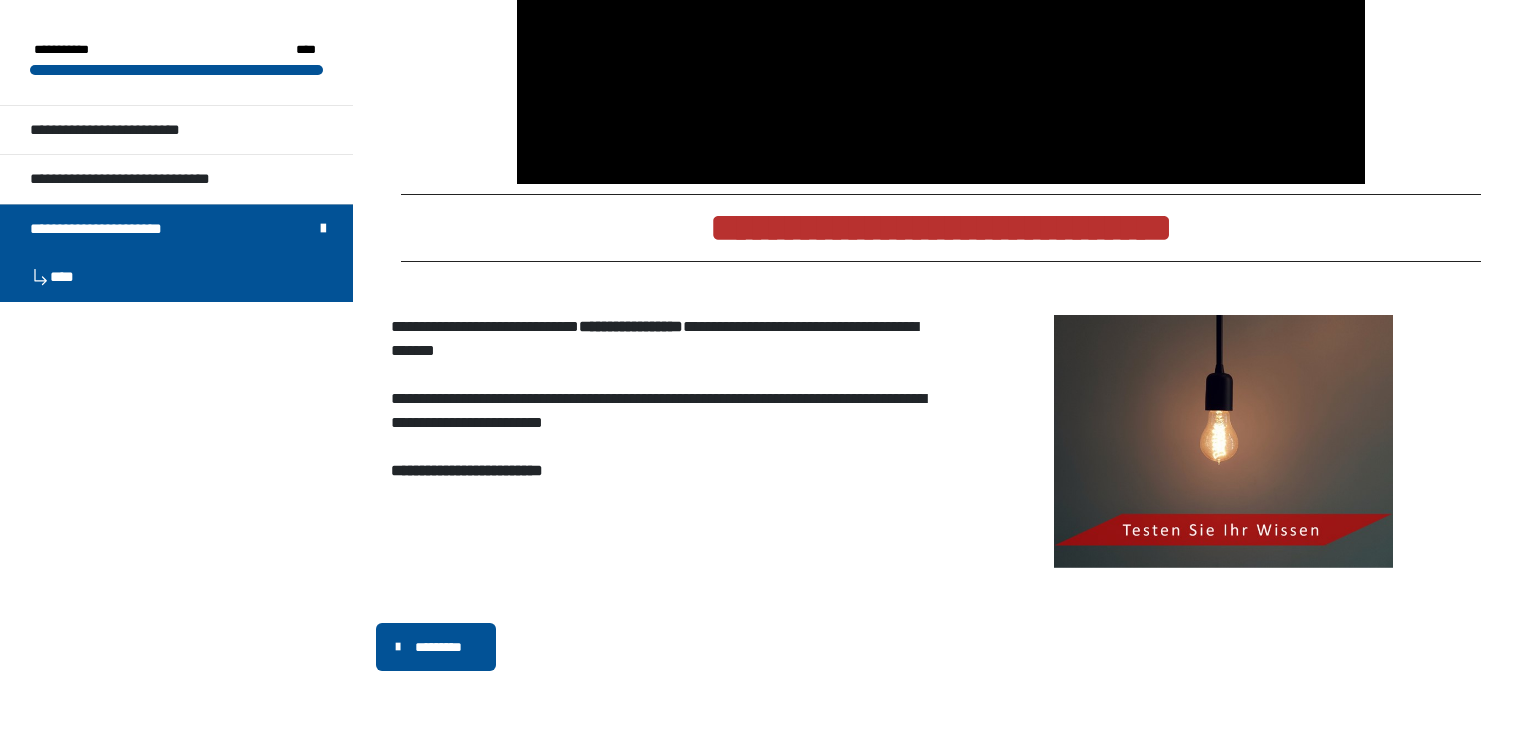click at bounding box center [1223, 442] 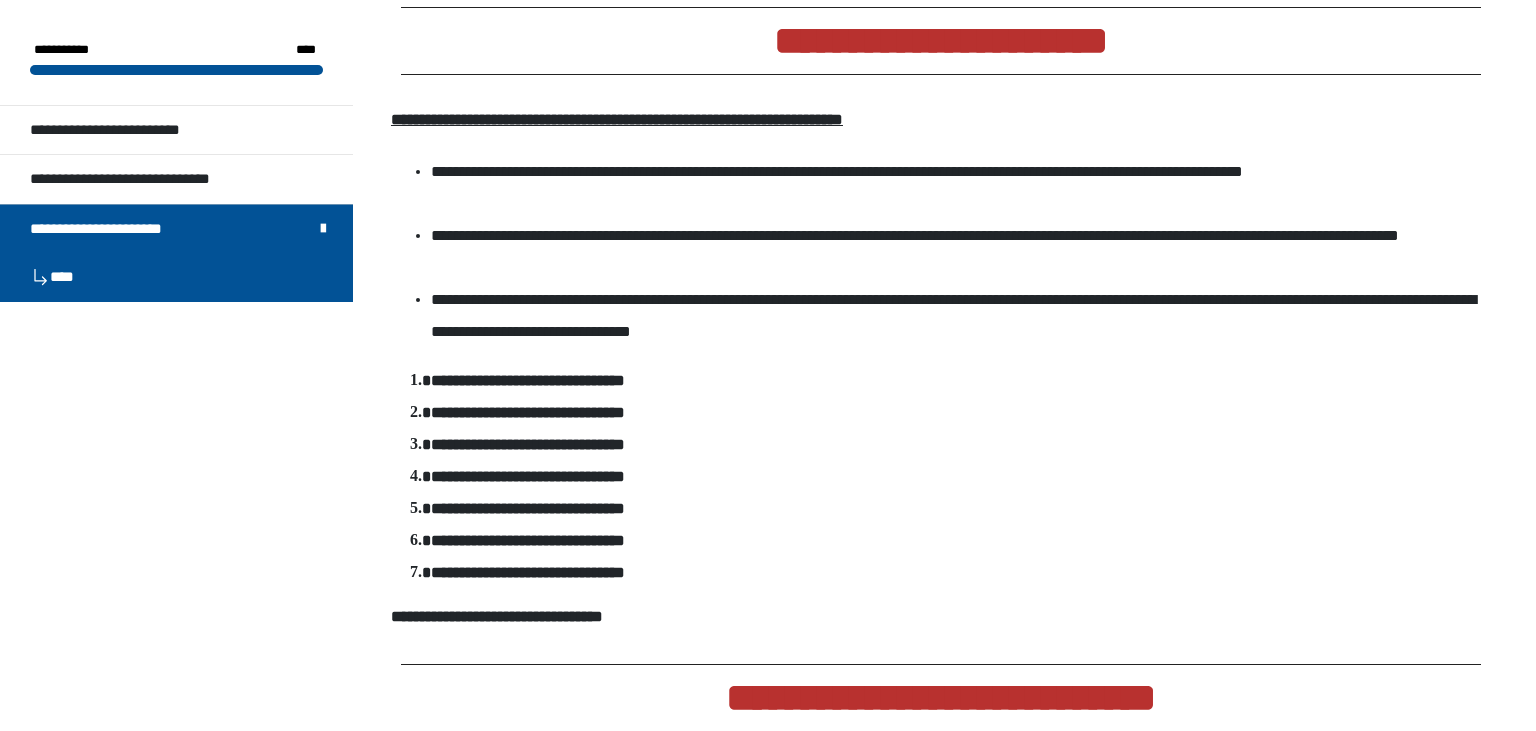 scroll, scrollTop: 760, scrollLeft: 0, axis: vertical 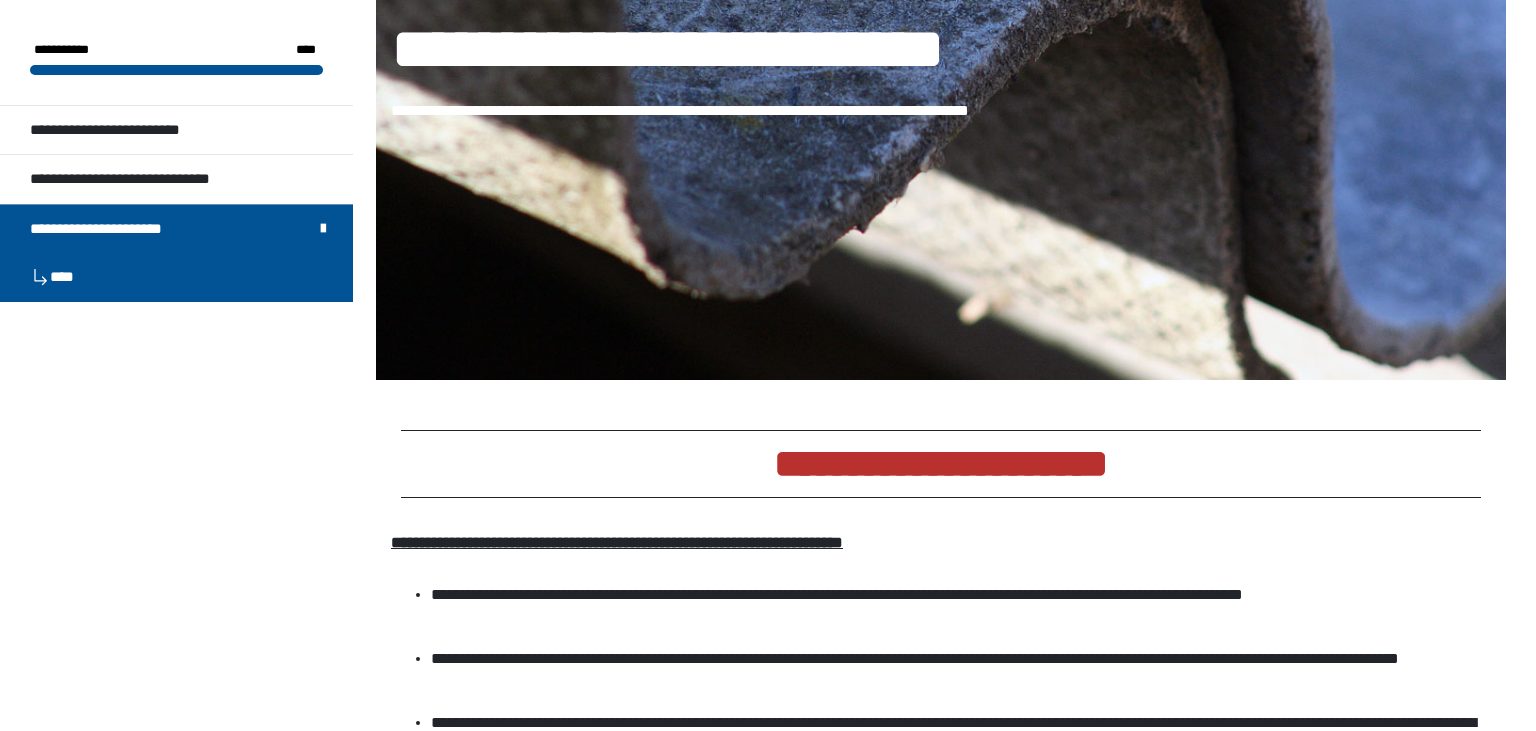 click on "****" at bounding box center (176, 277) 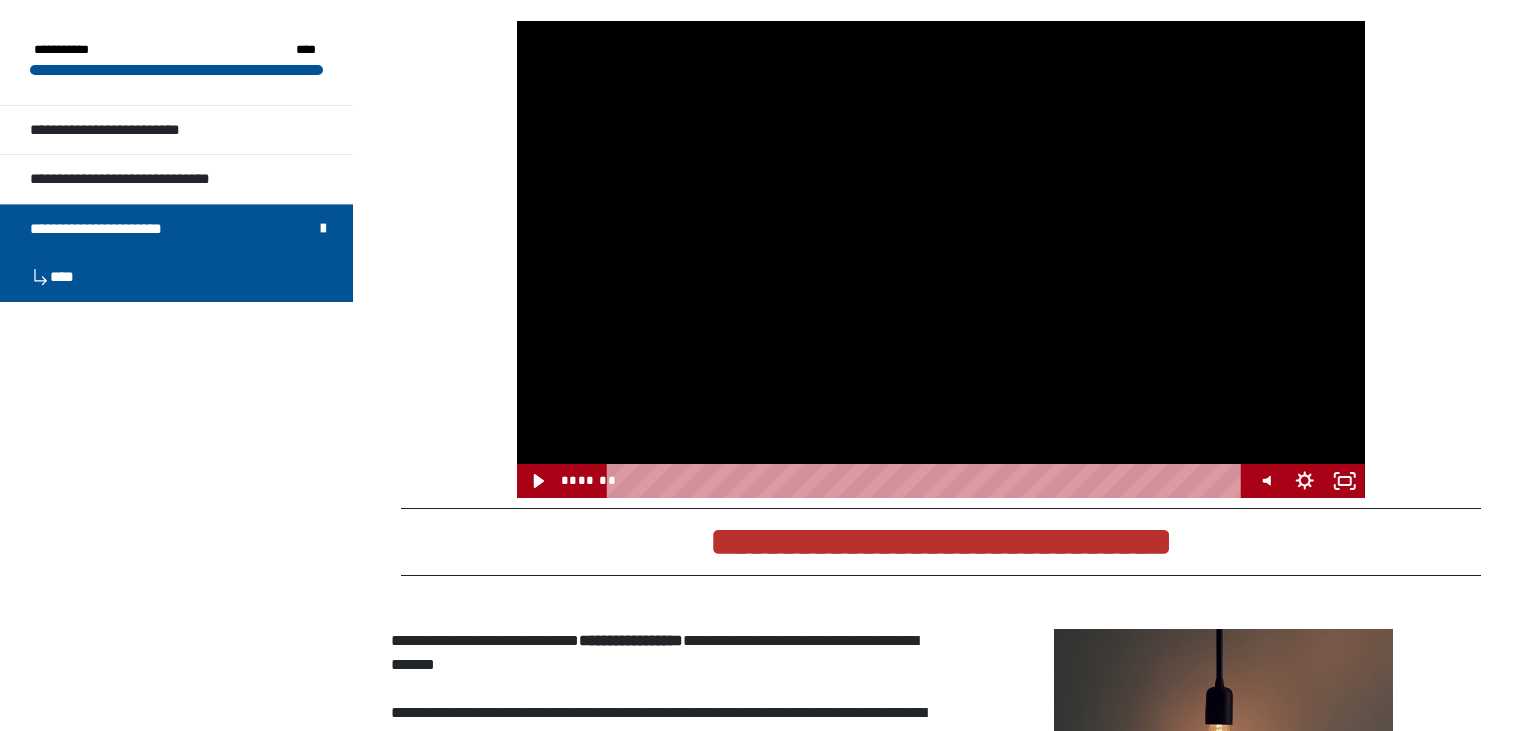 scroll, scrollTop: 2239, scrollLeft: 0, axis: vertical 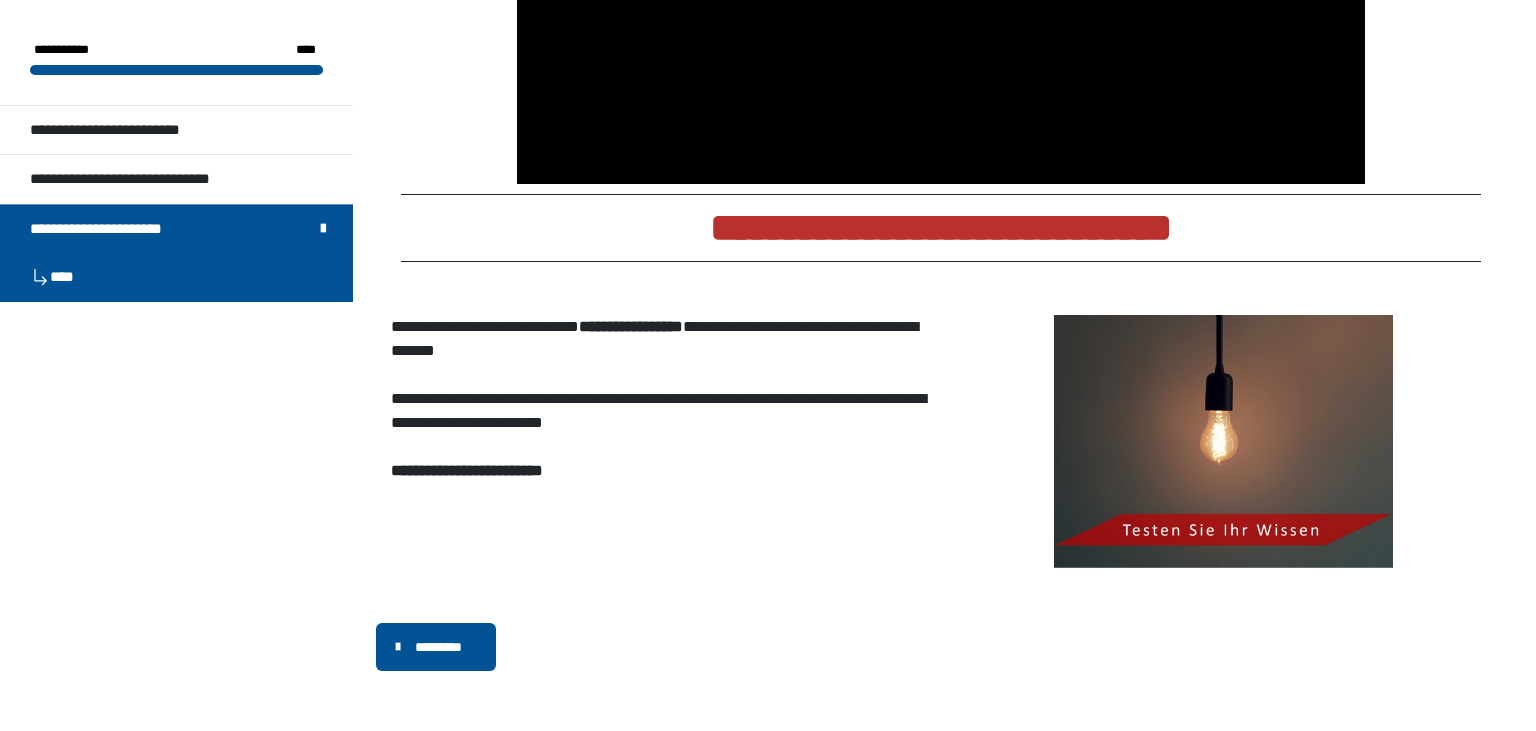 click on "*********" at bounding box center [438, 647] 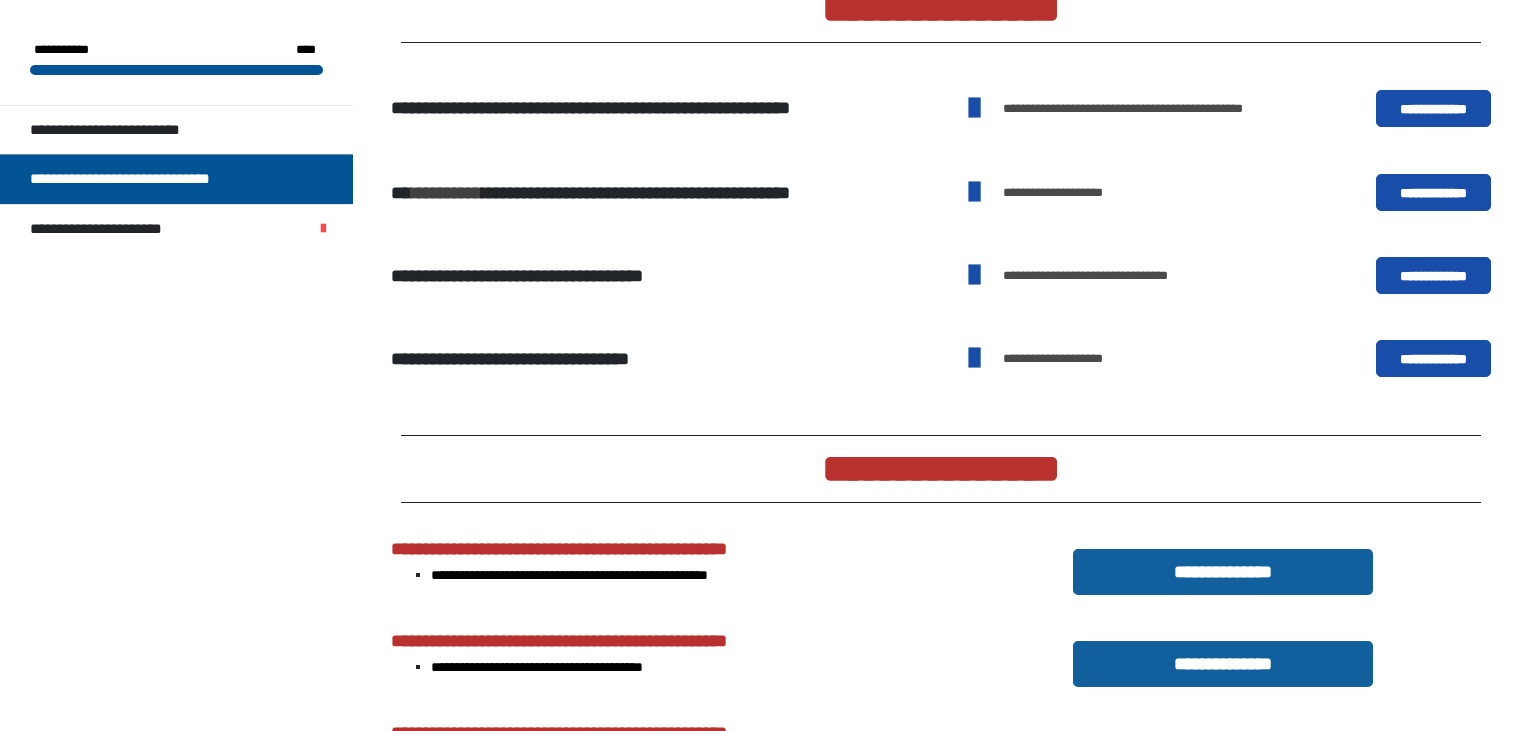 scroll, scrollTop: 1181, scrollLeft: 0, axis: vertical 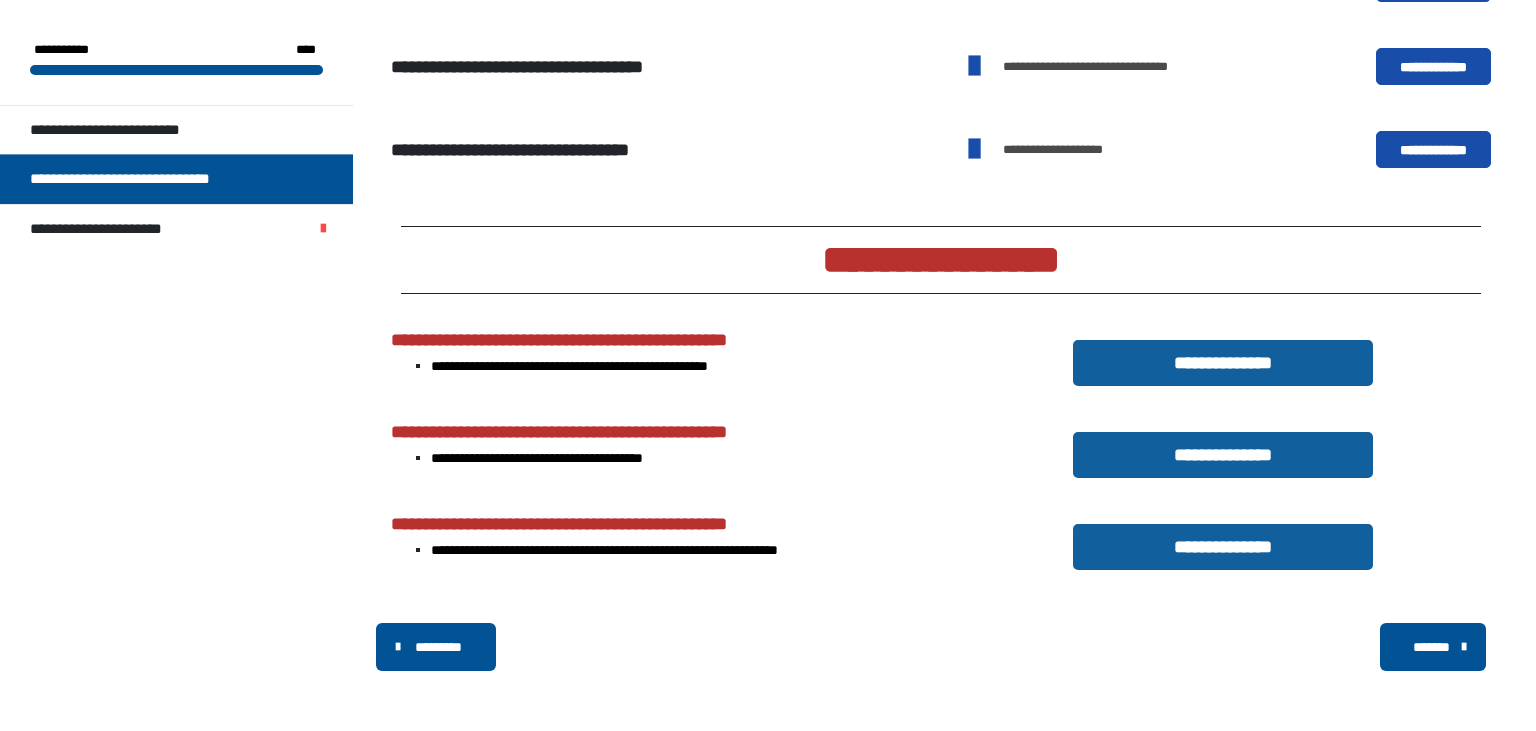 click on "*******" at bounding box center [1431, 647] 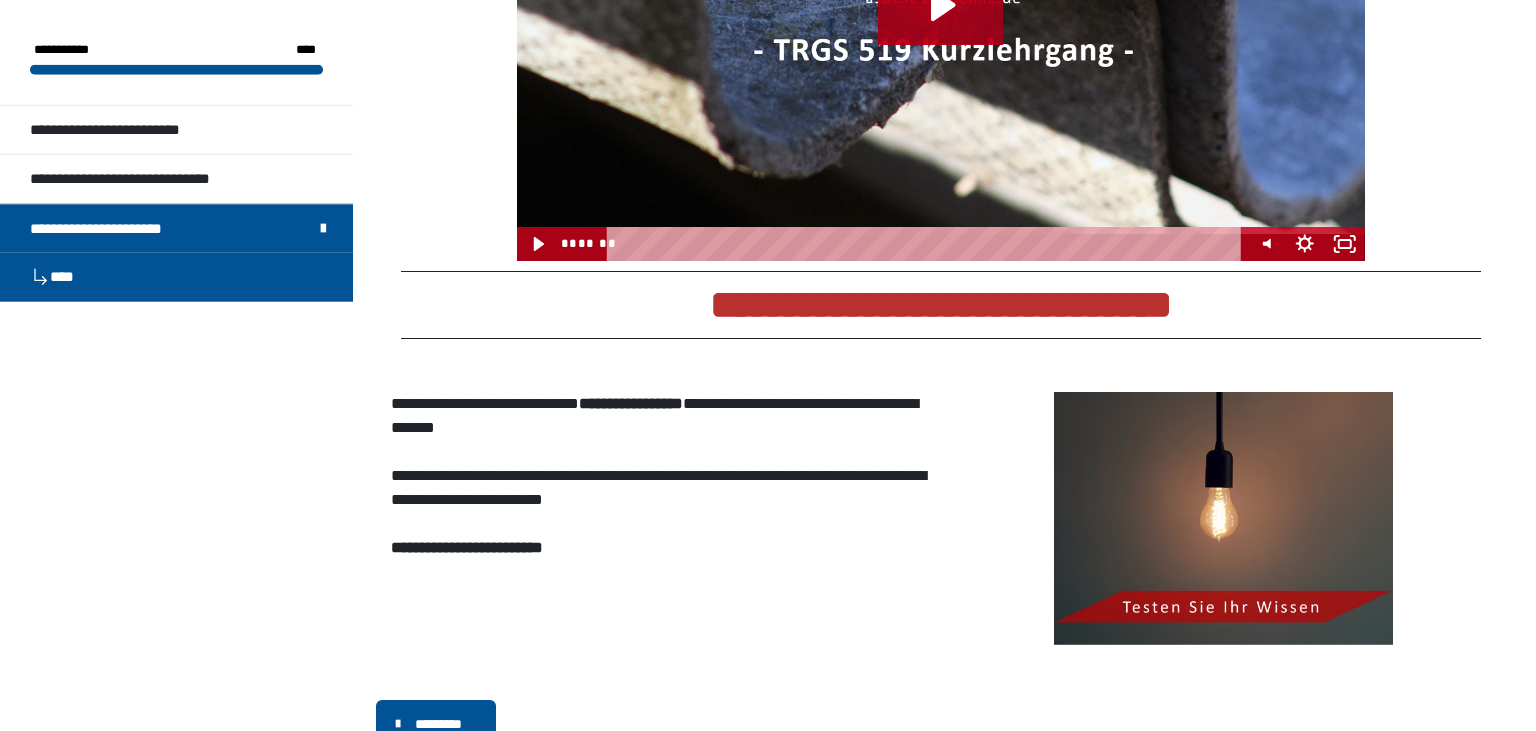 scroll, scrollTop: 2239, scrollLeft: 0, axis: vertical 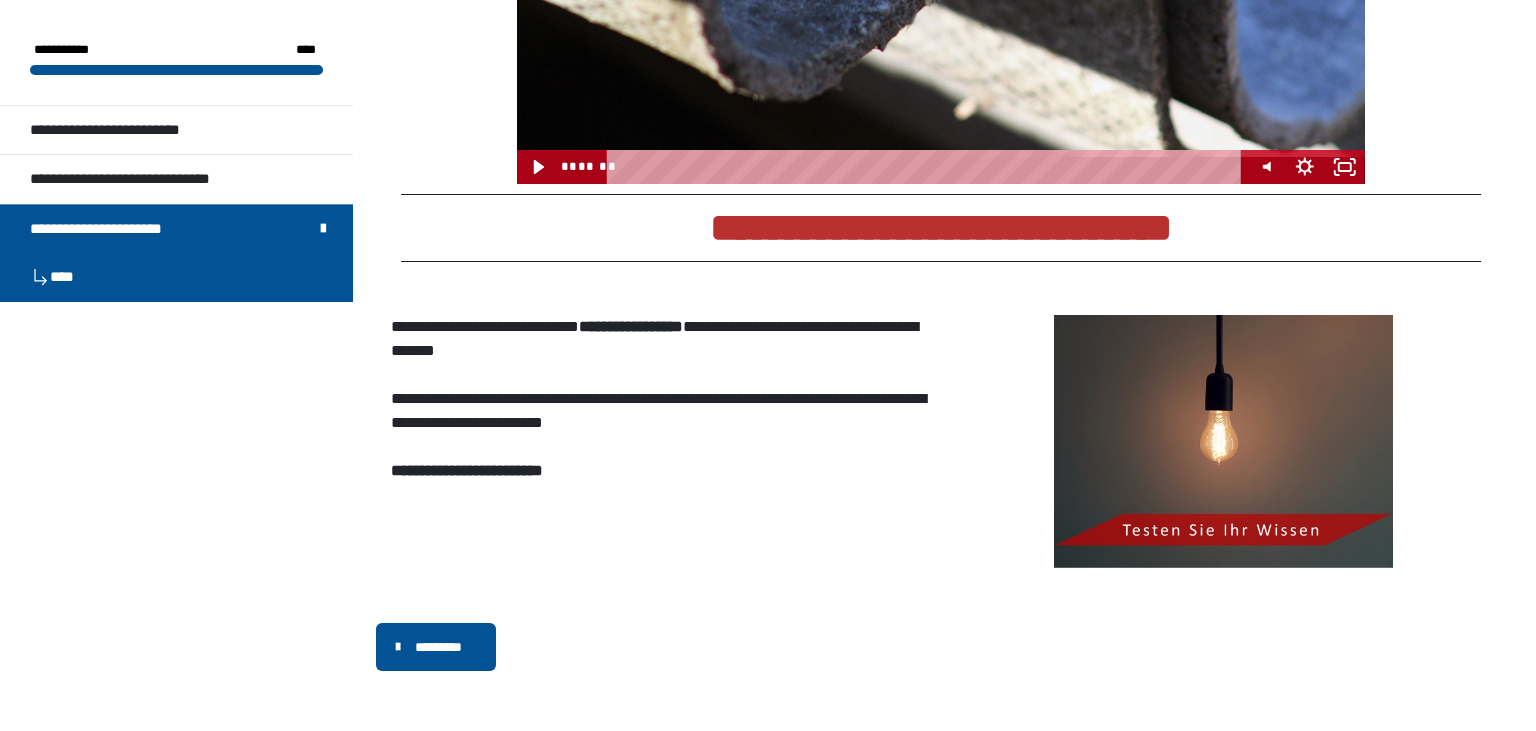 click on "**********" at bounding box center [624, 326] 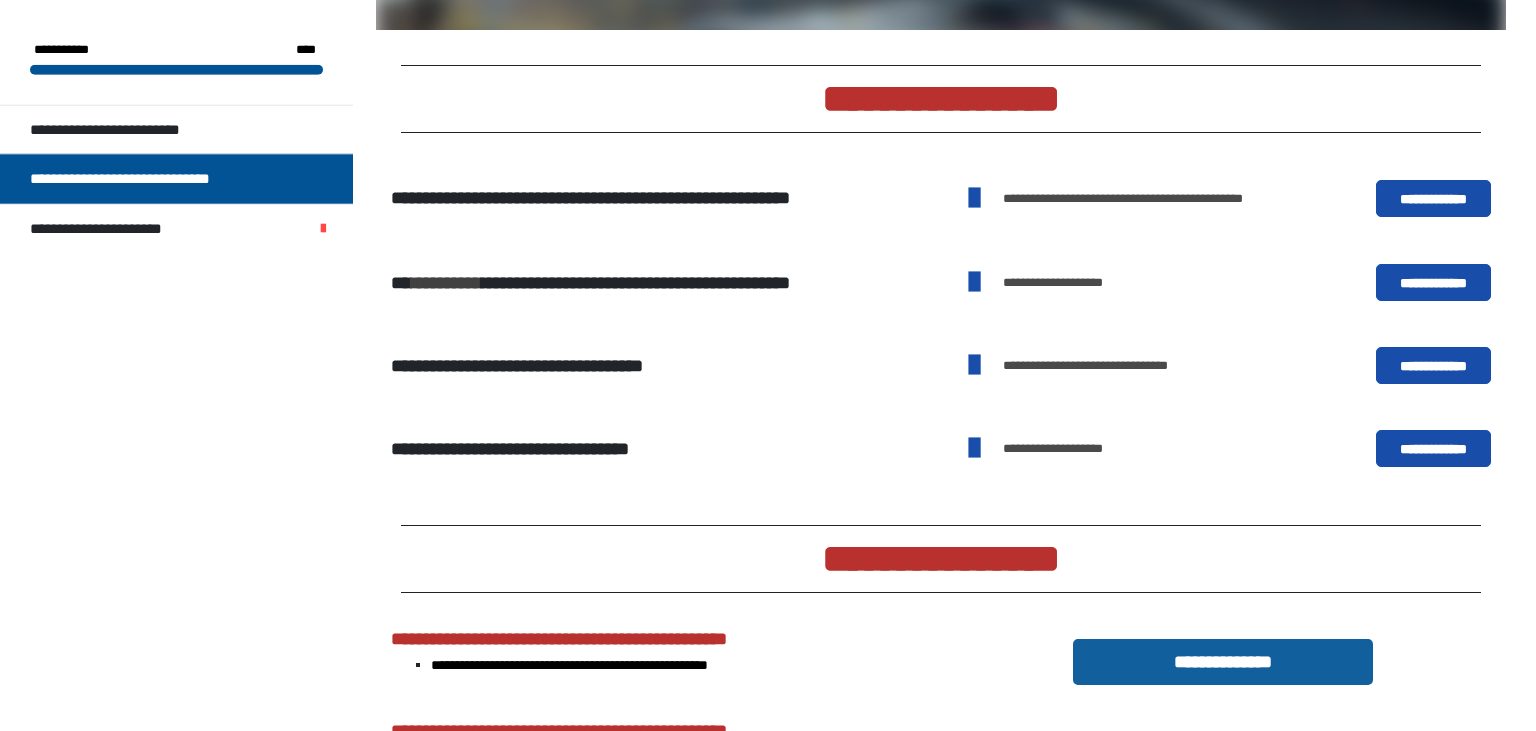 scroll, scrollTop: 864, scrollLeft: 0, axis: vertical 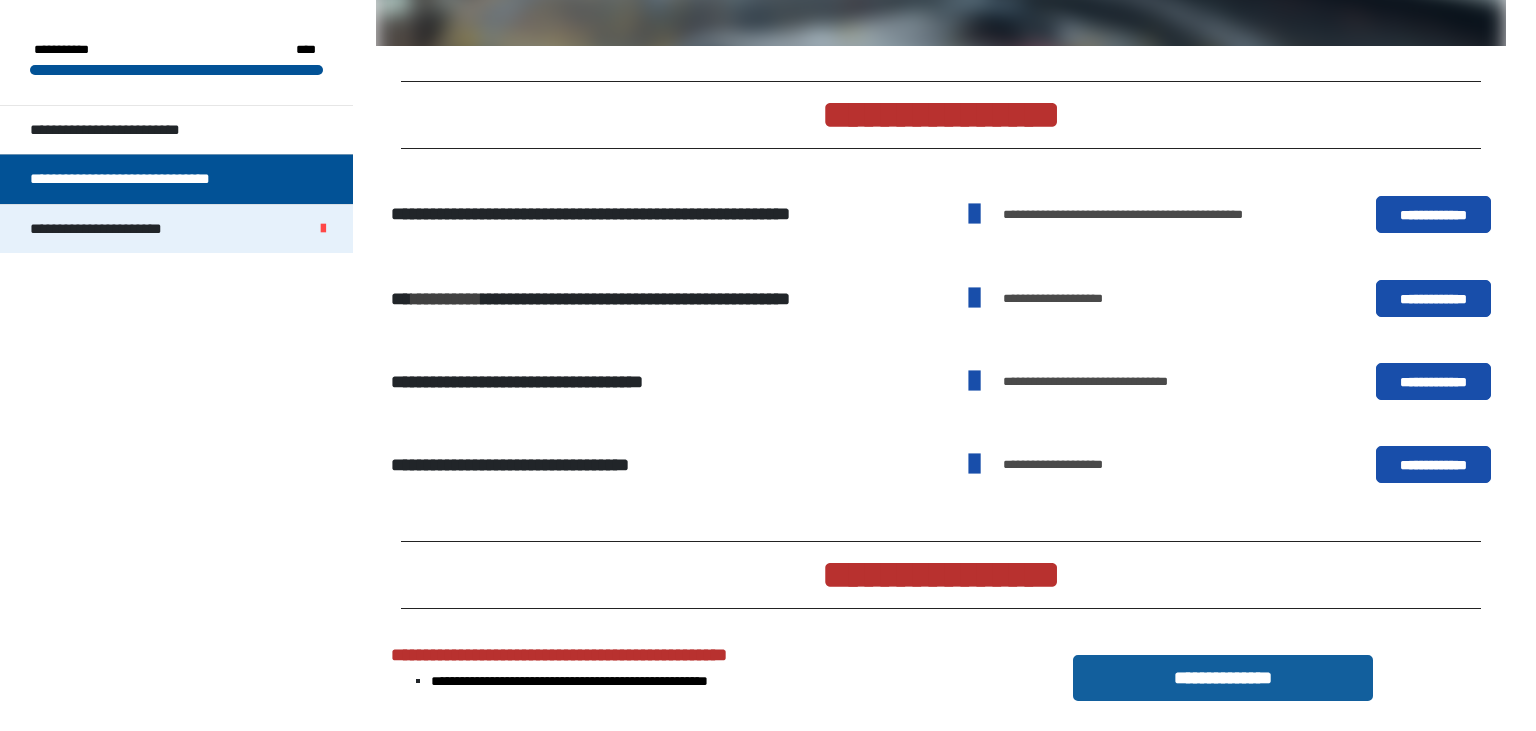 click on "**********" at bounding box center [115, 229] 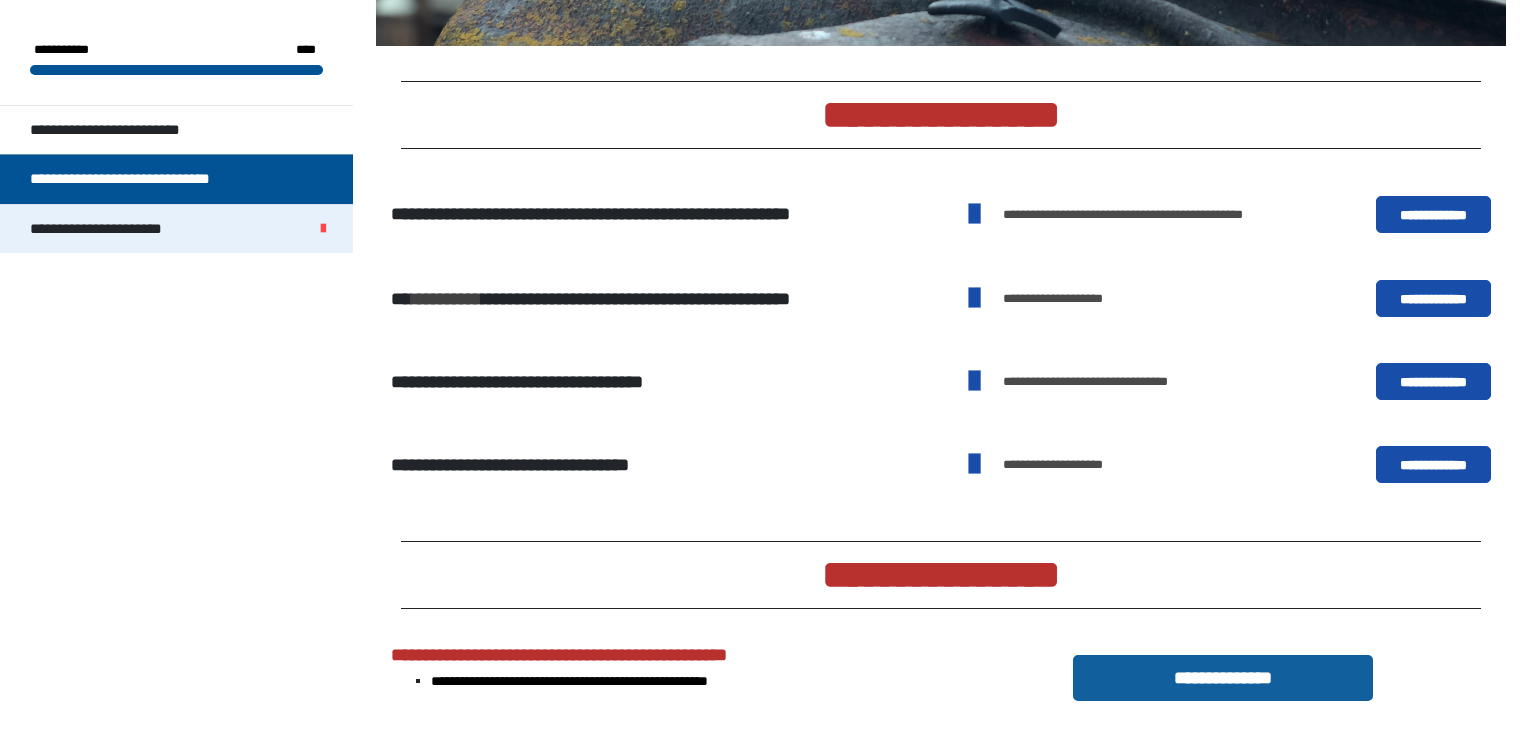 scroll, scrollTop: 269, scrollLeft: 0, axis: vertical 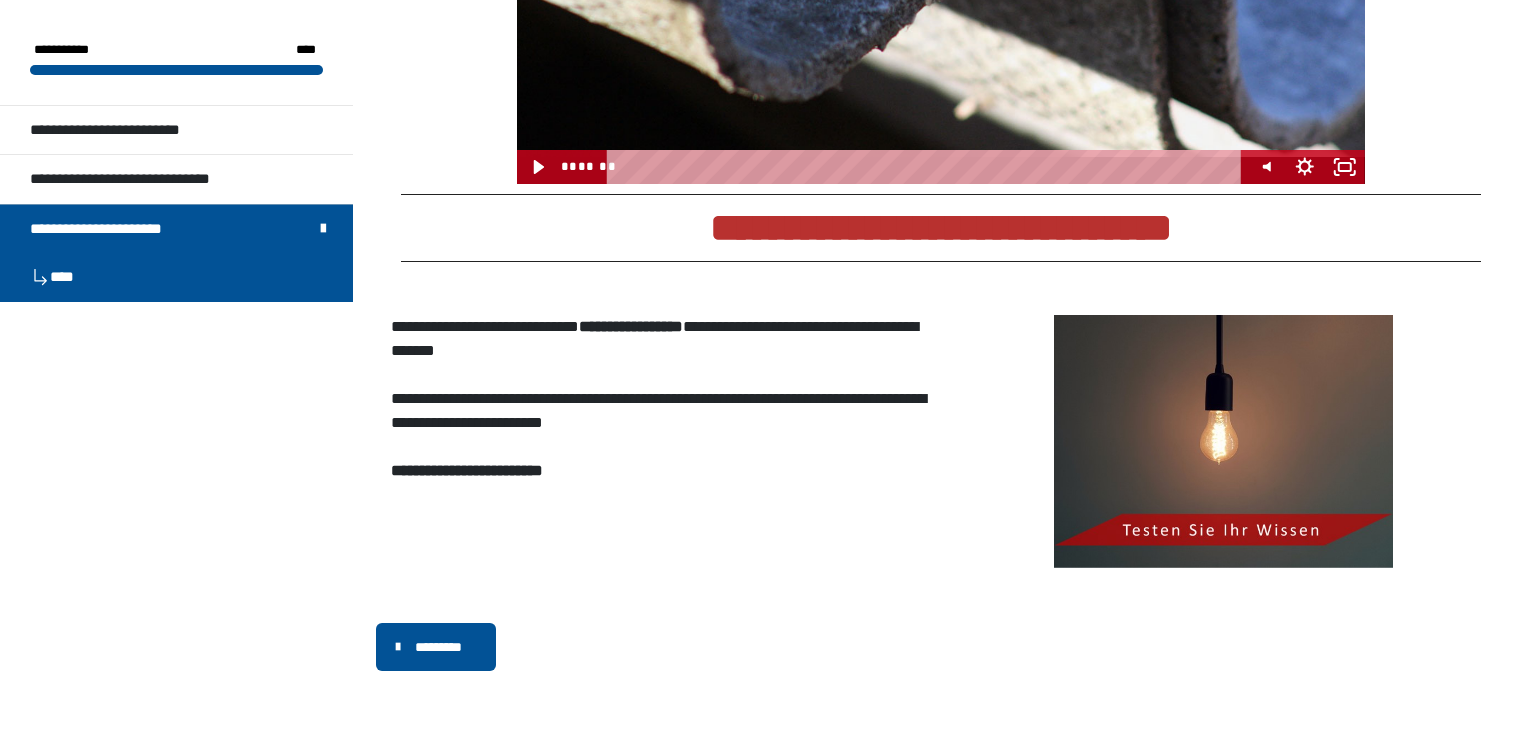 click on "**********" at bounding box center [467, 470] 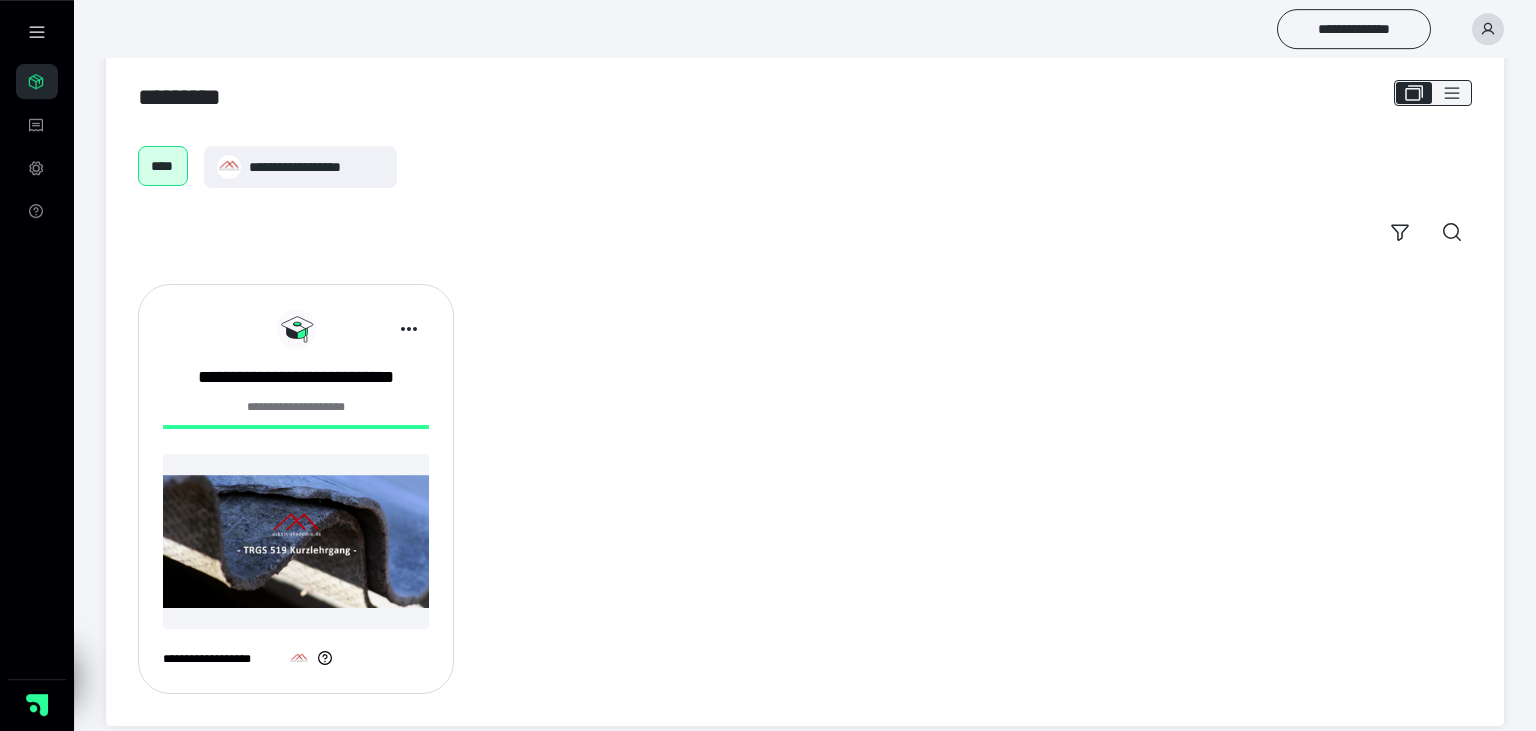 scroll, scrollTop: 49, scrollLeft: 0, axis: vertical 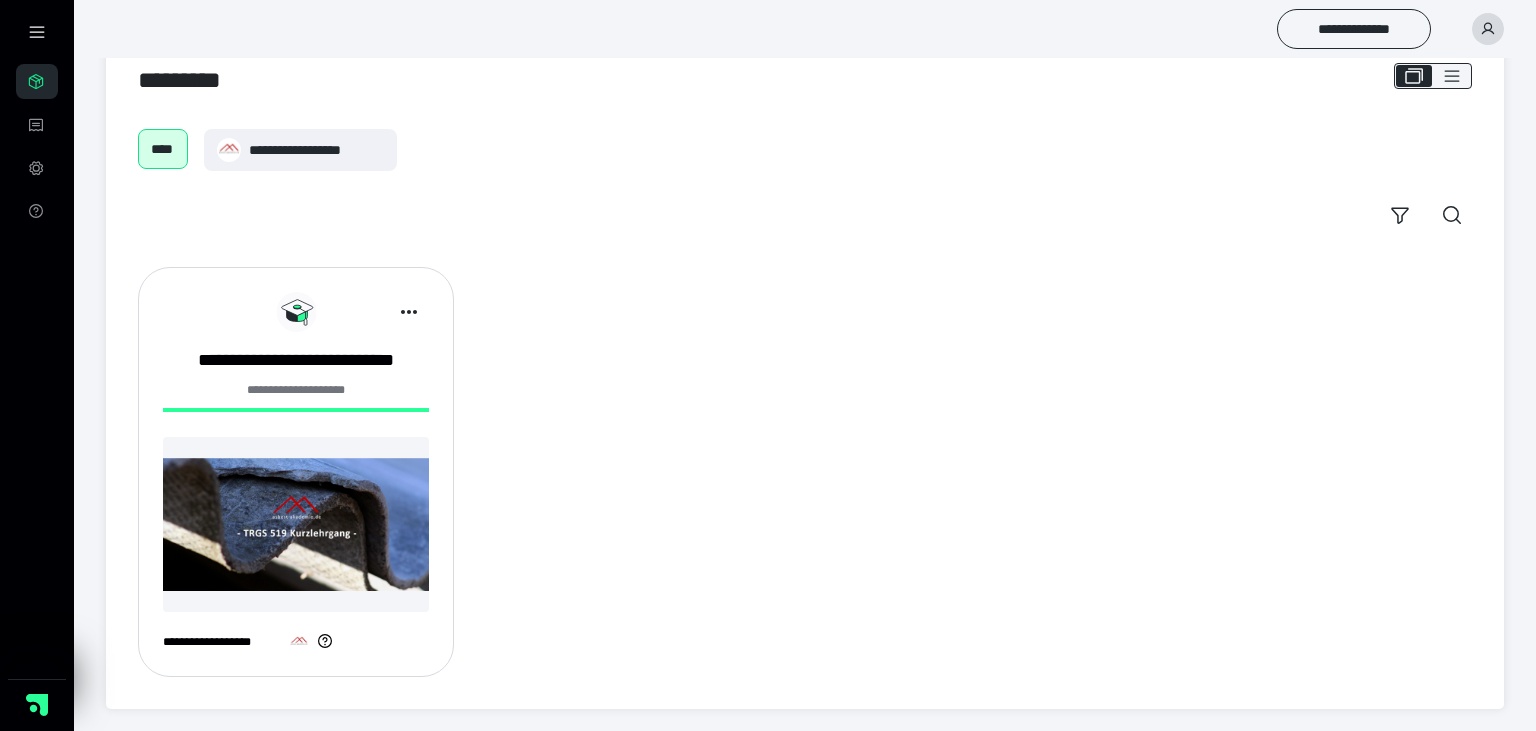 click at bounding box center [296, 524] 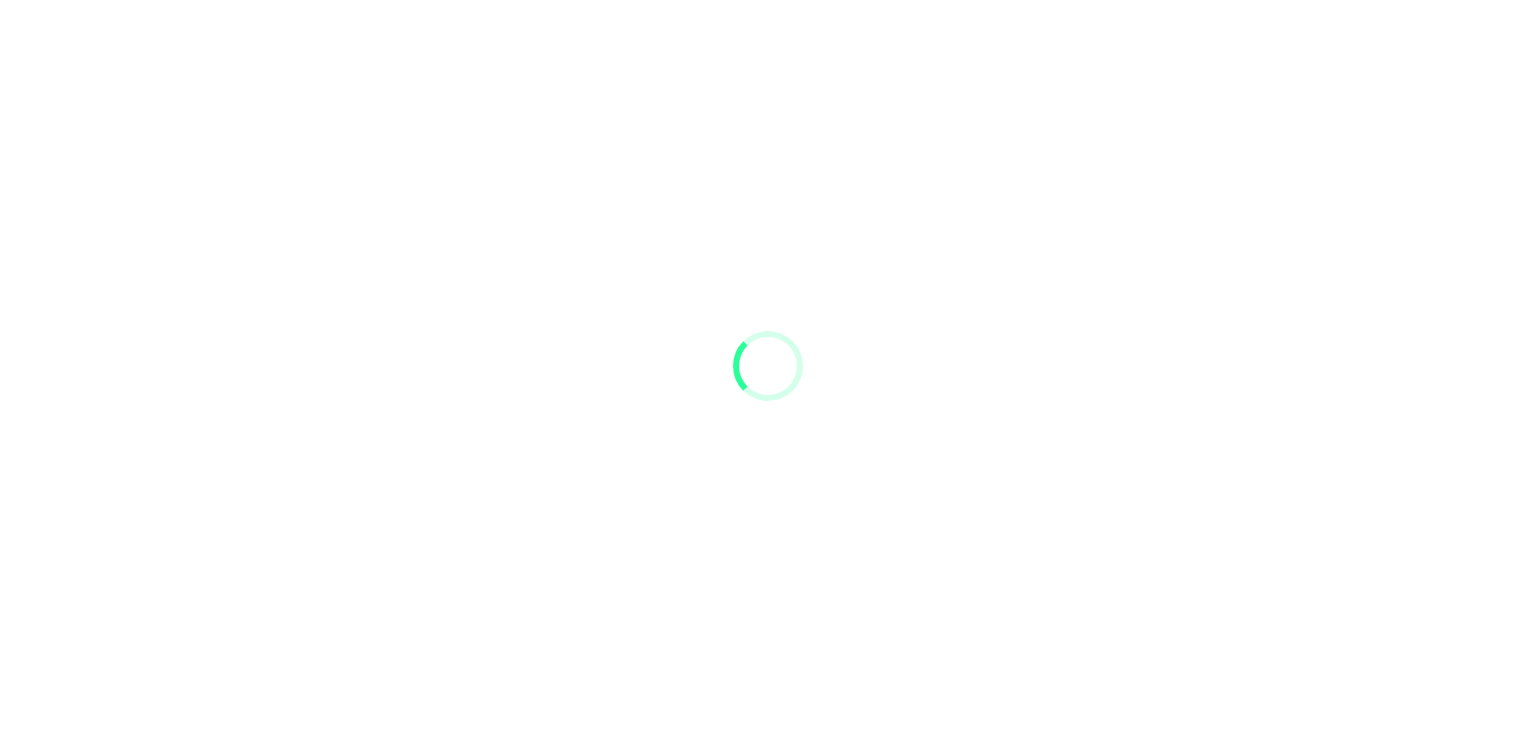 scroll, scrollTop: 0, scrollLeft: 0, axis: both 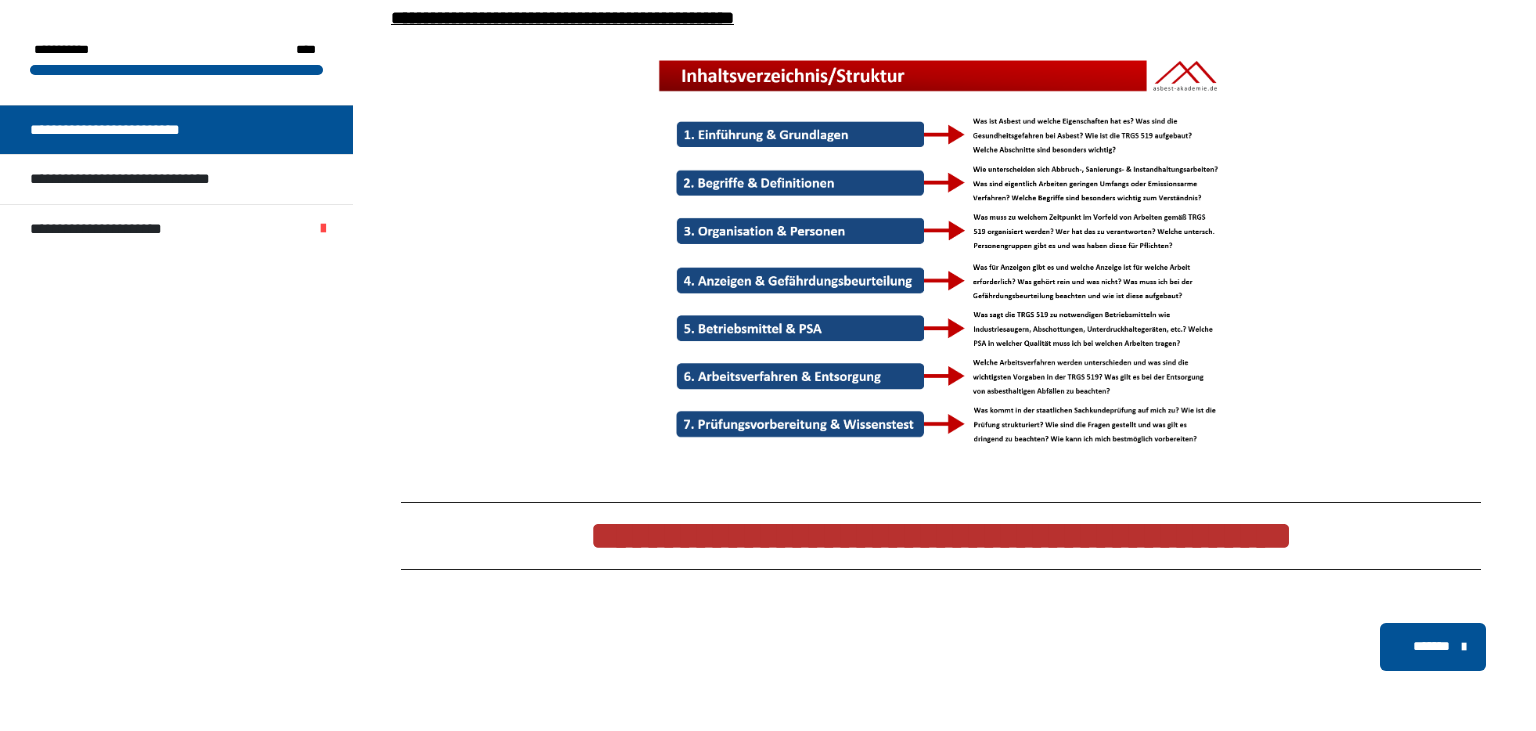 click on "*******" at bounding box center [1431, 646] 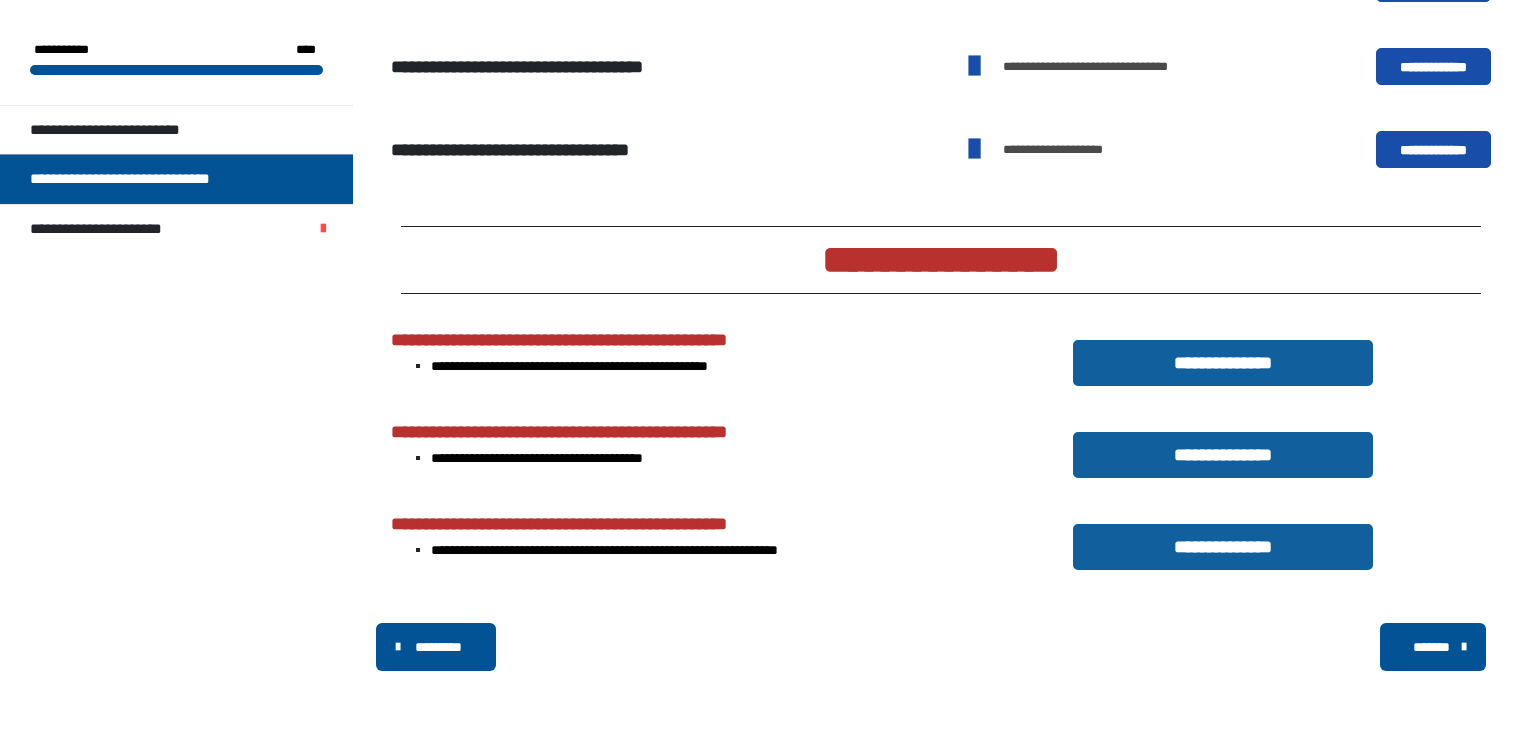 scroll, scrollTop: 1181, scrollLeft: 0, axis: vertical 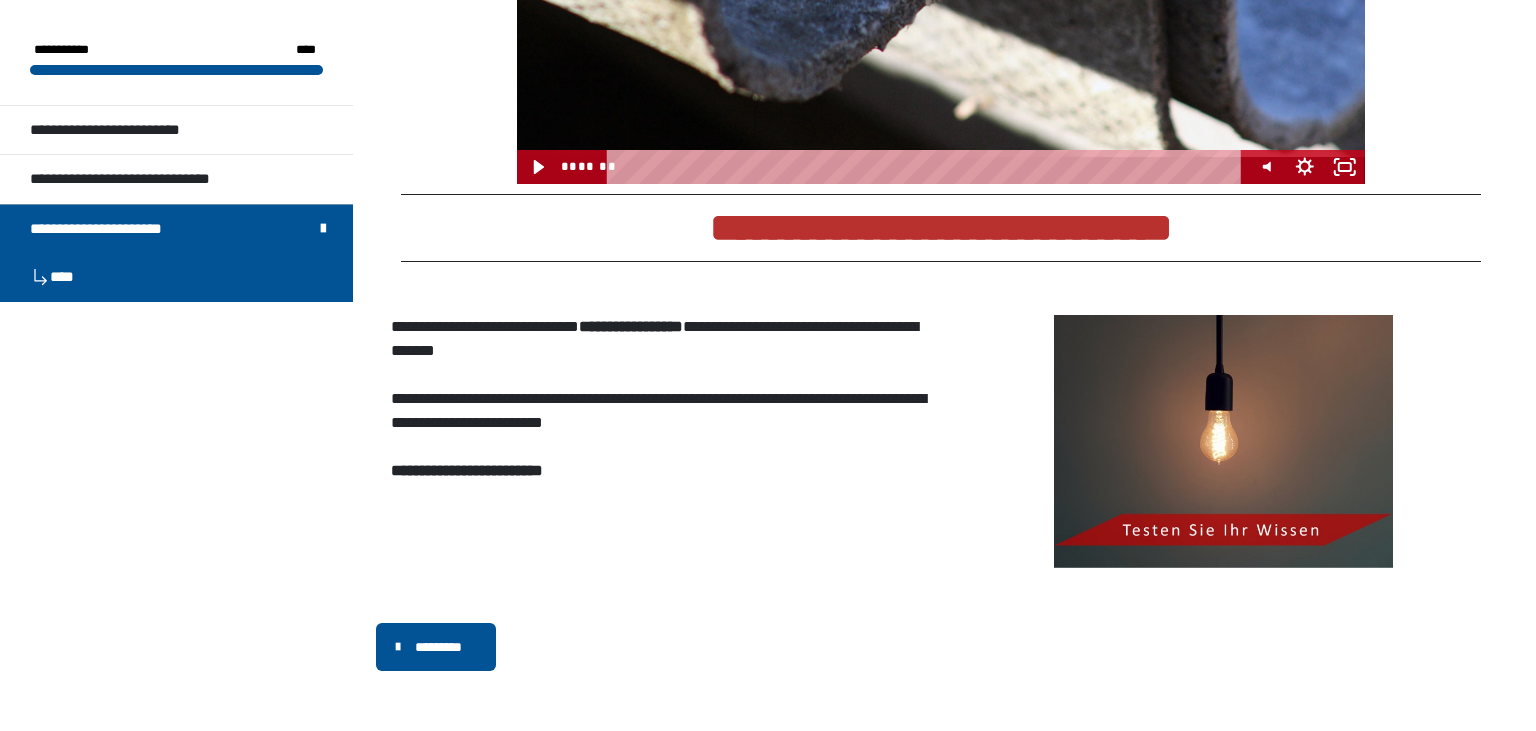 click at bounding box center (1223, 442) 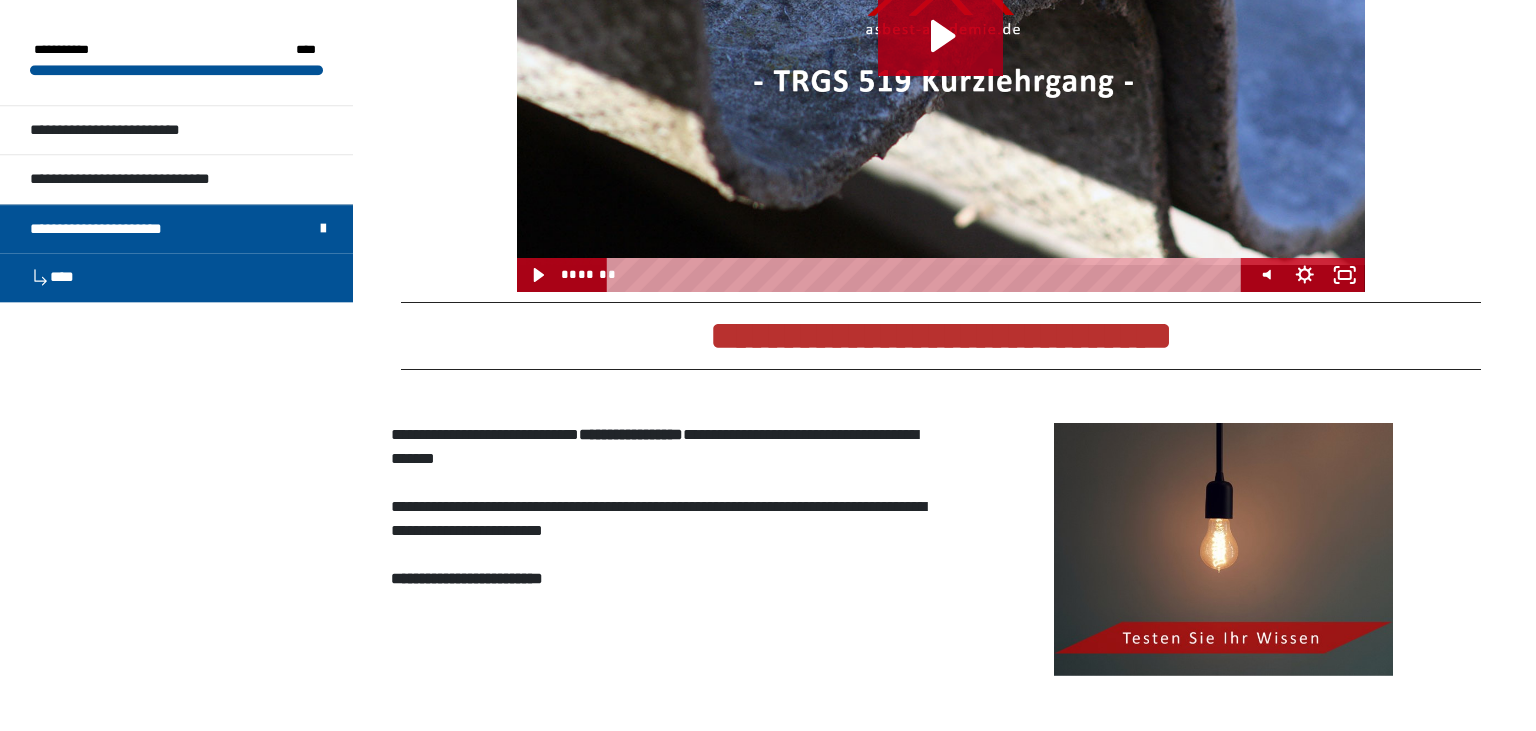 scroll, scrollTop: 2239, scrollLeft: 0, axis: vertical 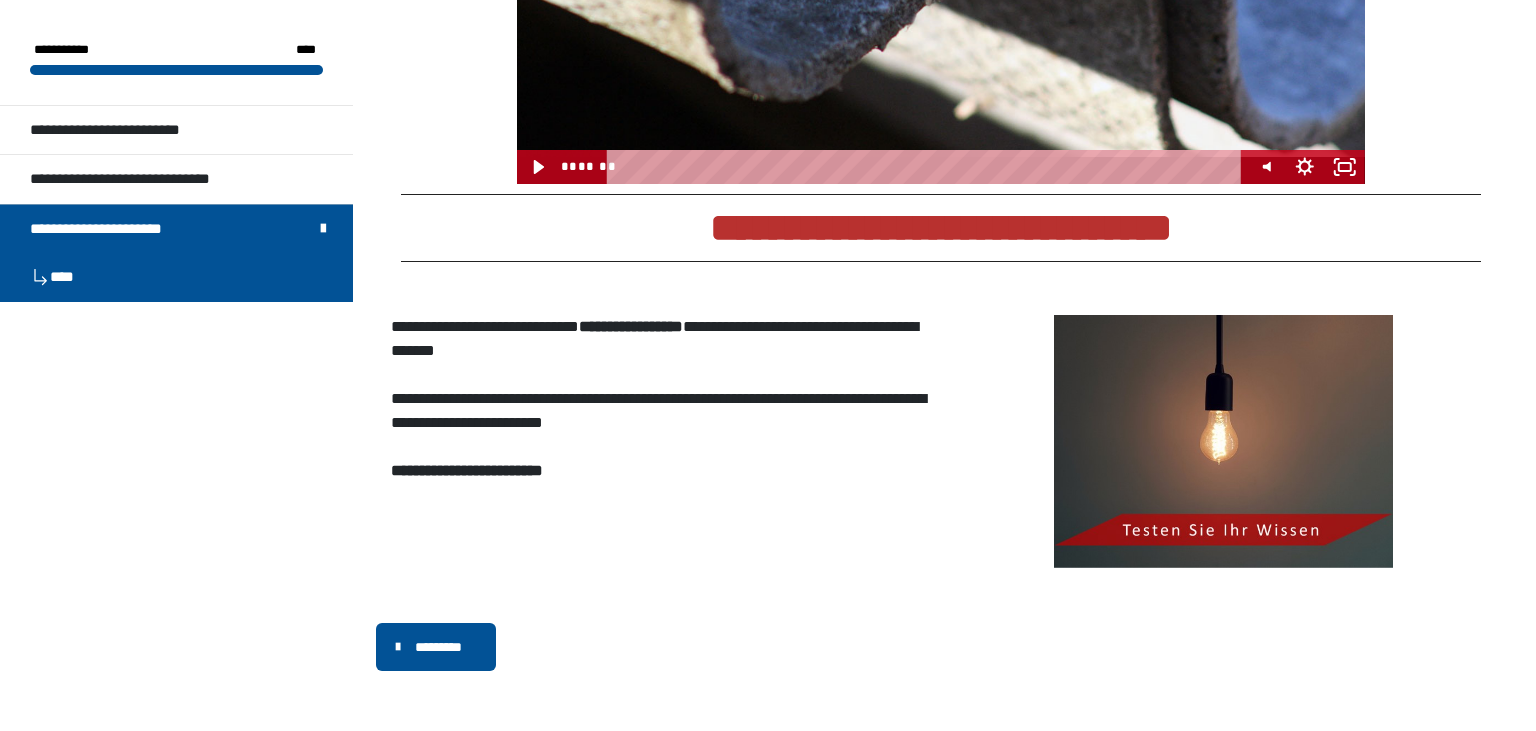 click on "**********" at bounding box center [624, 326] 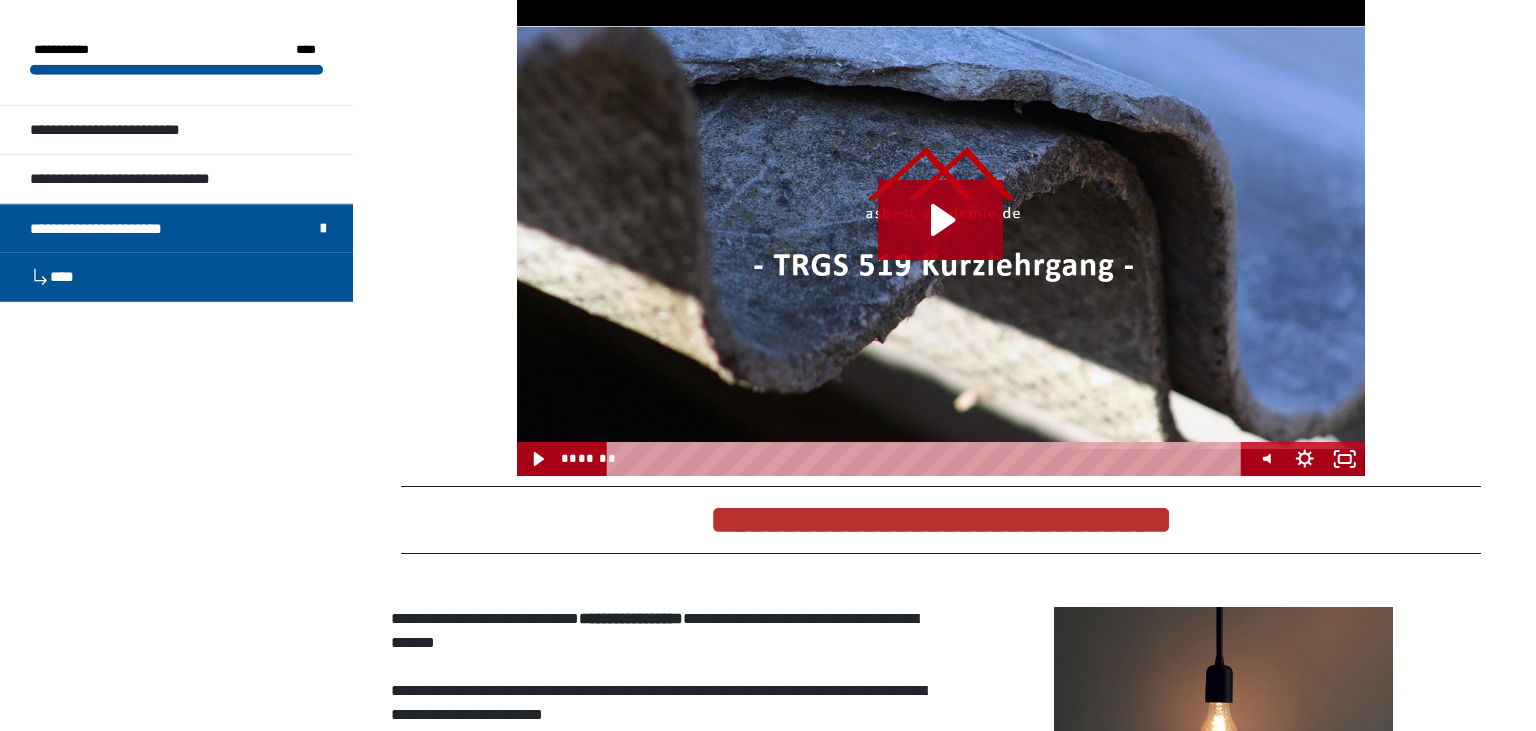 scroll, scrollTop: 2133, scrollLeft: 0, axis: vertical 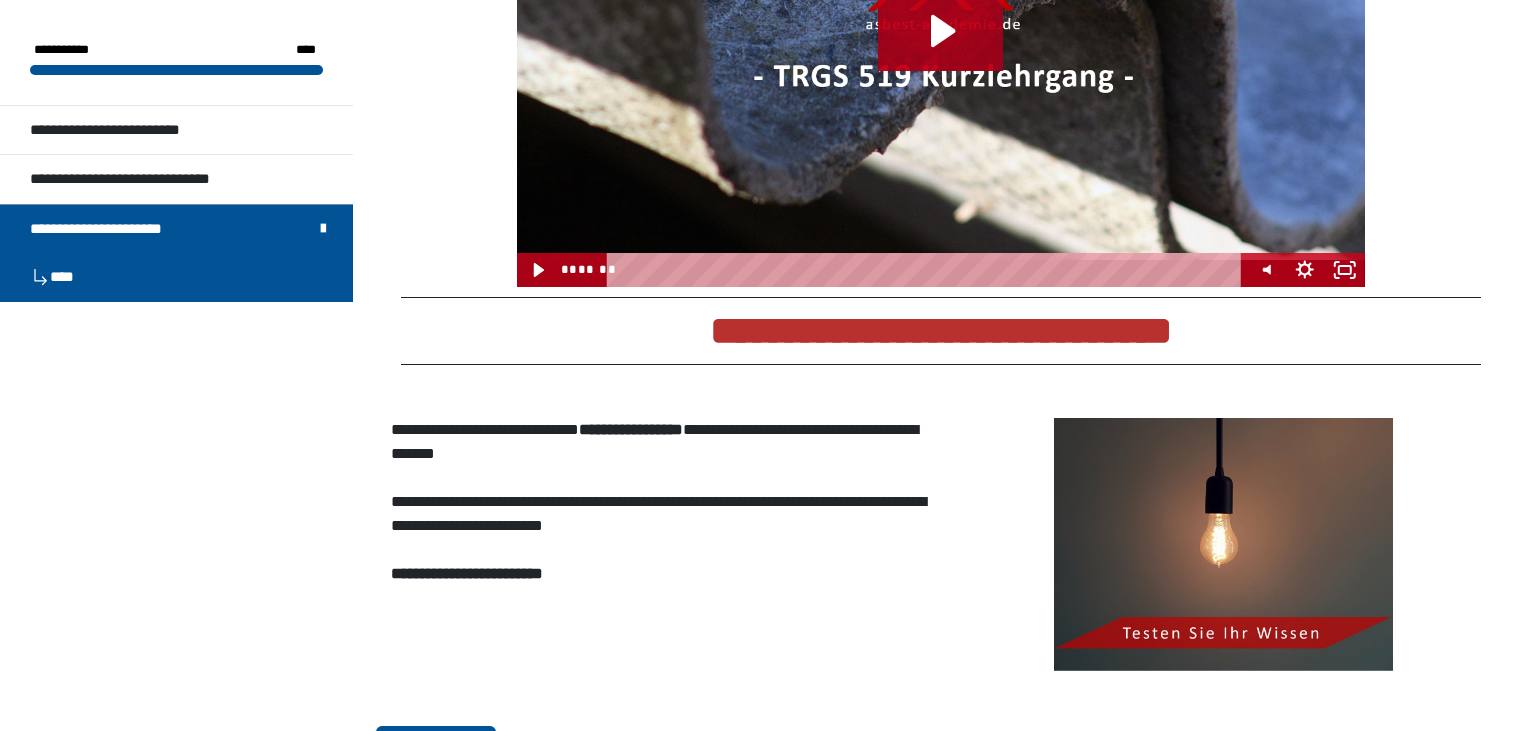click on "****" at bounding box center [176, 277] 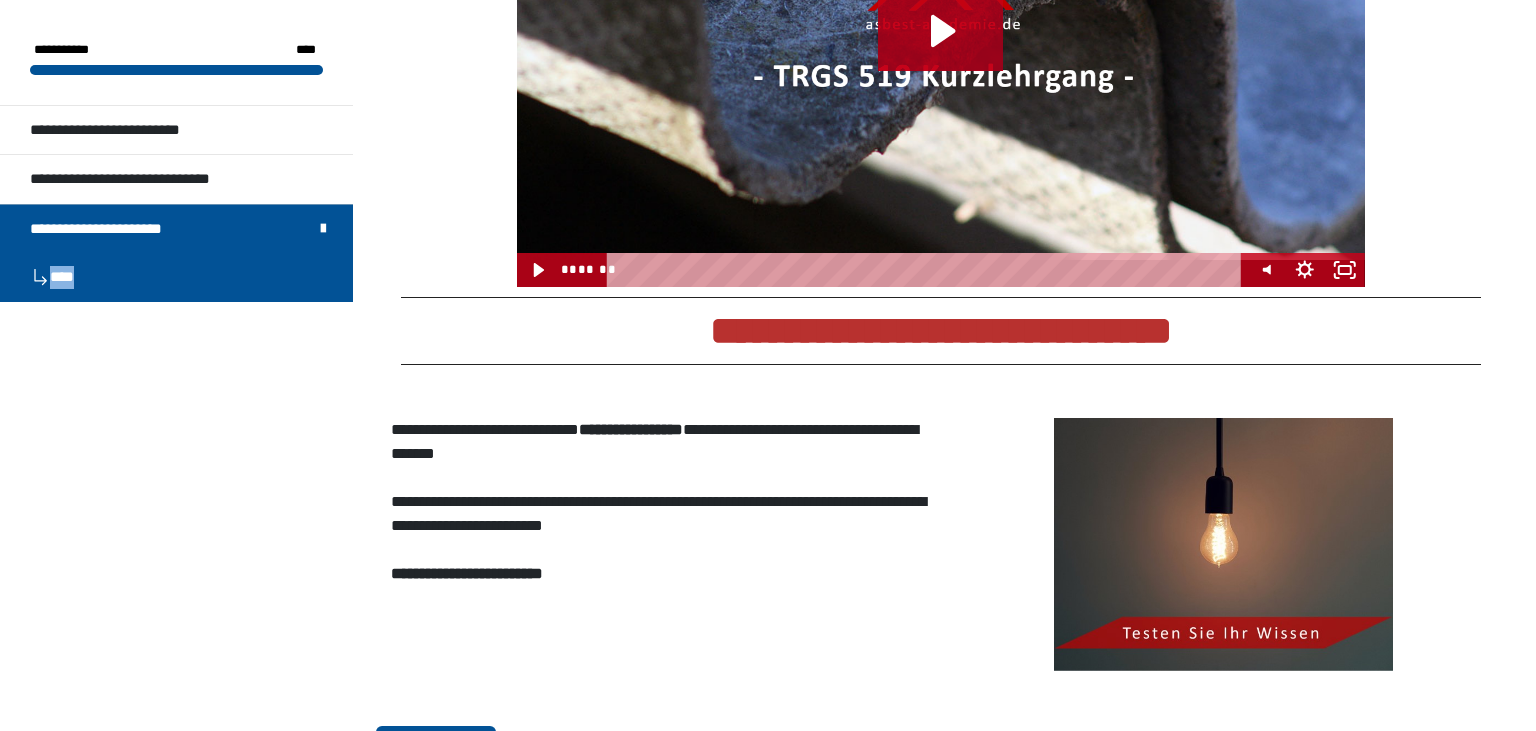 click on "****" at bounding box center (176, 277) 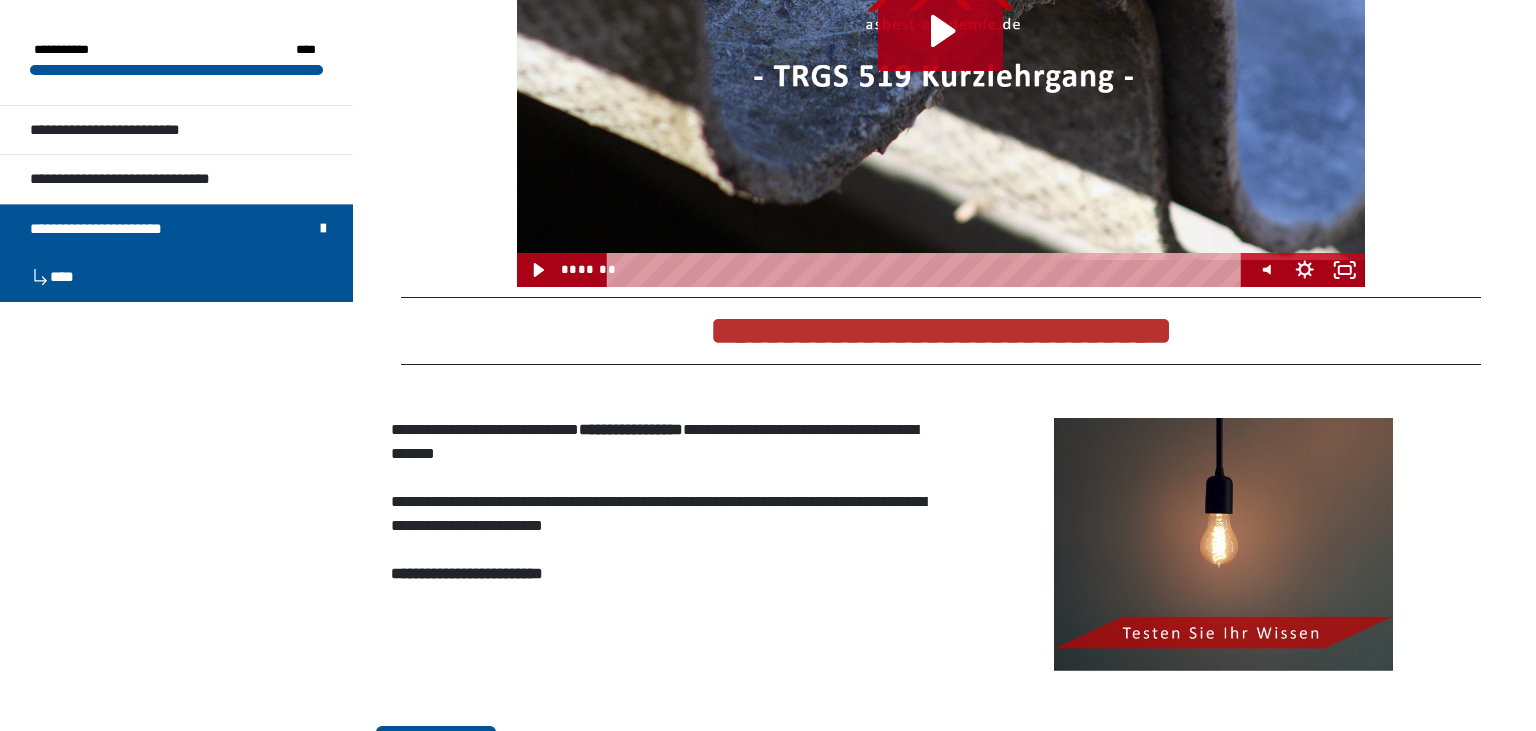 click 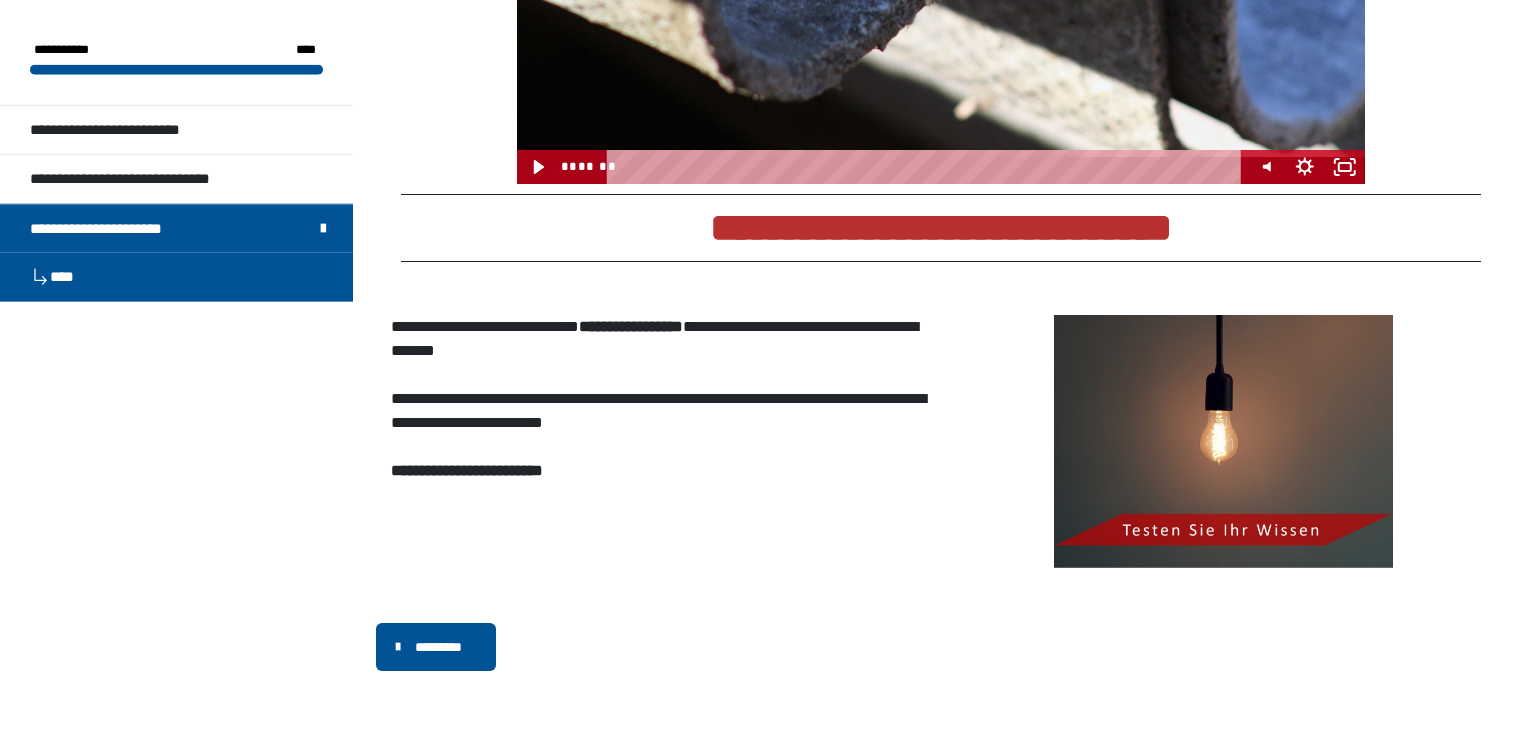 scroll, scrollTop: 2239, scrollLeft: 0, axis: vertical 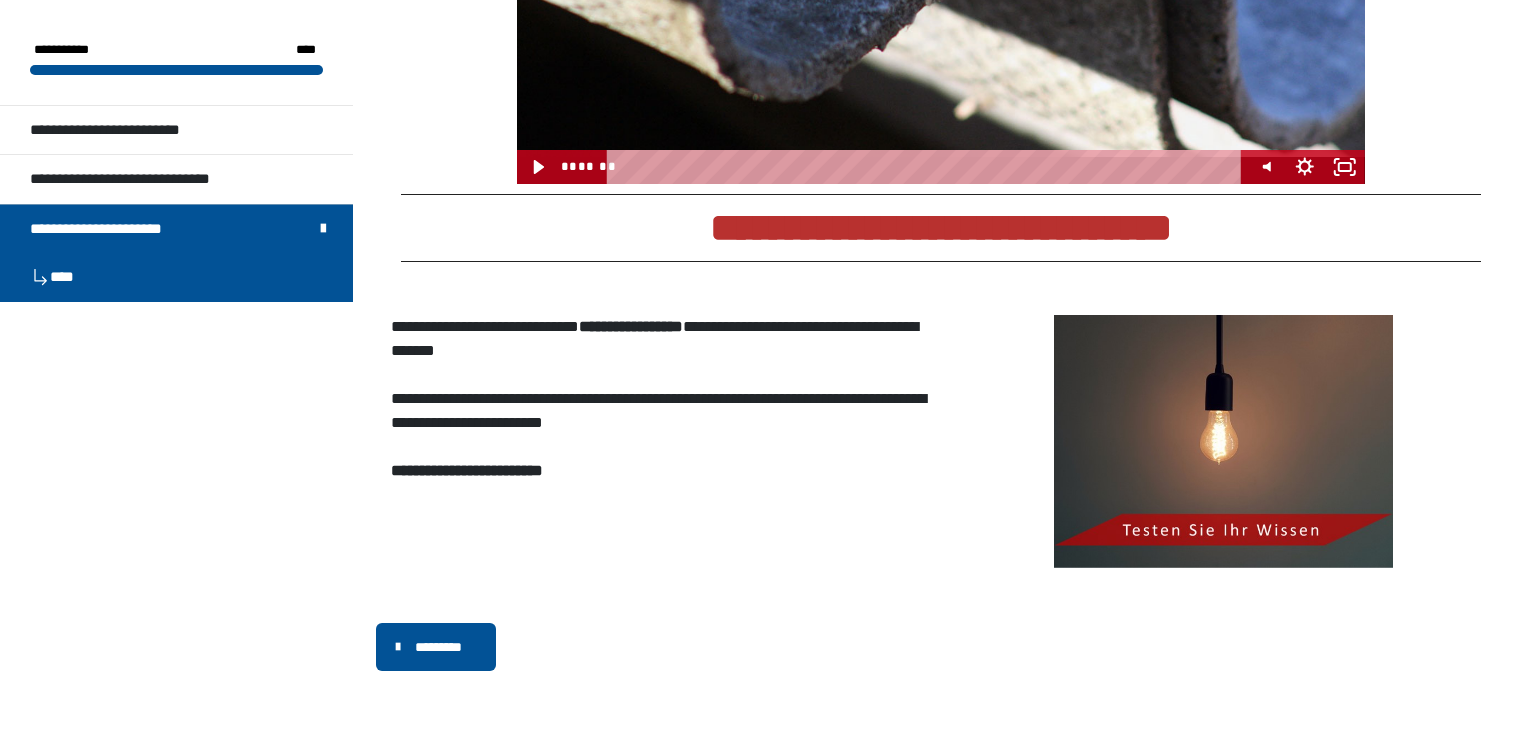 click at bounding box center [1223, 442] 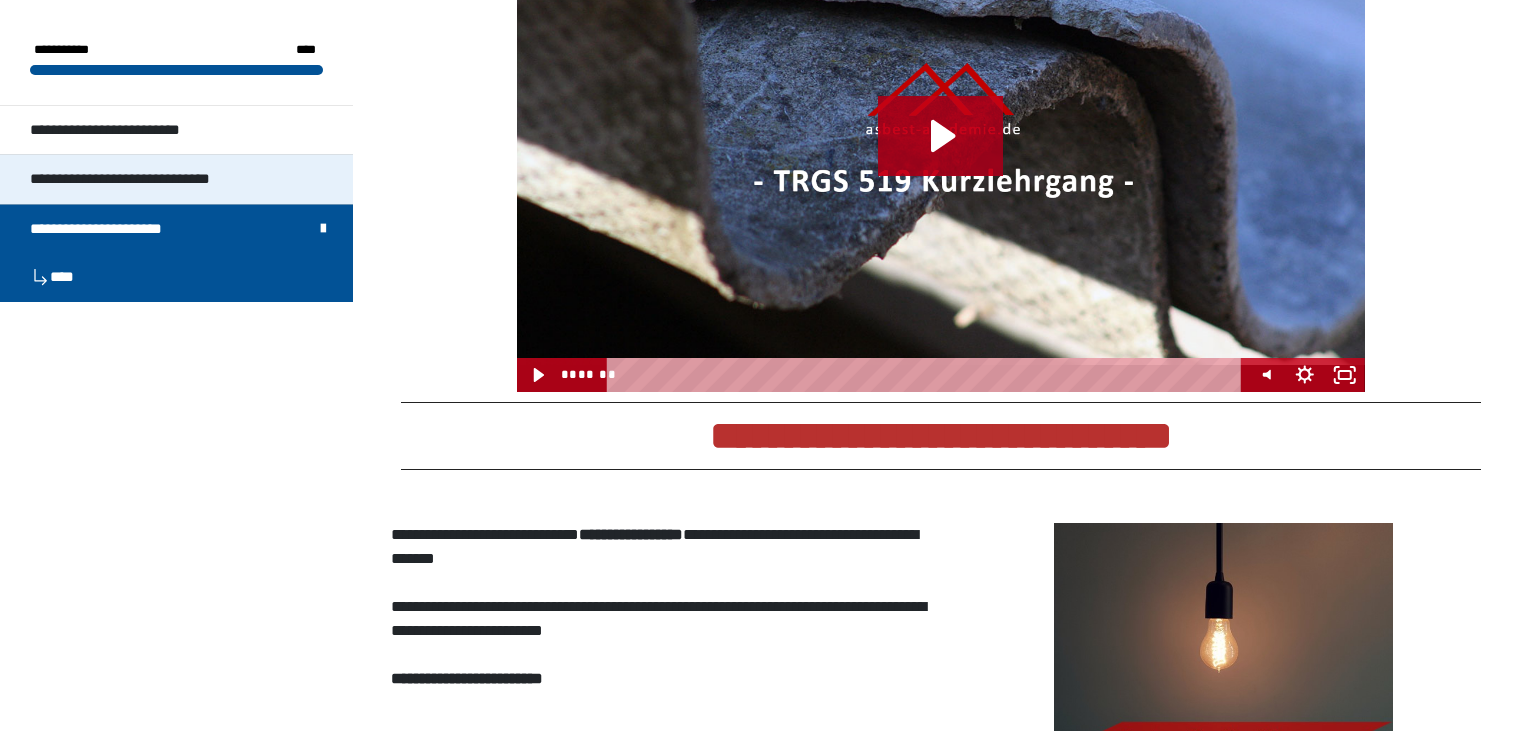 click on "**********" at bounding box center (142, 179) 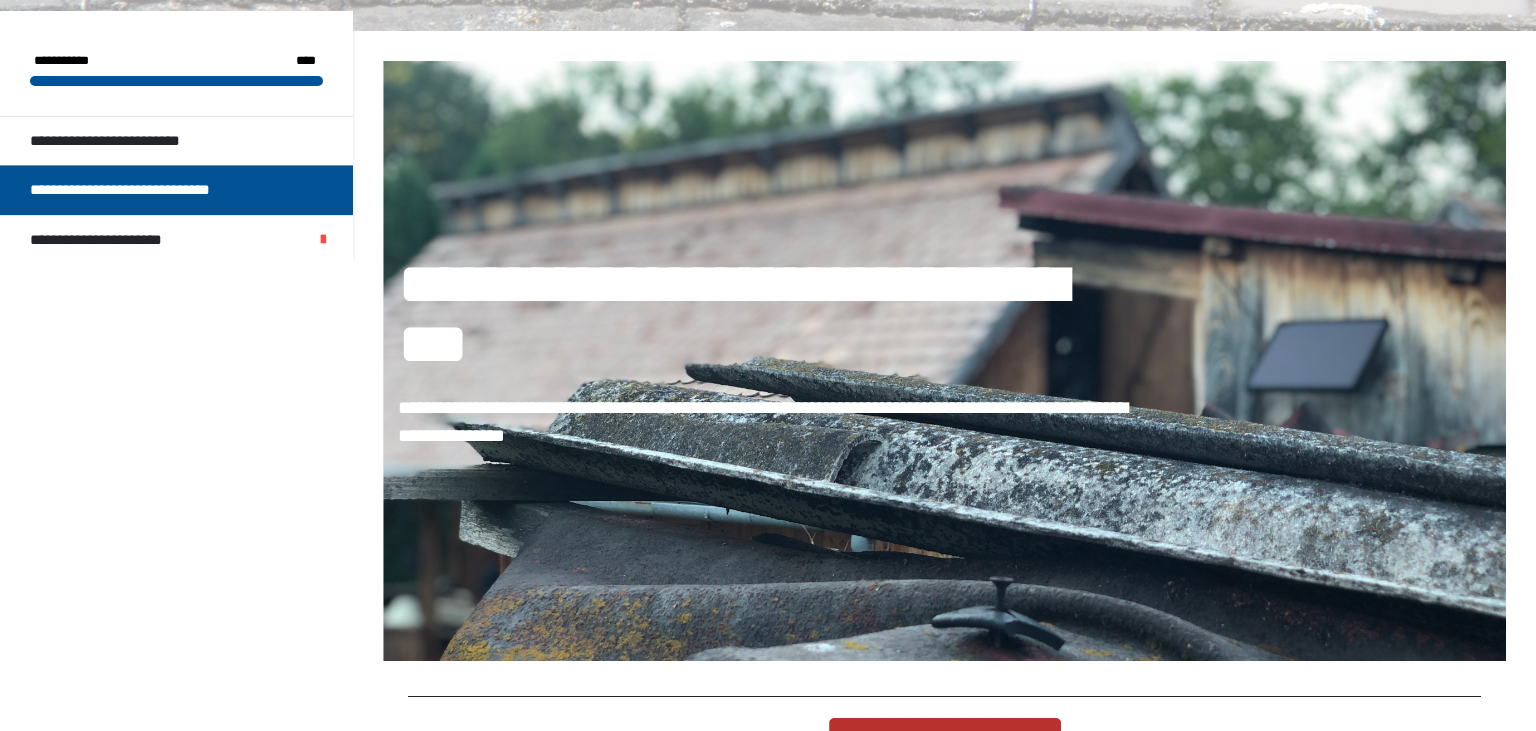 scroll, scrollTop: 231, scrollLeft: 0, axis: vertical 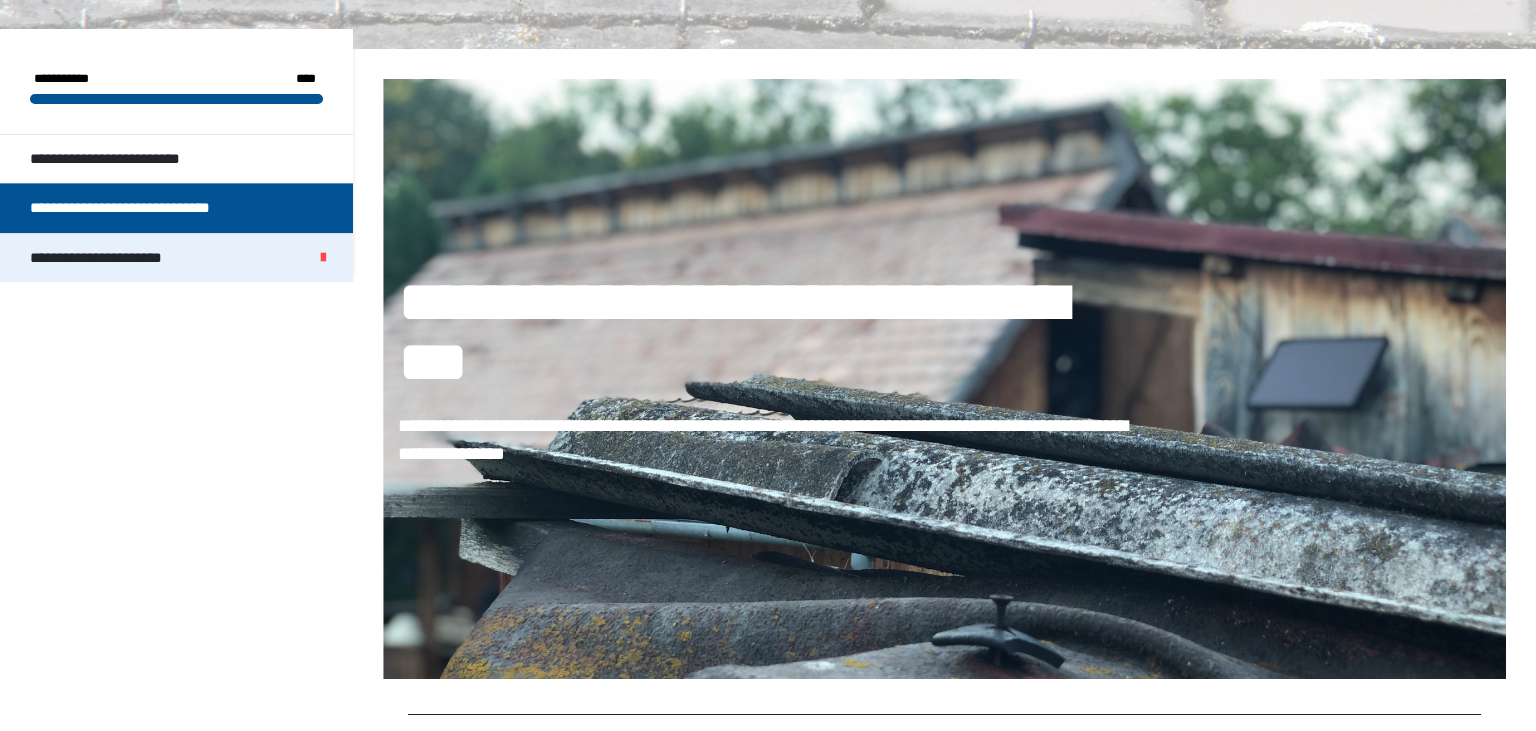 click on "**********" at bounding box center (115, 258) 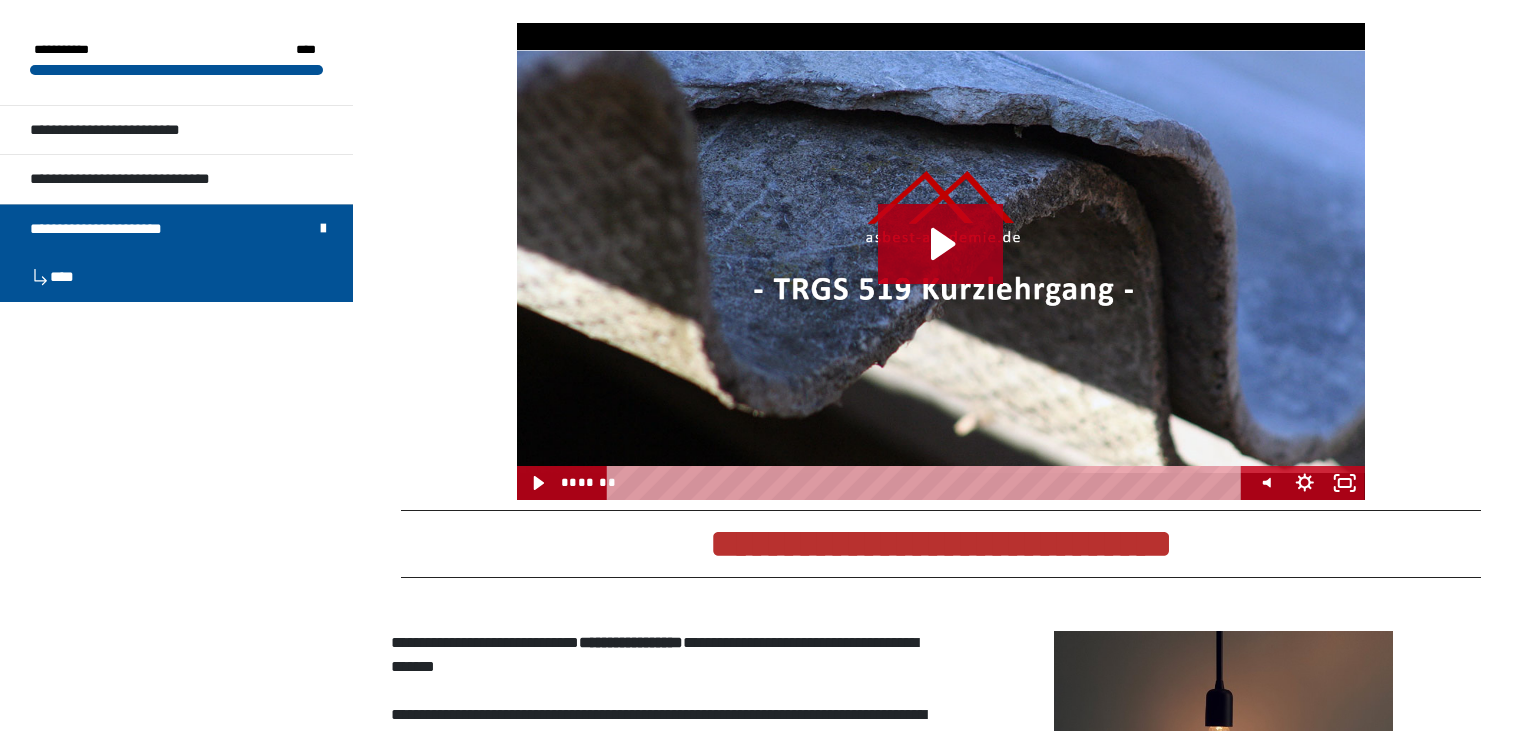 scroll, scrollTop: 2239, scrollLeft: 0, axis: vertical 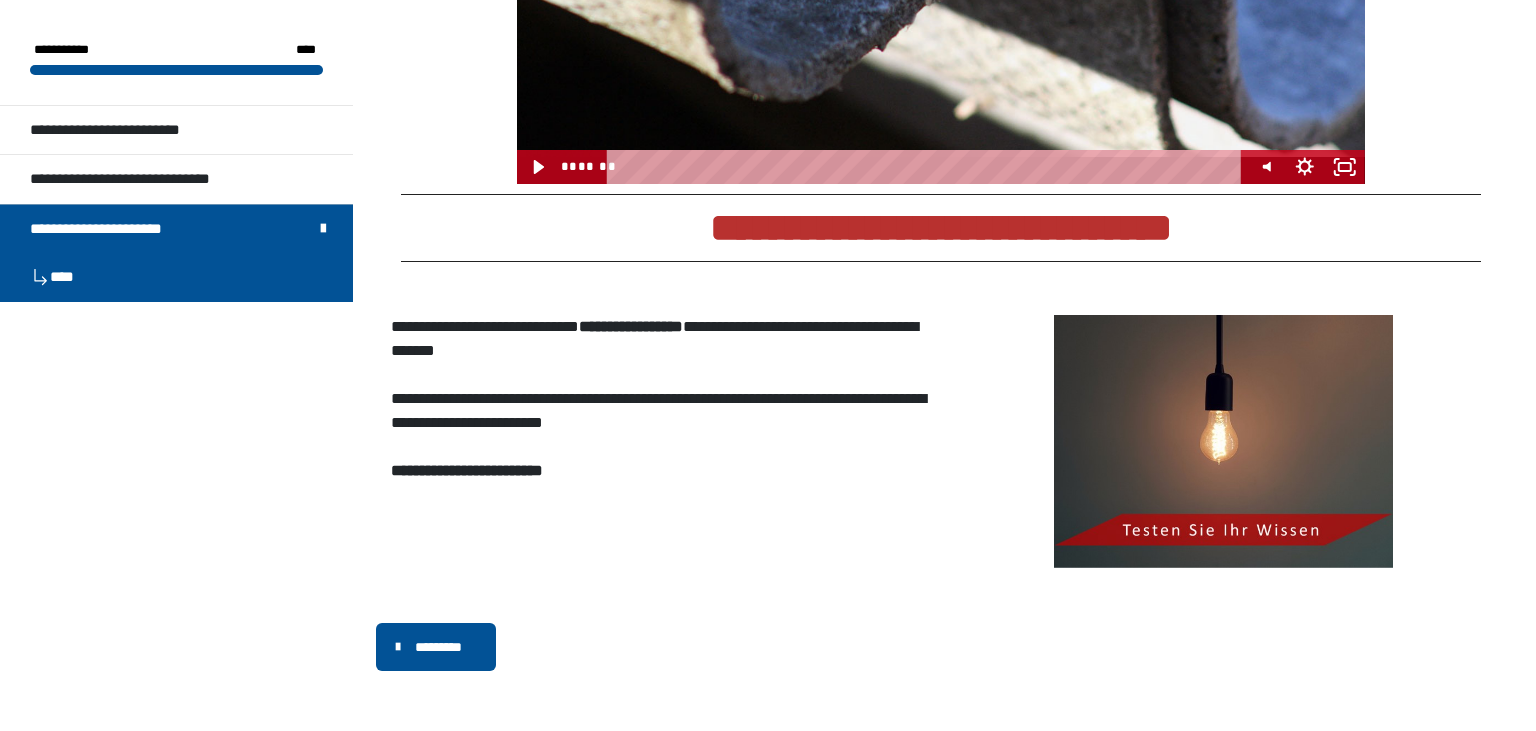 click at bounding box center (1223, 442) 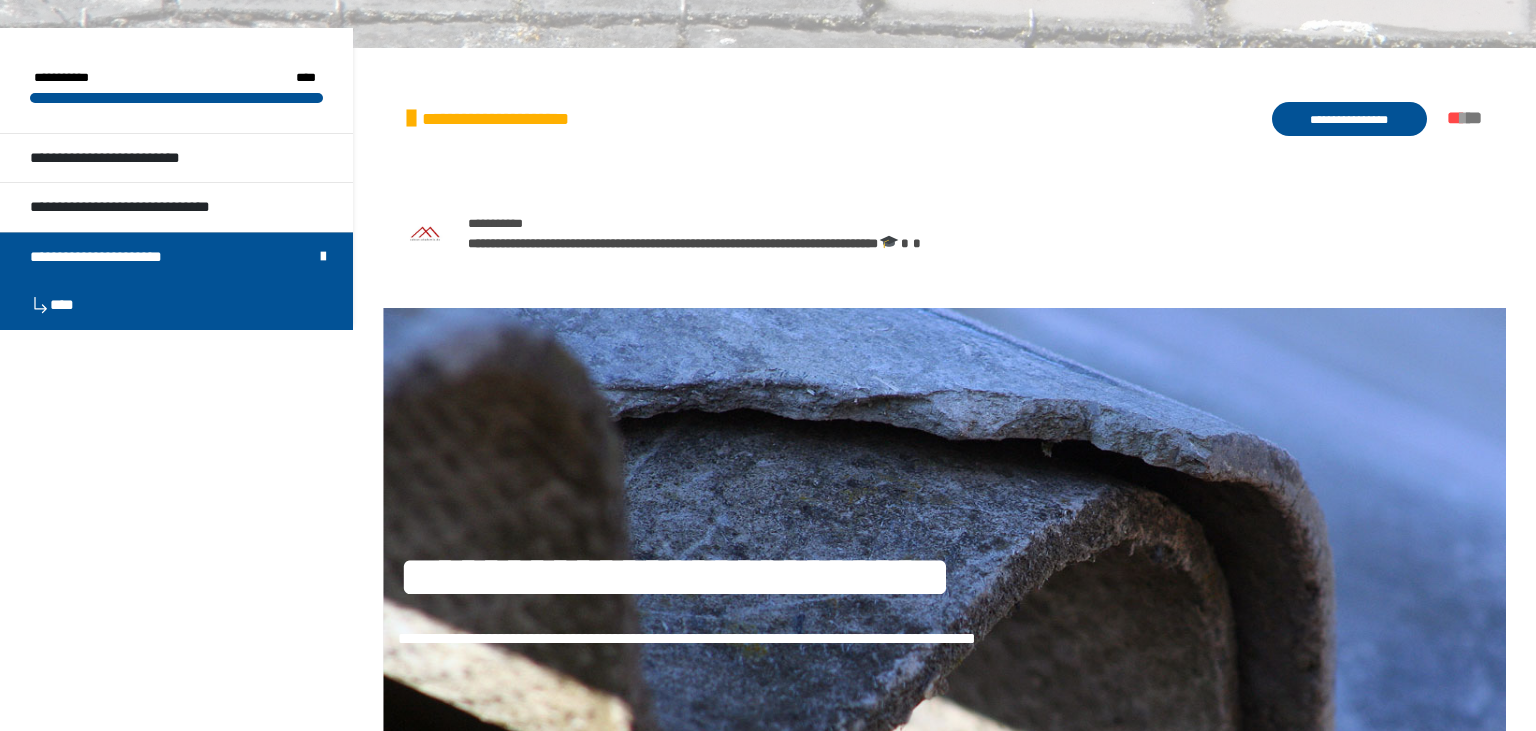 scroll, scrollTop: 0, scrollLeft: 0, axis: both 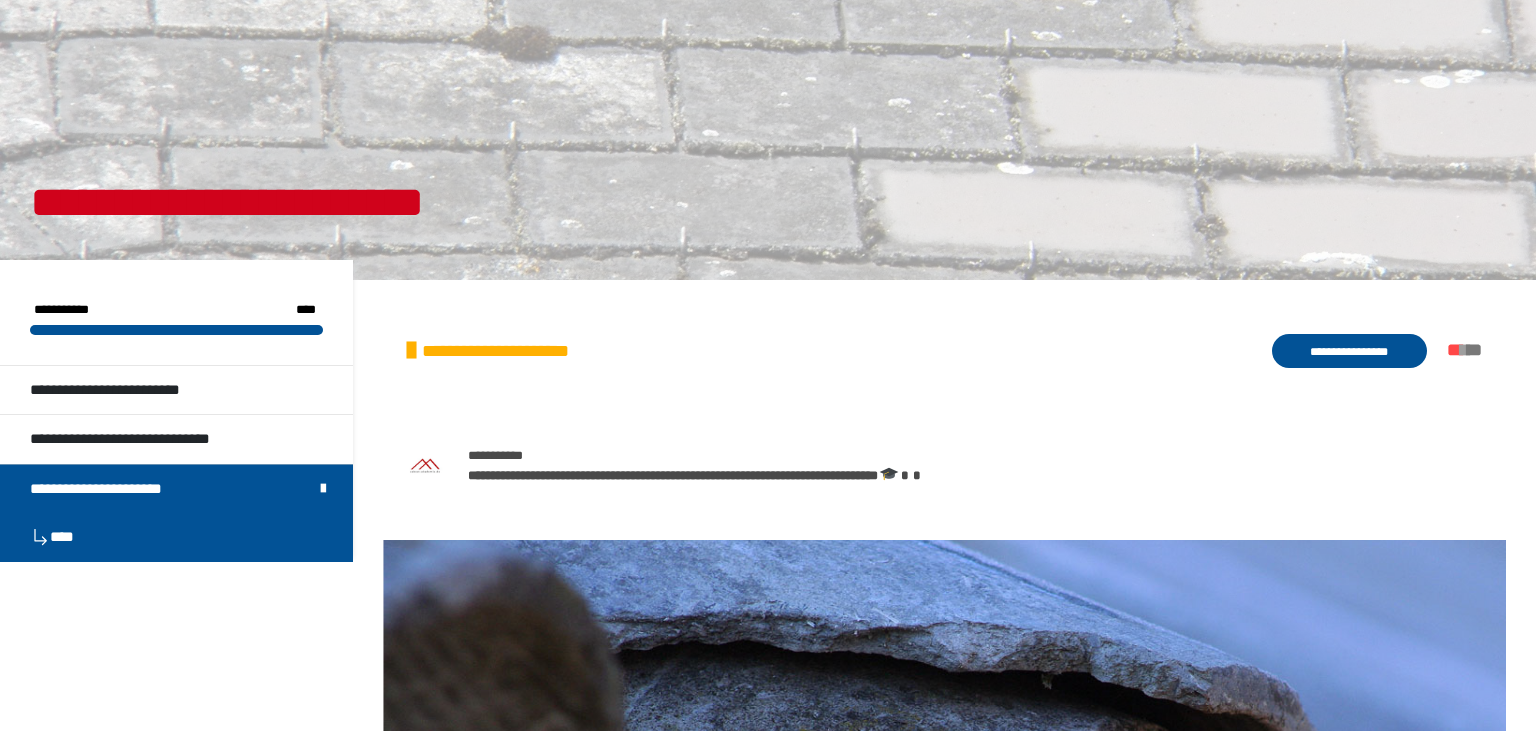 click on "**********" at bounding box center [1349, 351] 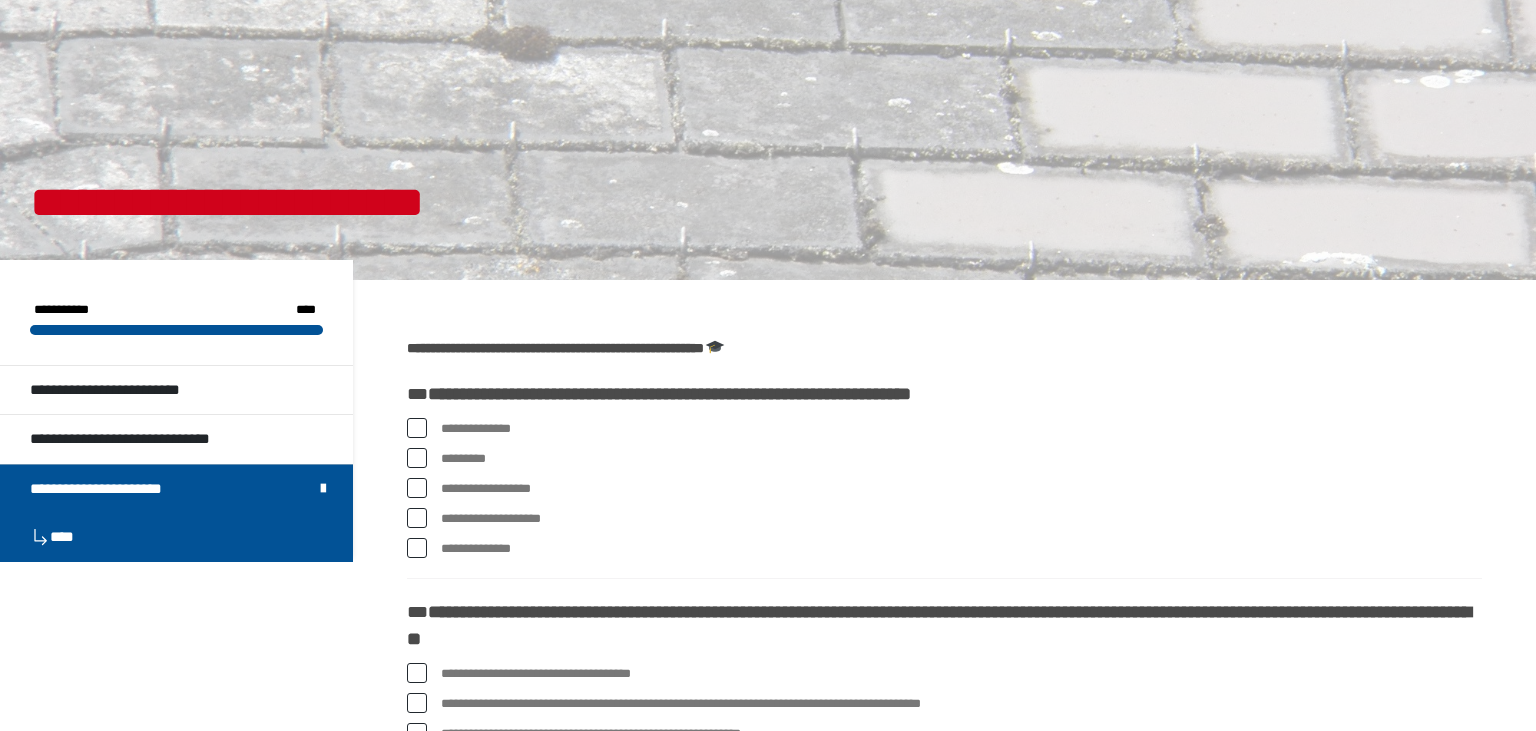 click at bounding box center [417, 428] 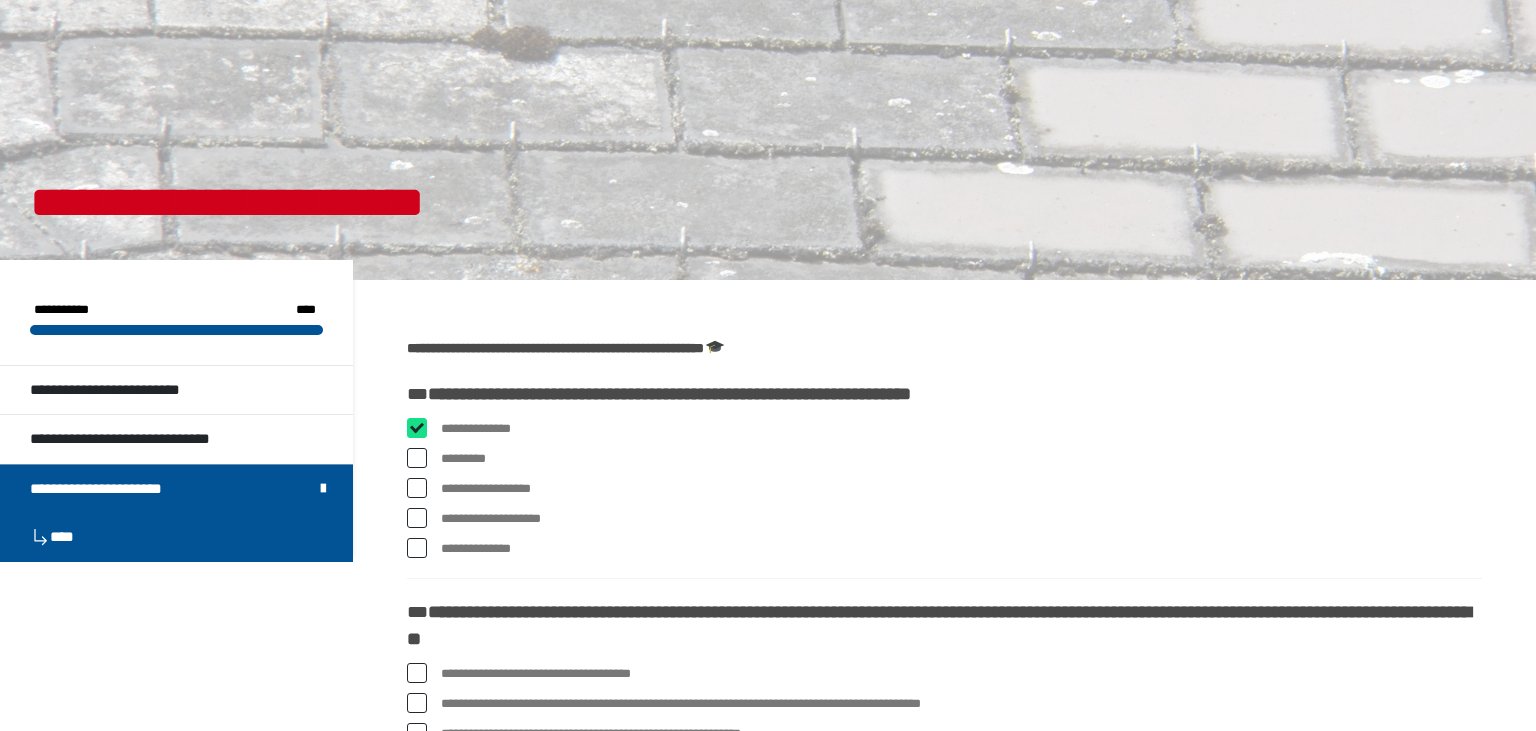 checkbox on "****" 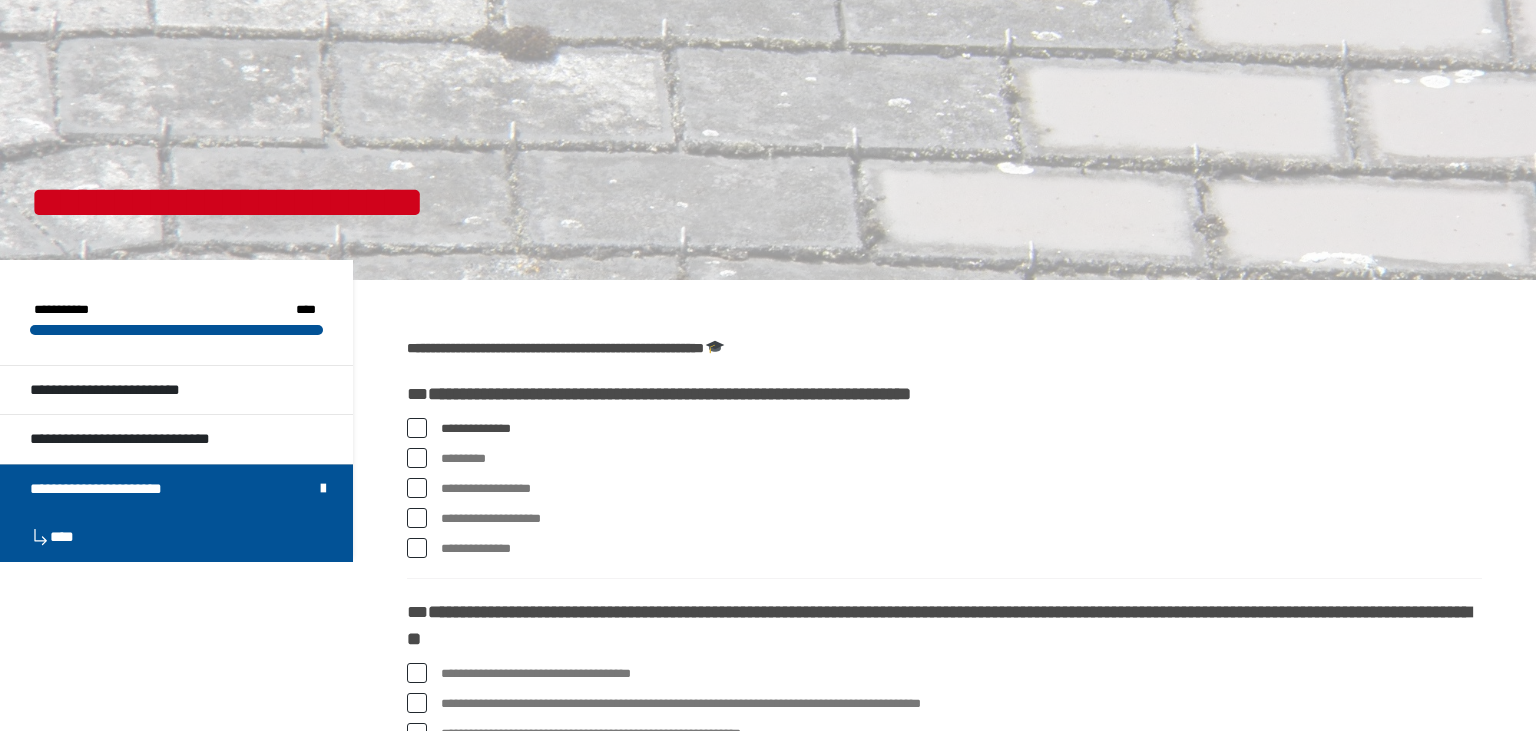 click at bounding box center [417, 458] 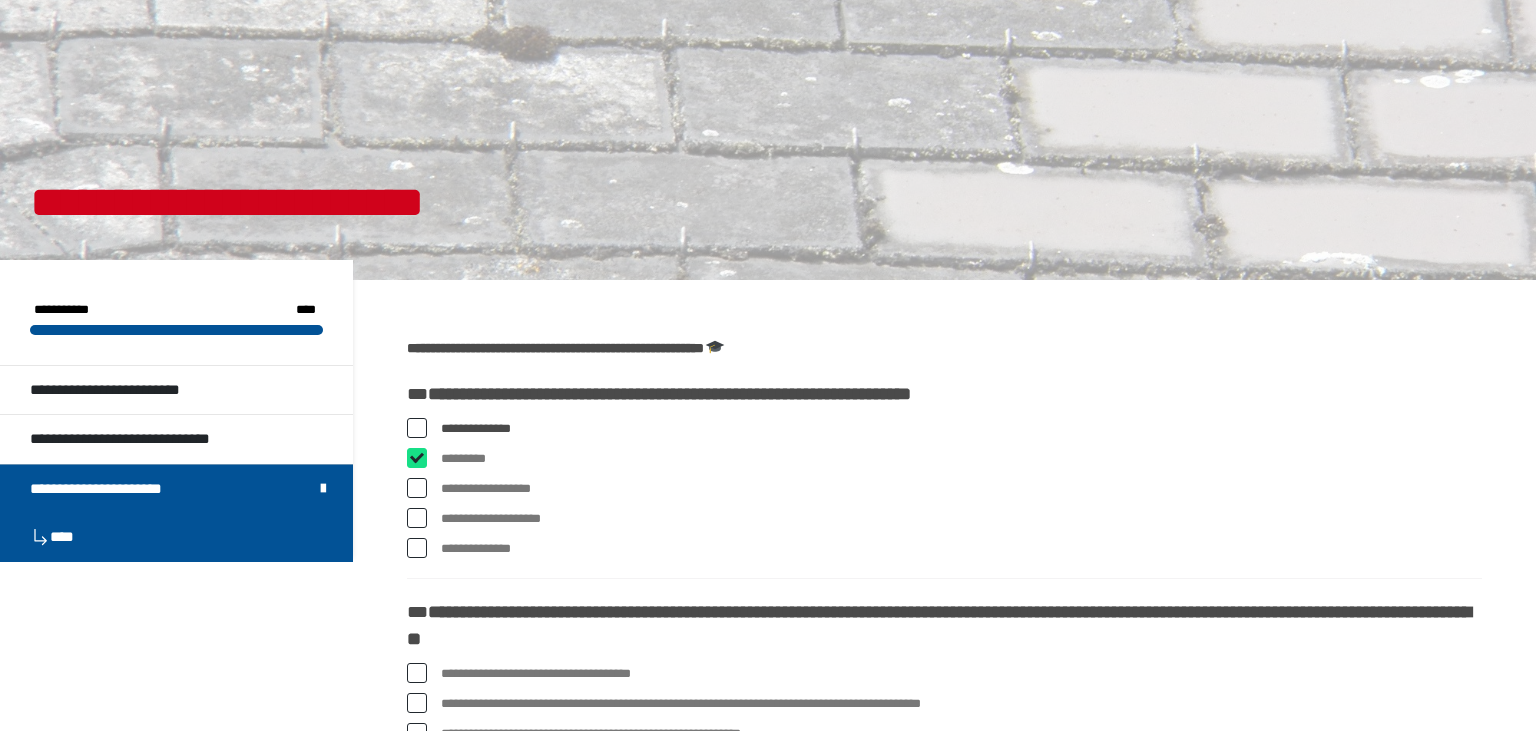 checkbox on "****" 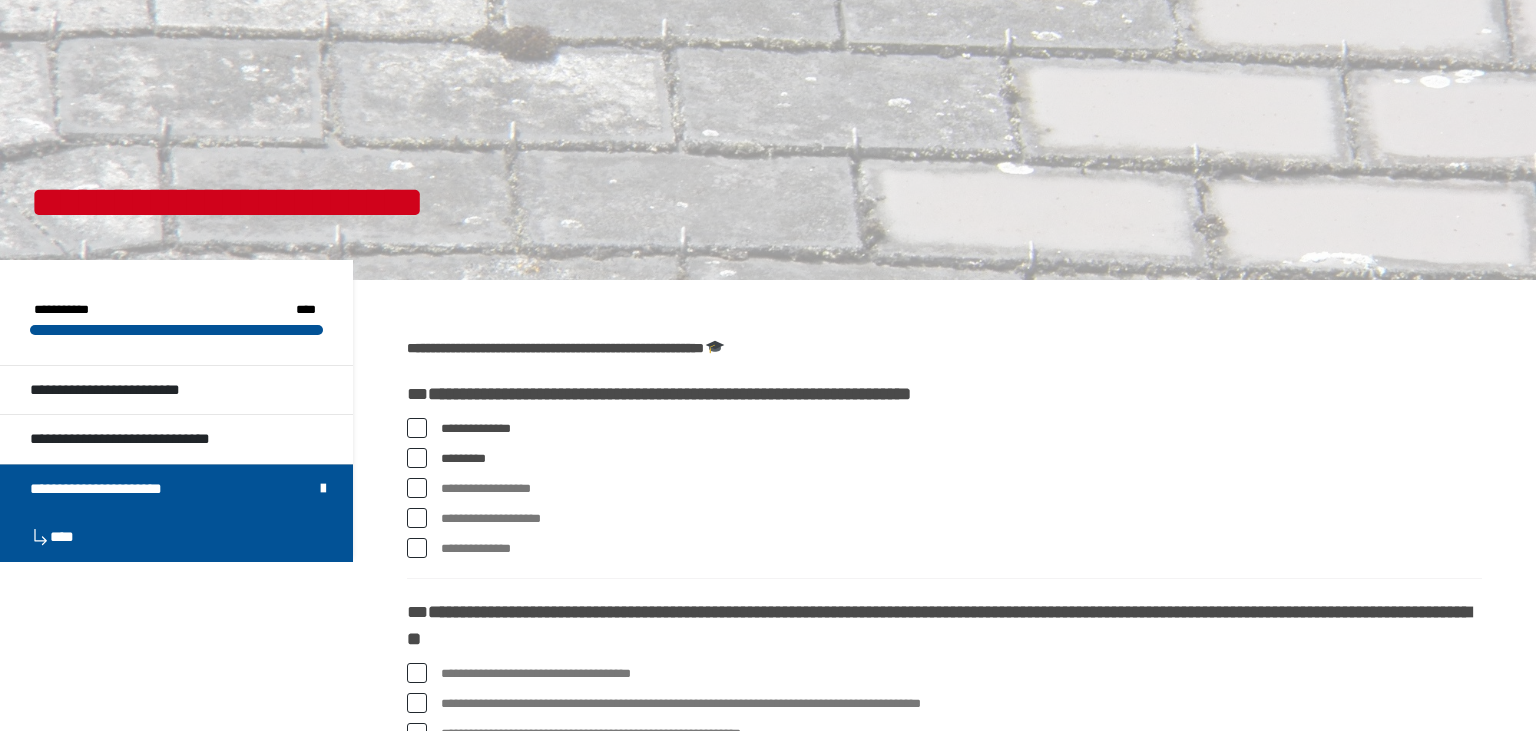 click at bounding box center (417, 488) 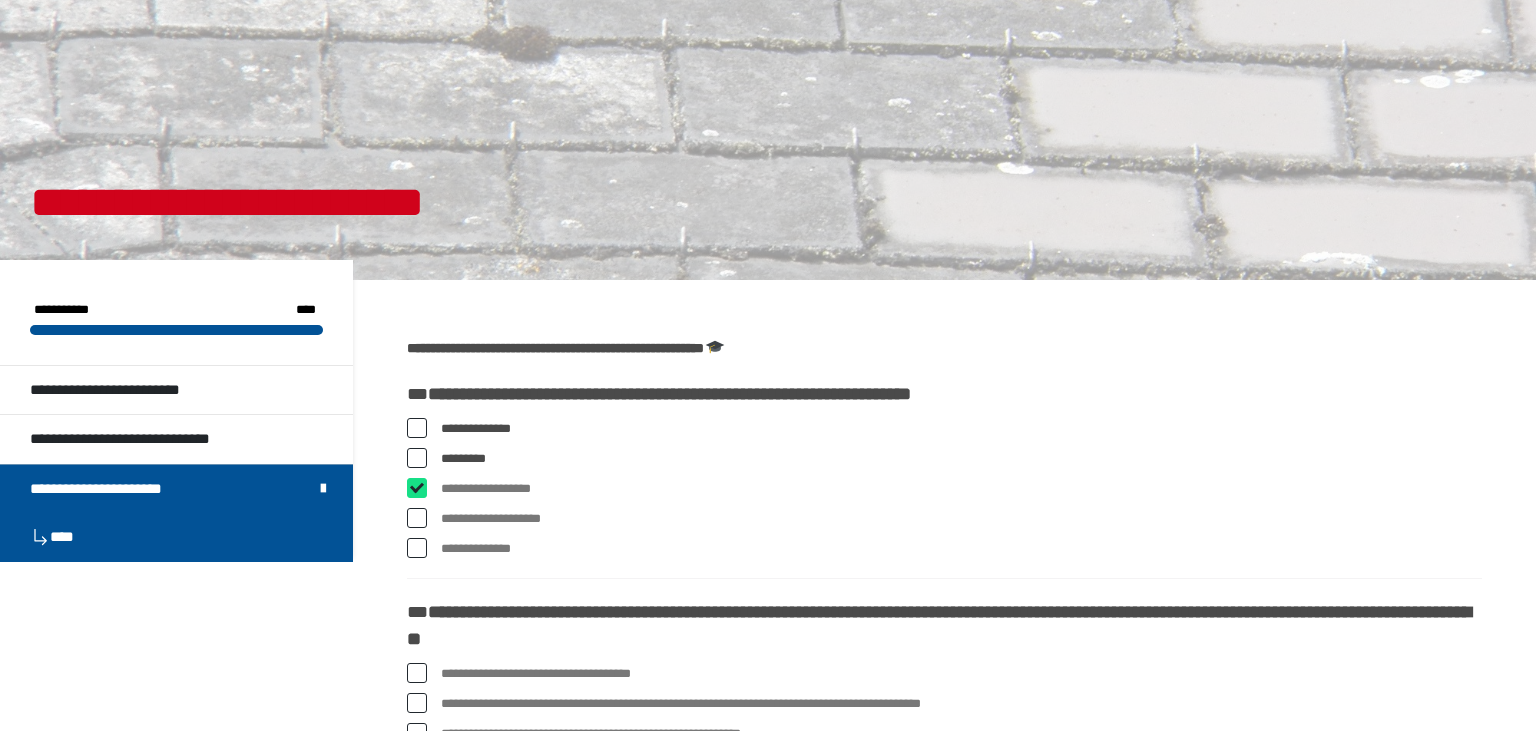 checkbox on "****" 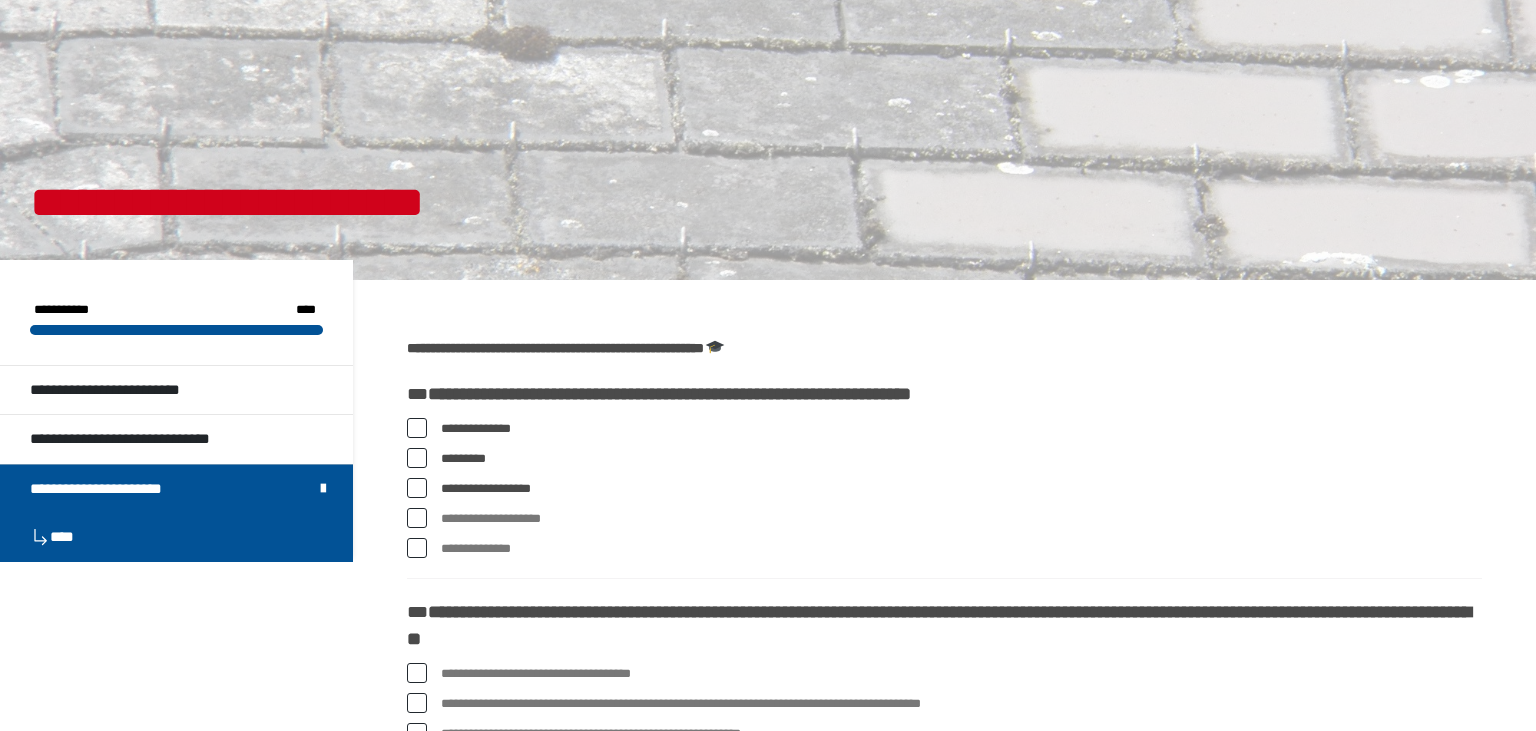 click at bounding box center (417, 518) 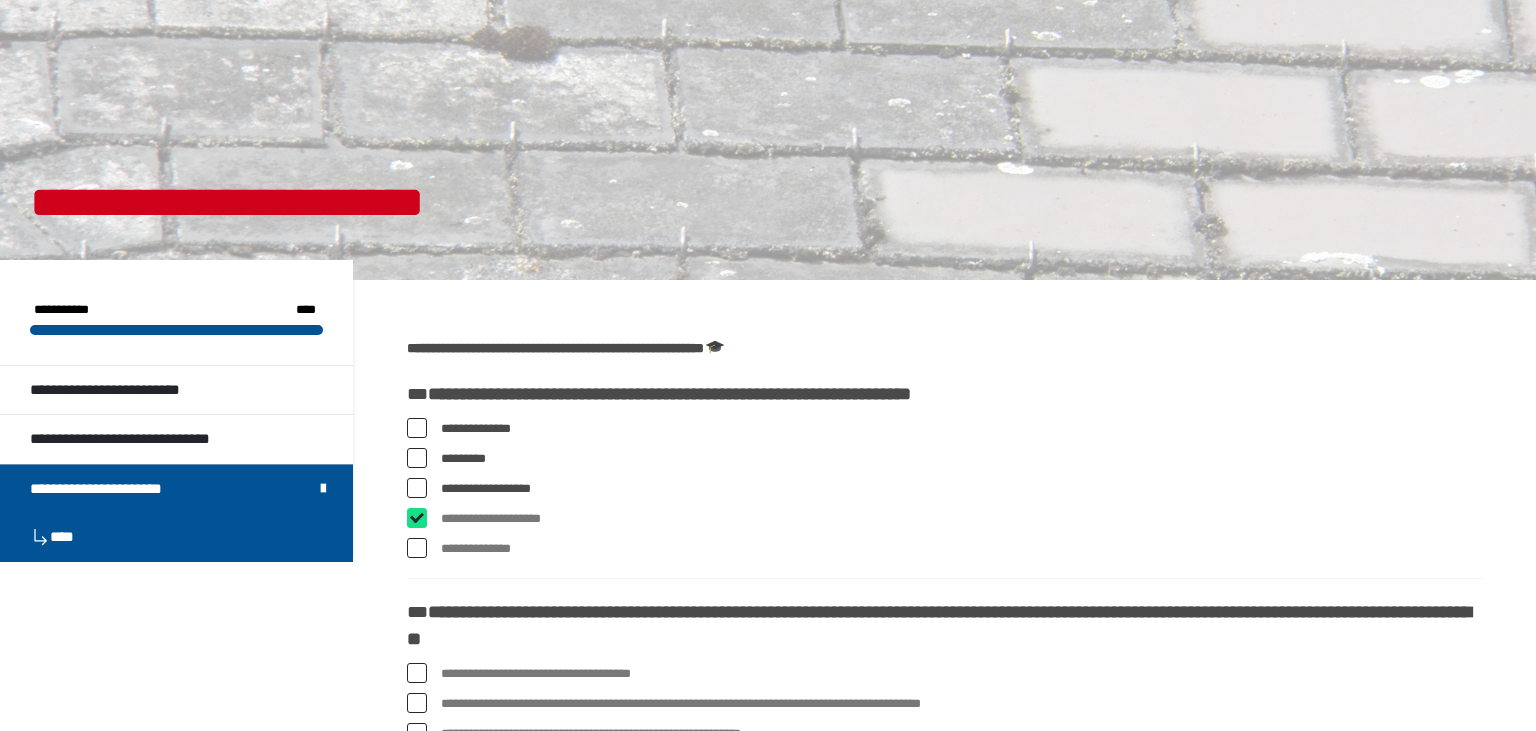 checkbox on "****" 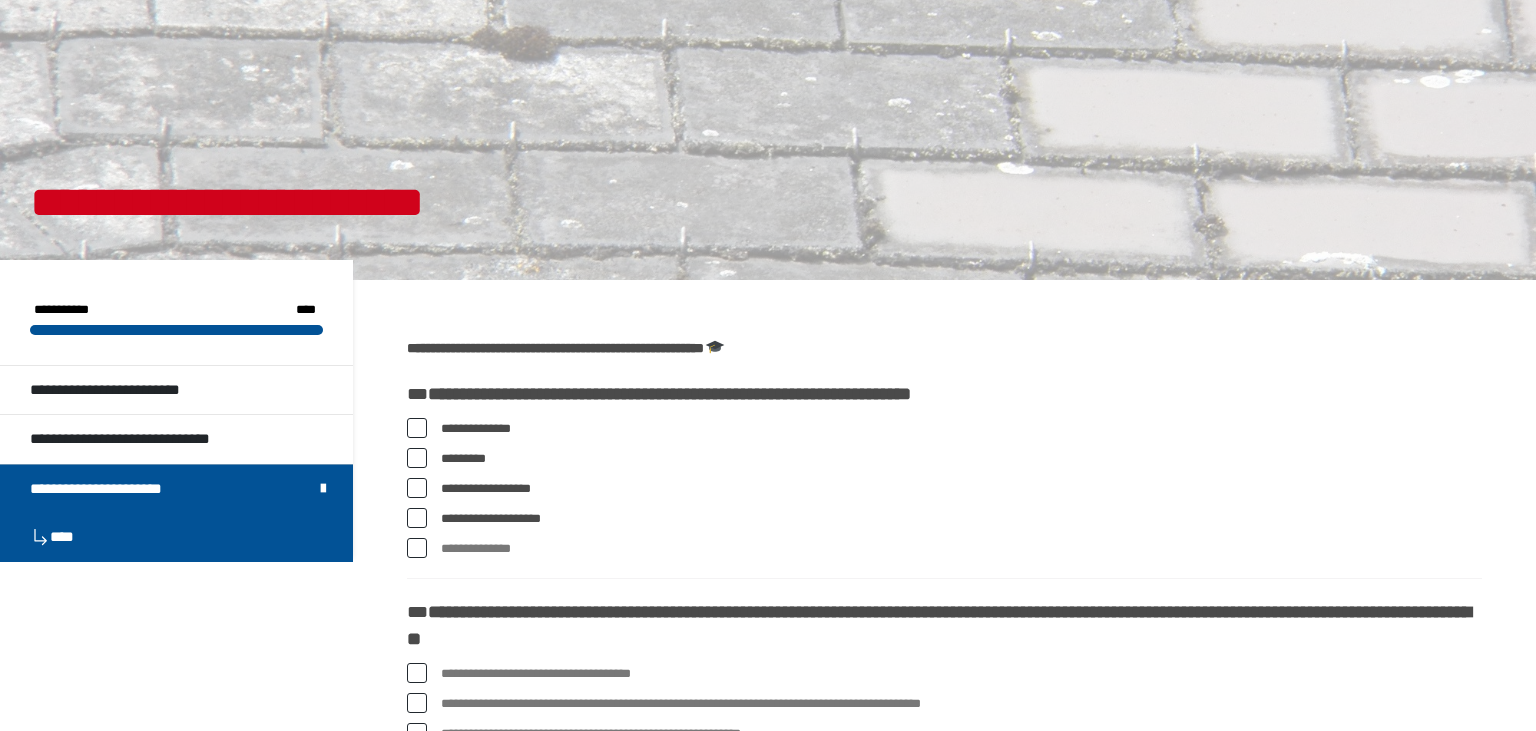 click at bounding box center [417, 548] 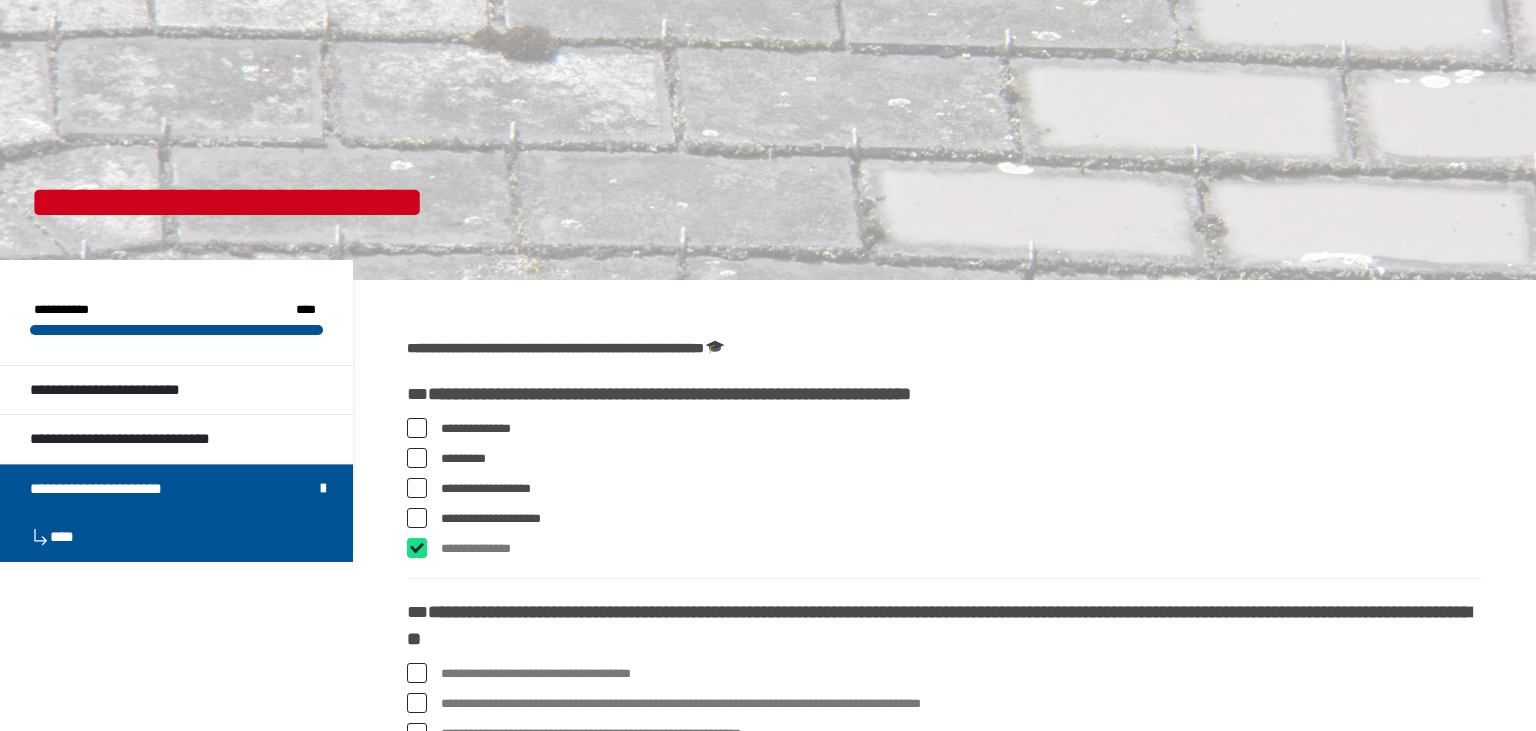 checkbox on "****" 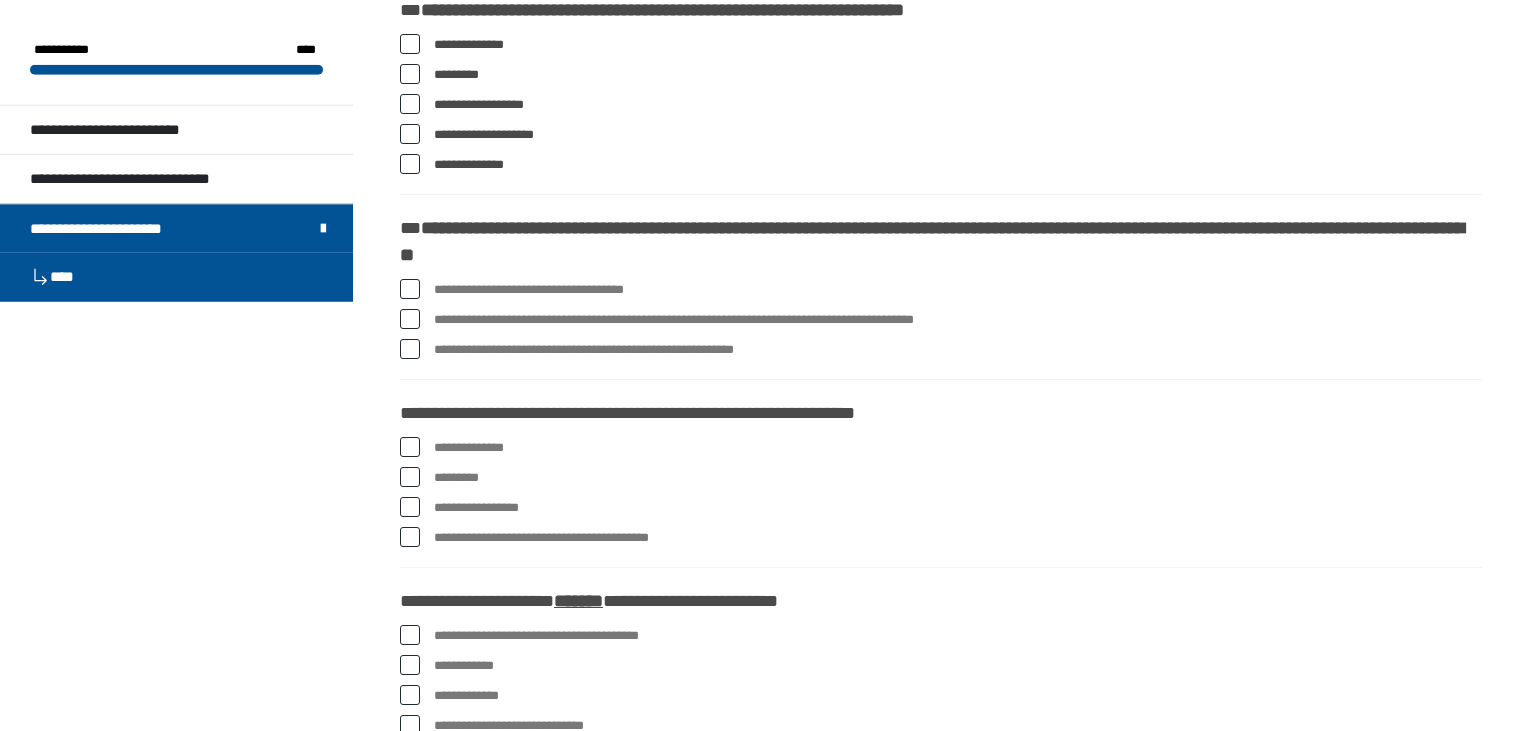 scroll, scrollTop: 422, scrollLeft: 0, axis: vertical 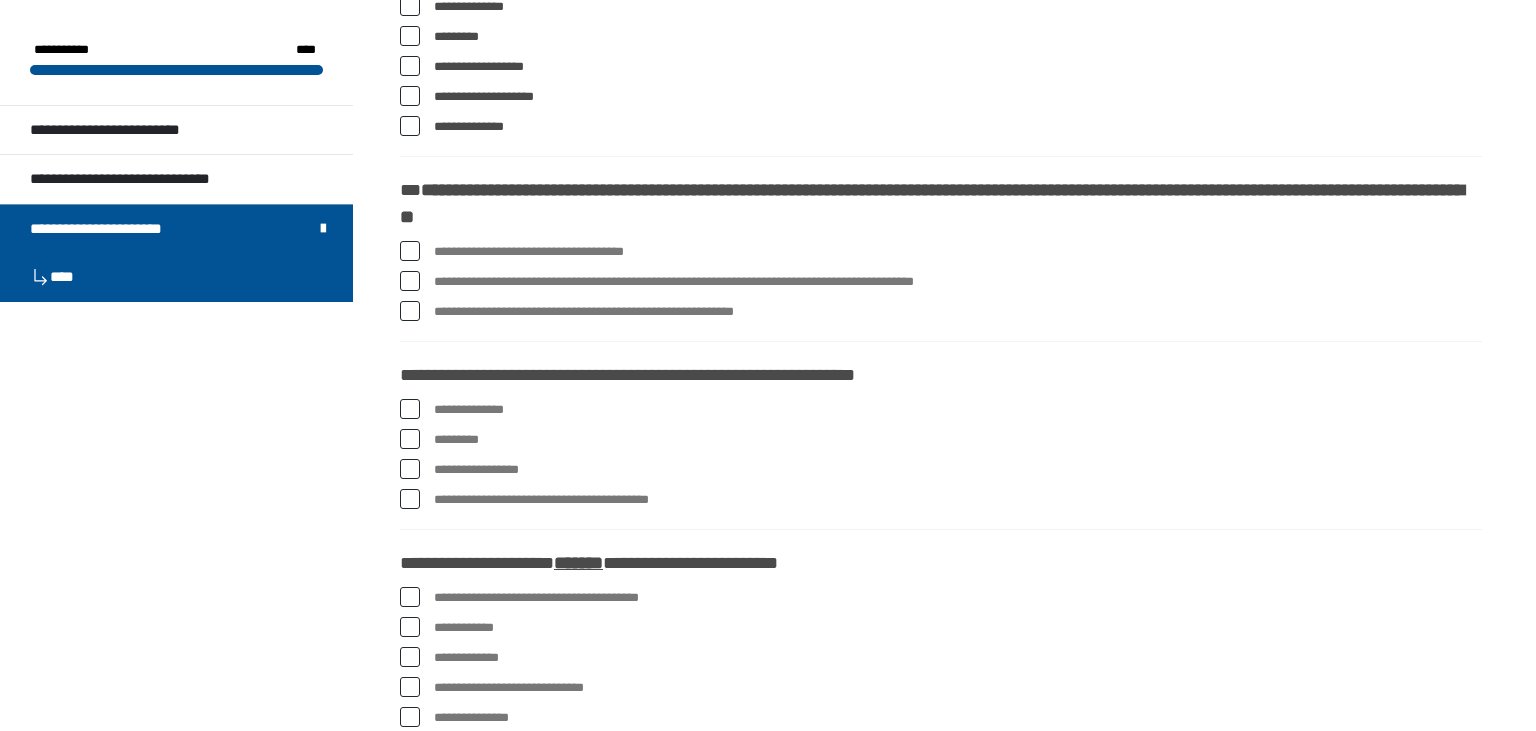 click at bounding box center (410, 281) 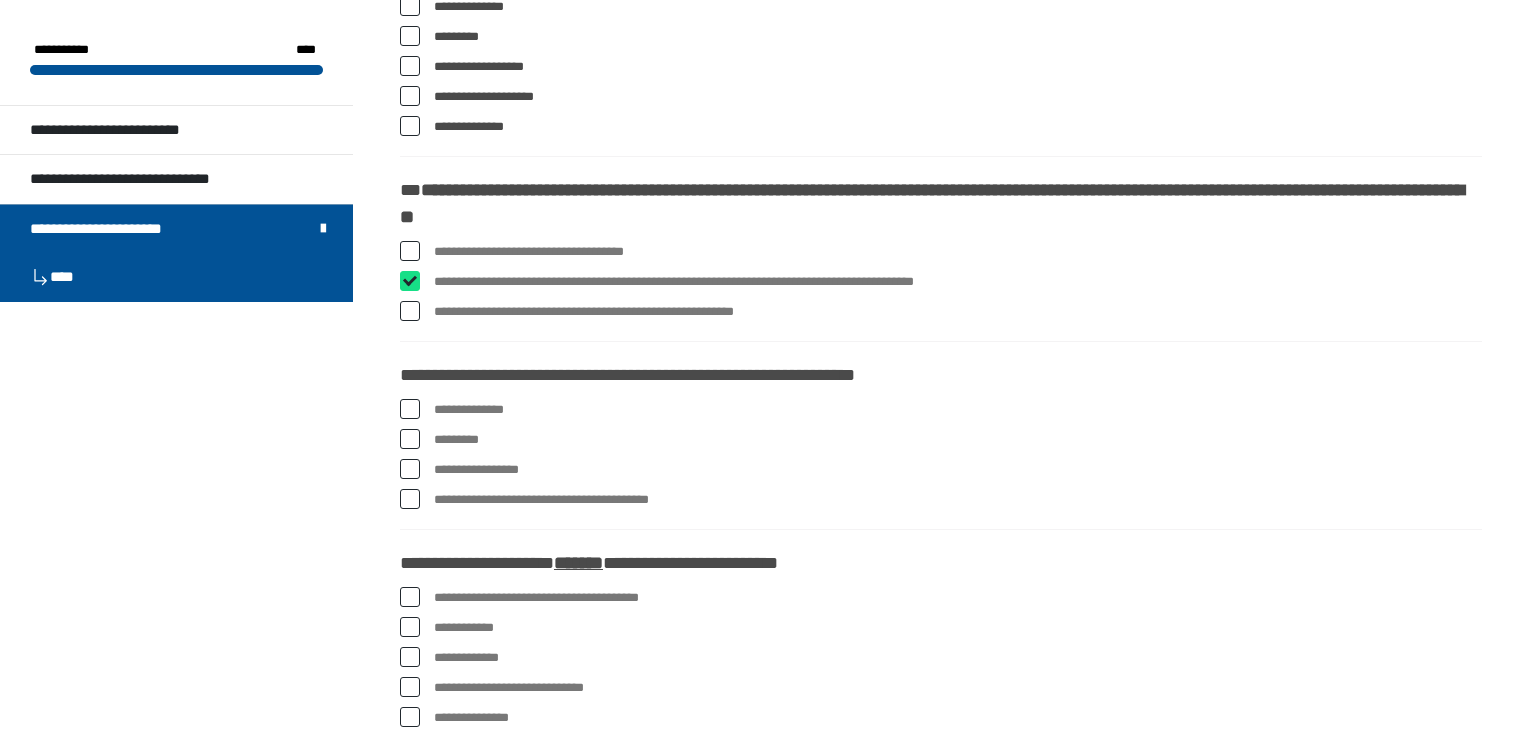 checkbox on "****" 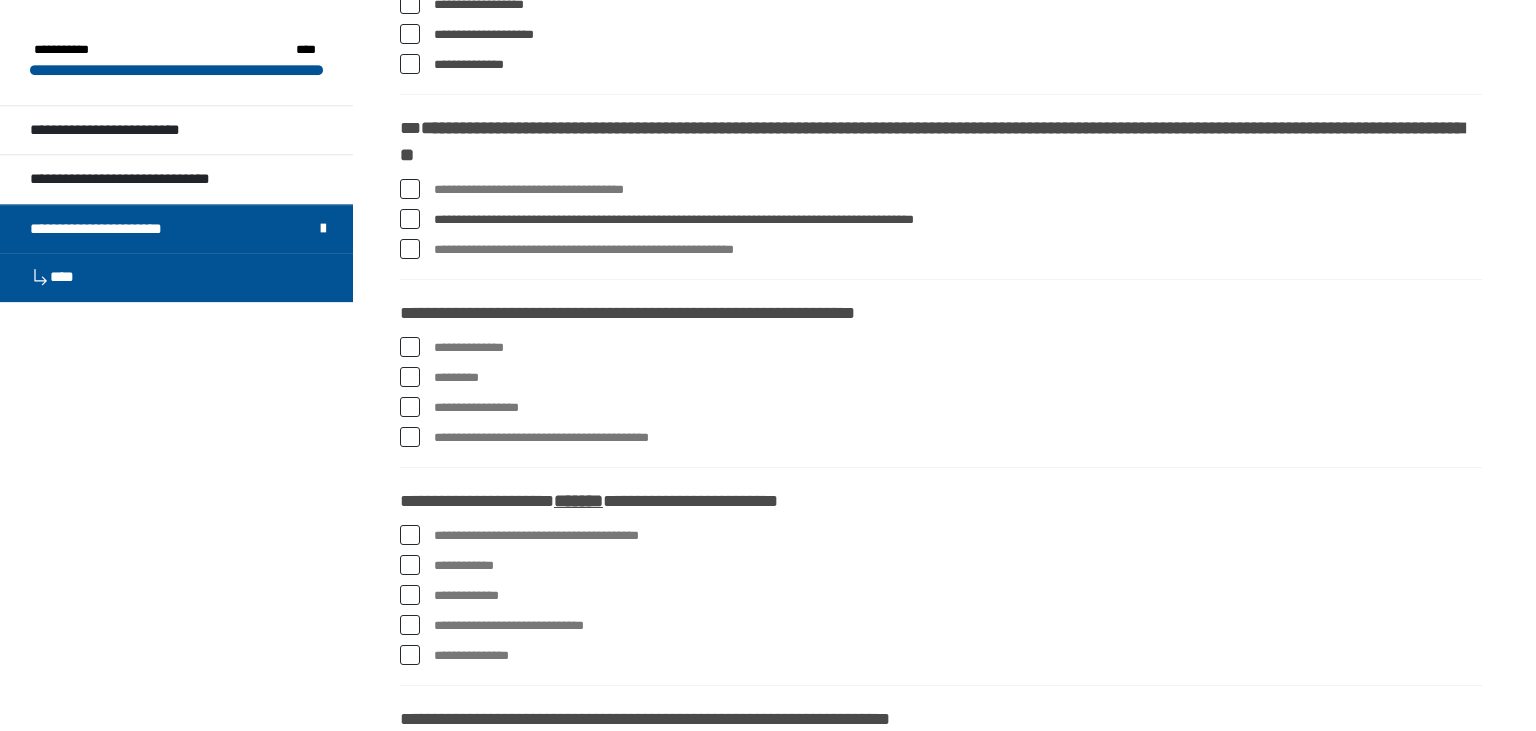 scroll, scrollTop: 528, scrollLeft: 0, axis: vertical 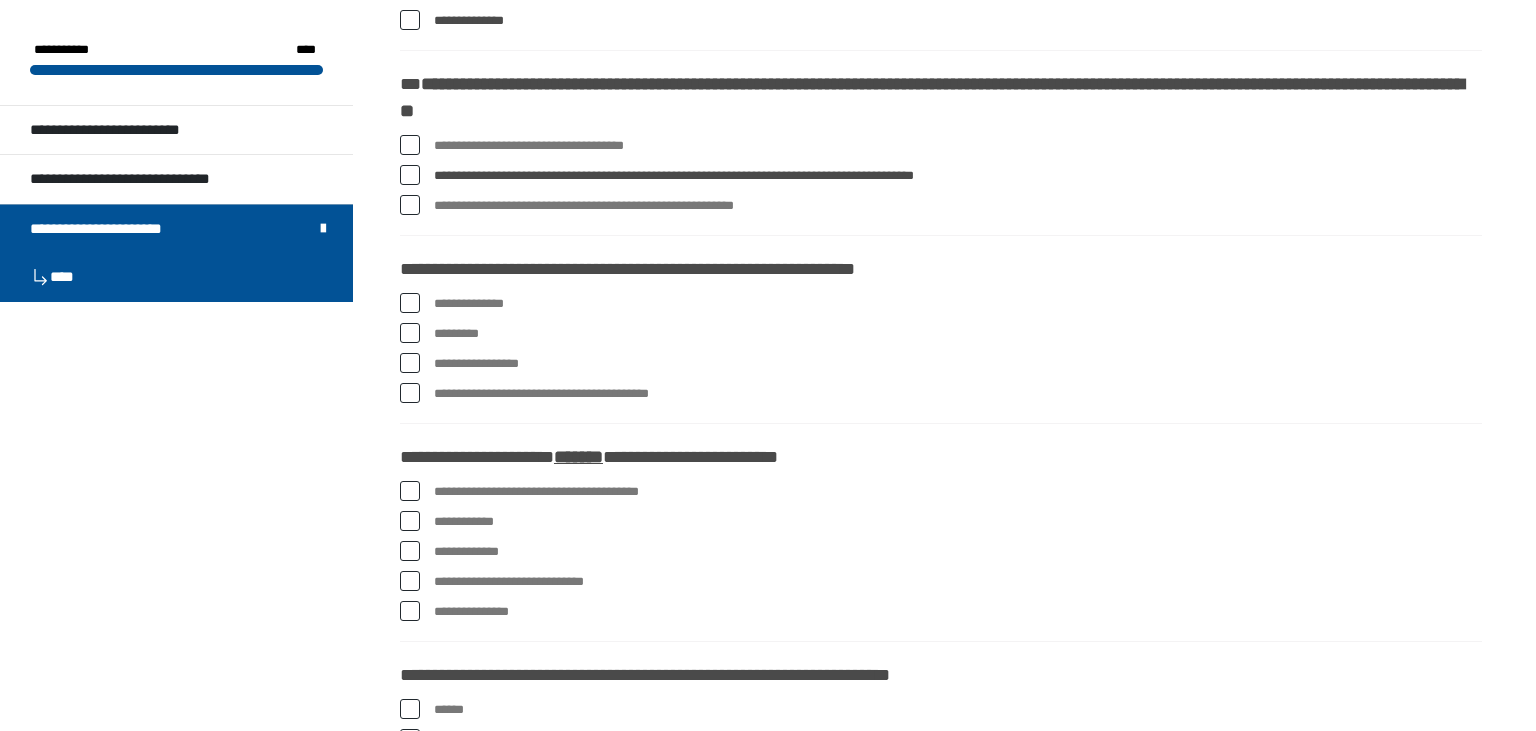 click at bounding box center [410, 363] 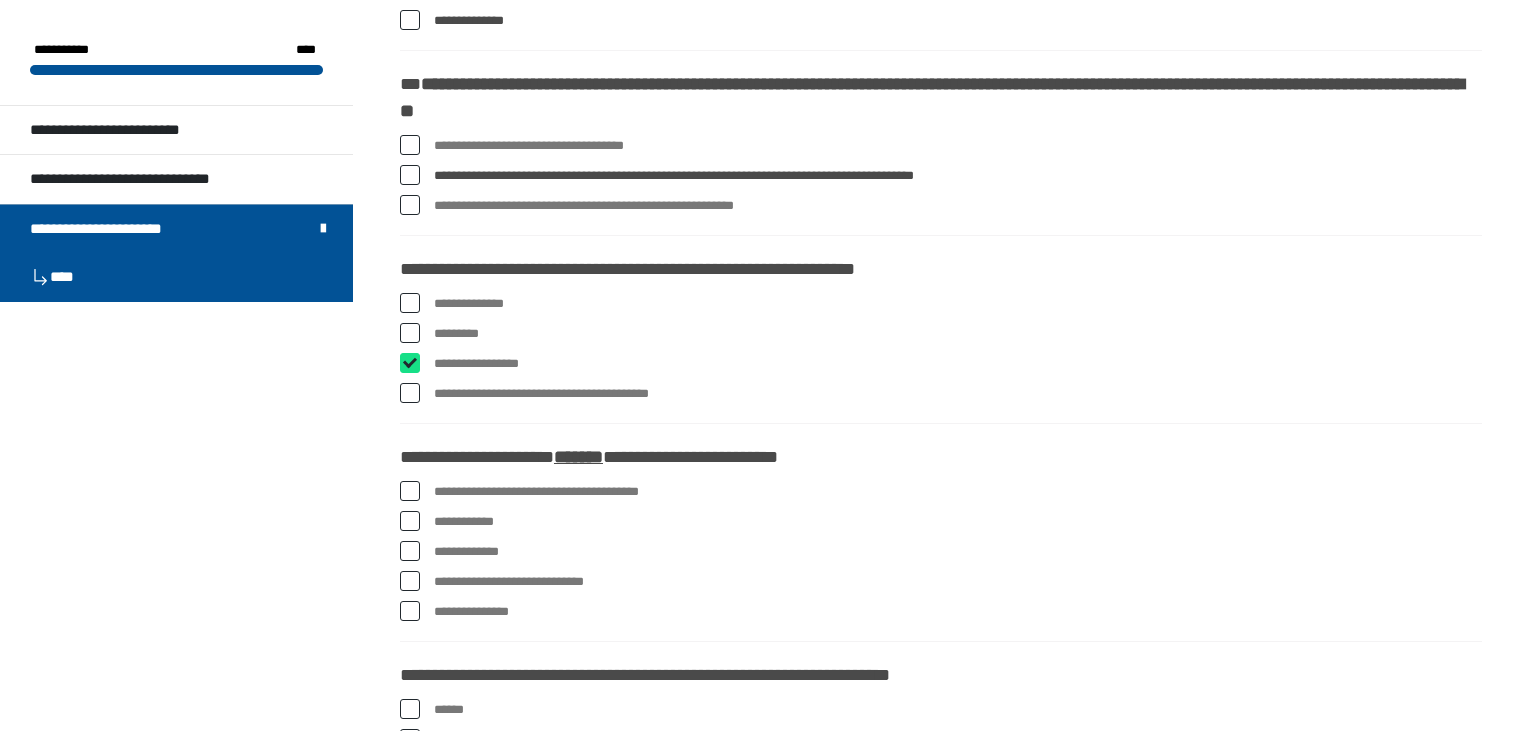 checkbox on "****" 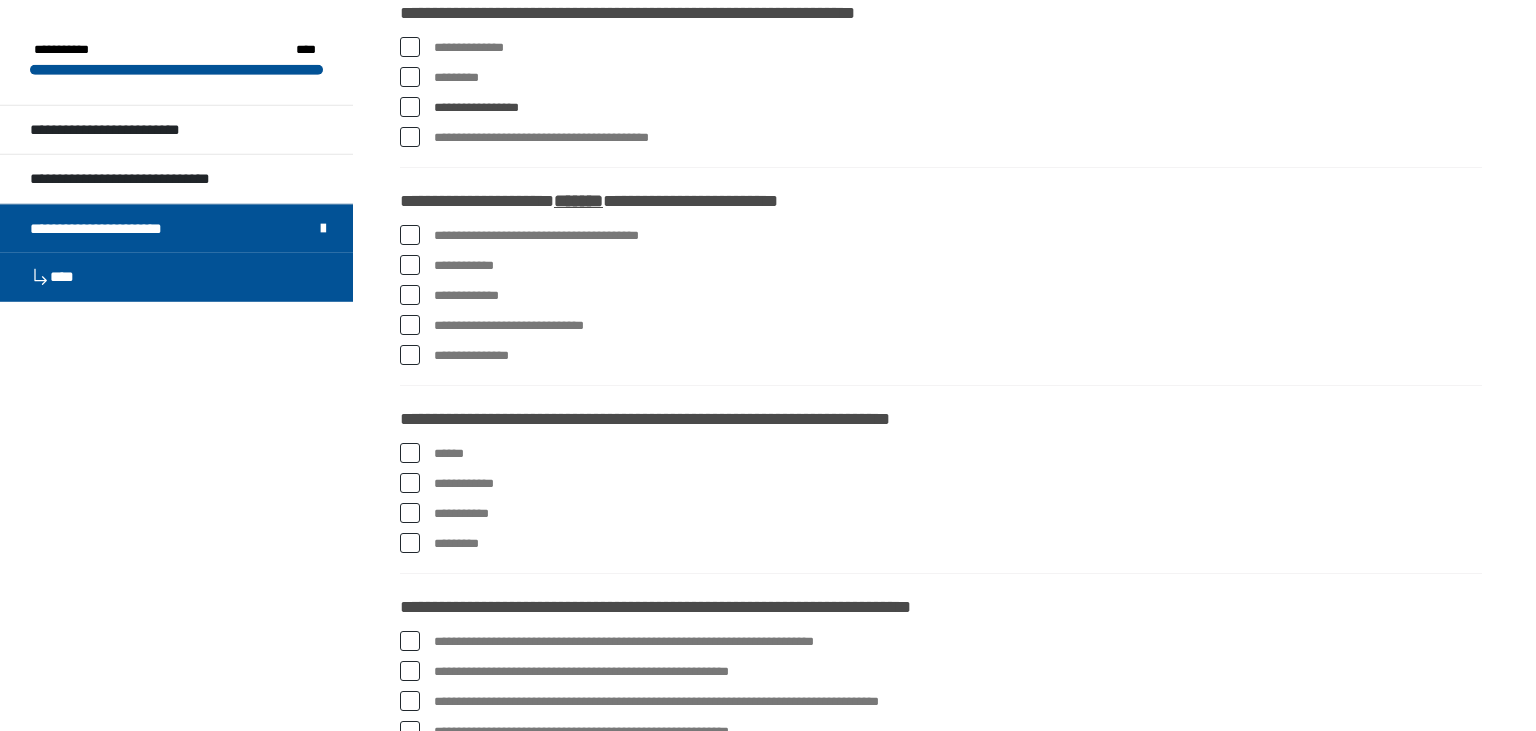 scroll, scrollTop: 844, scrollLeft: 0, axis: vertical 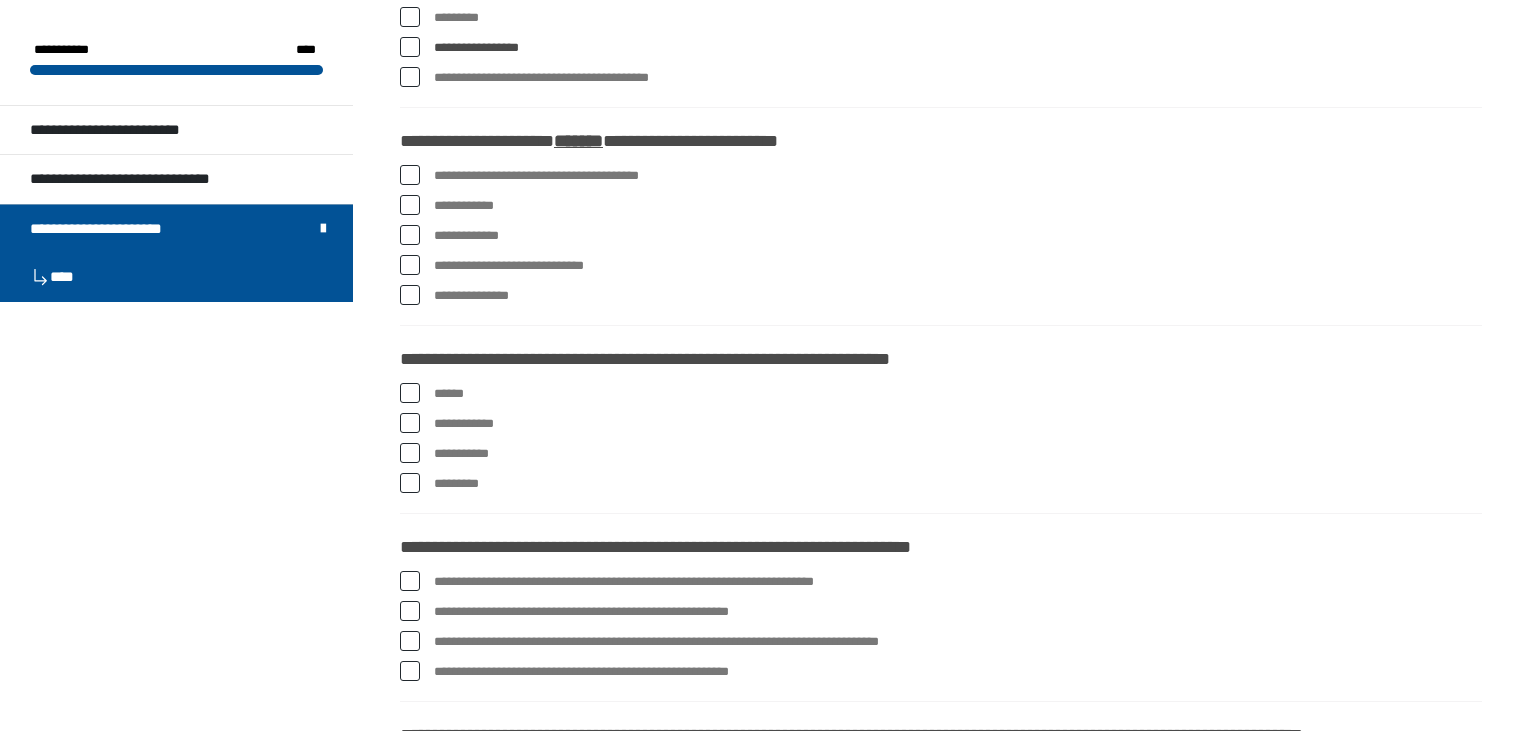 click at bounding box center [410, 175] 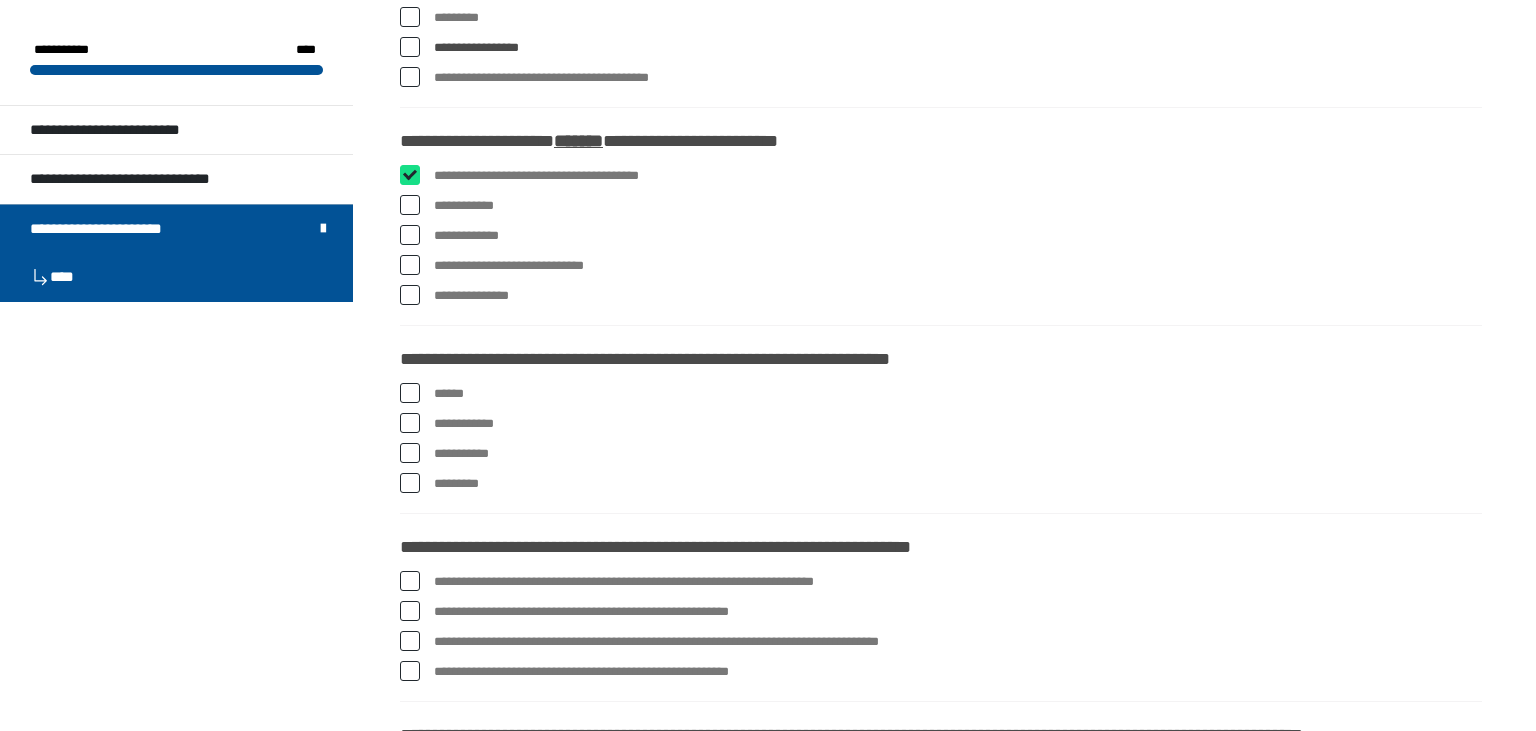 checkbox on "****" 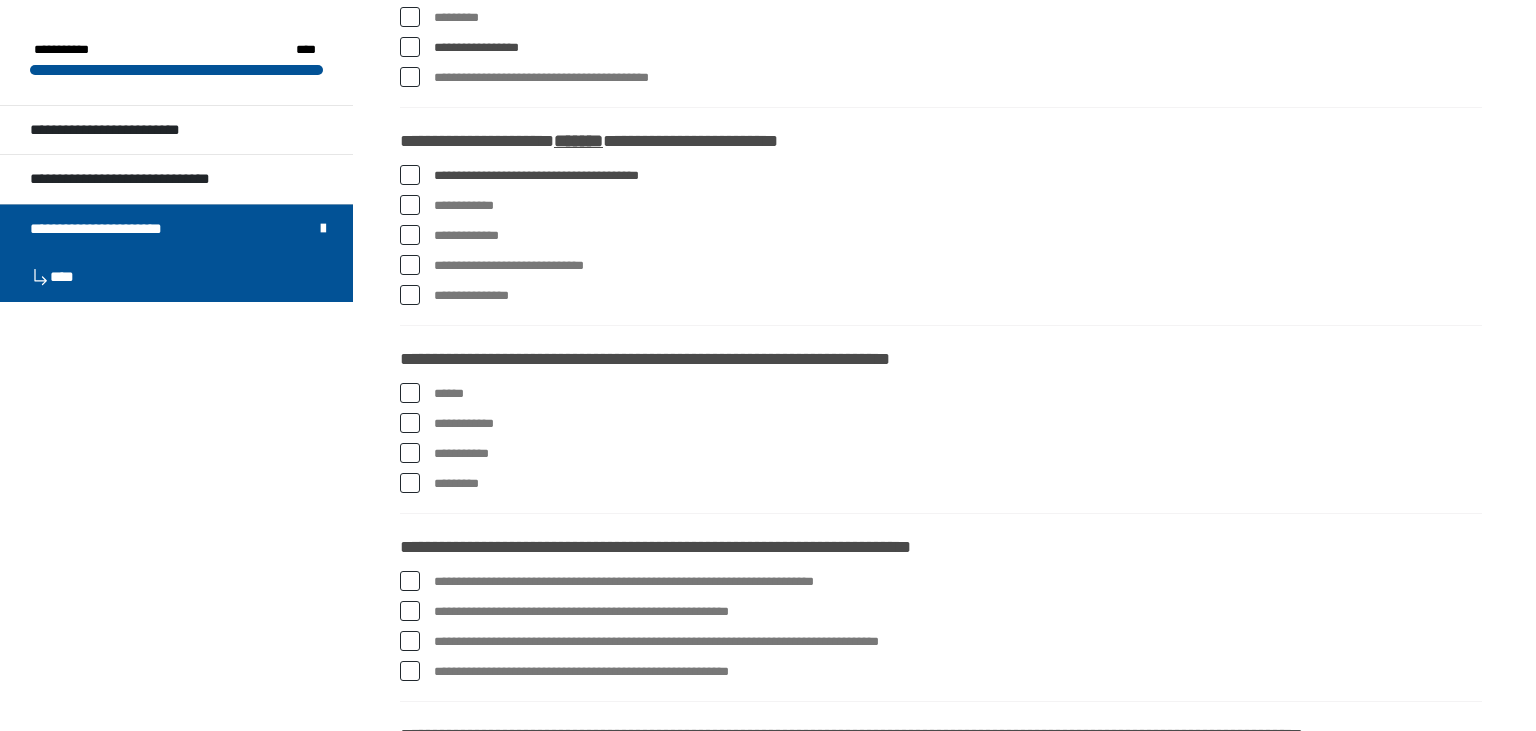 click at bounding box center [410, 205] 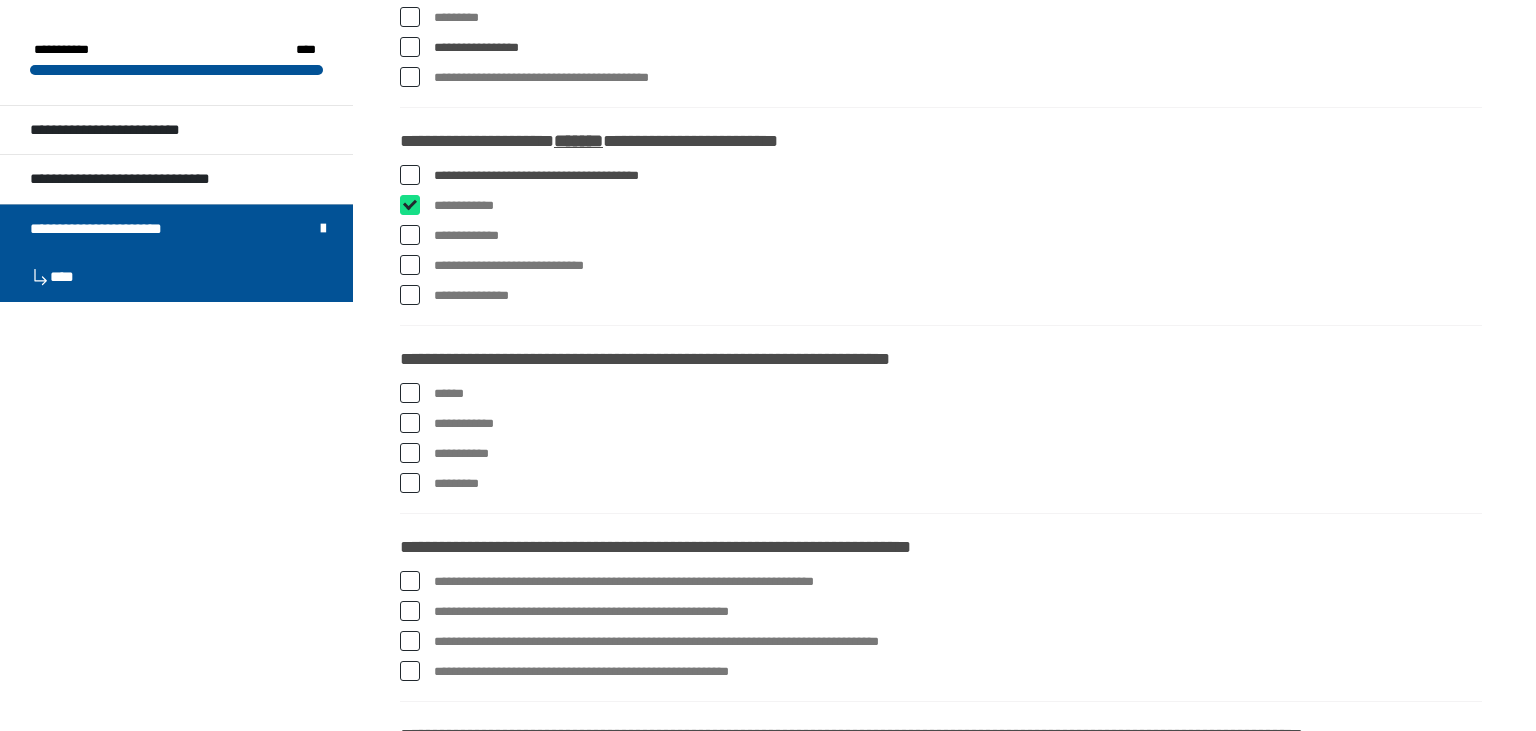 checkbox on "****" 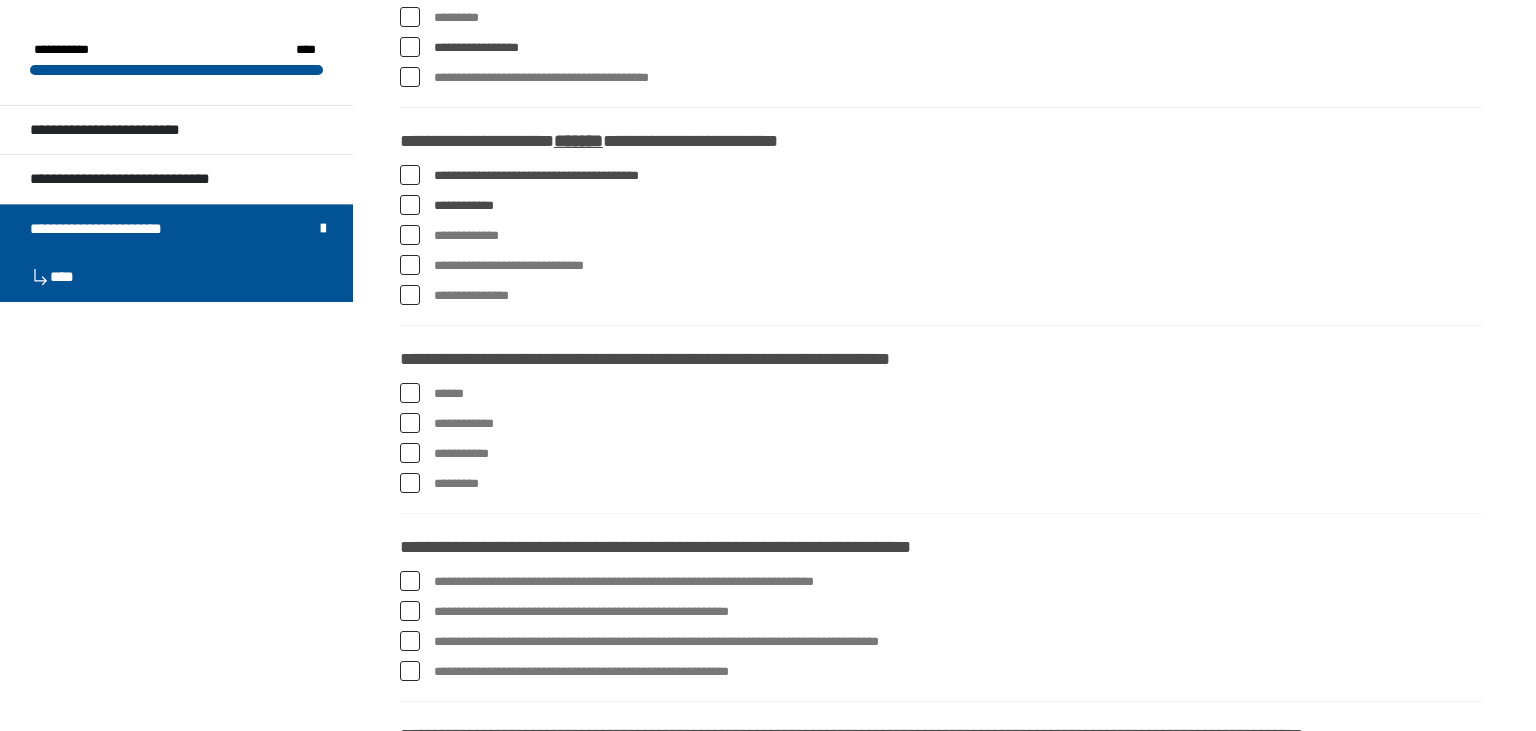 click at bounding box center [410, 483] 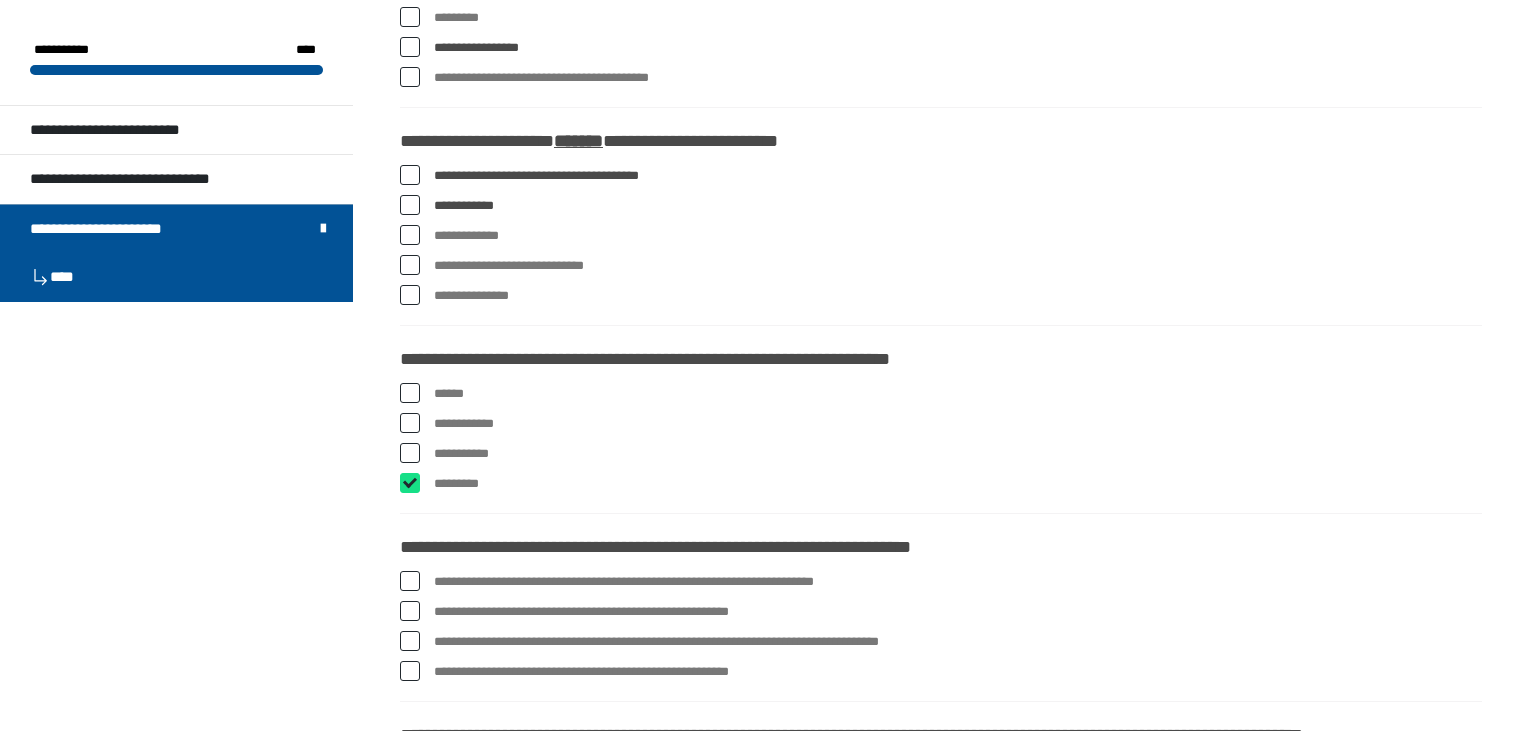 checkbox on "****" 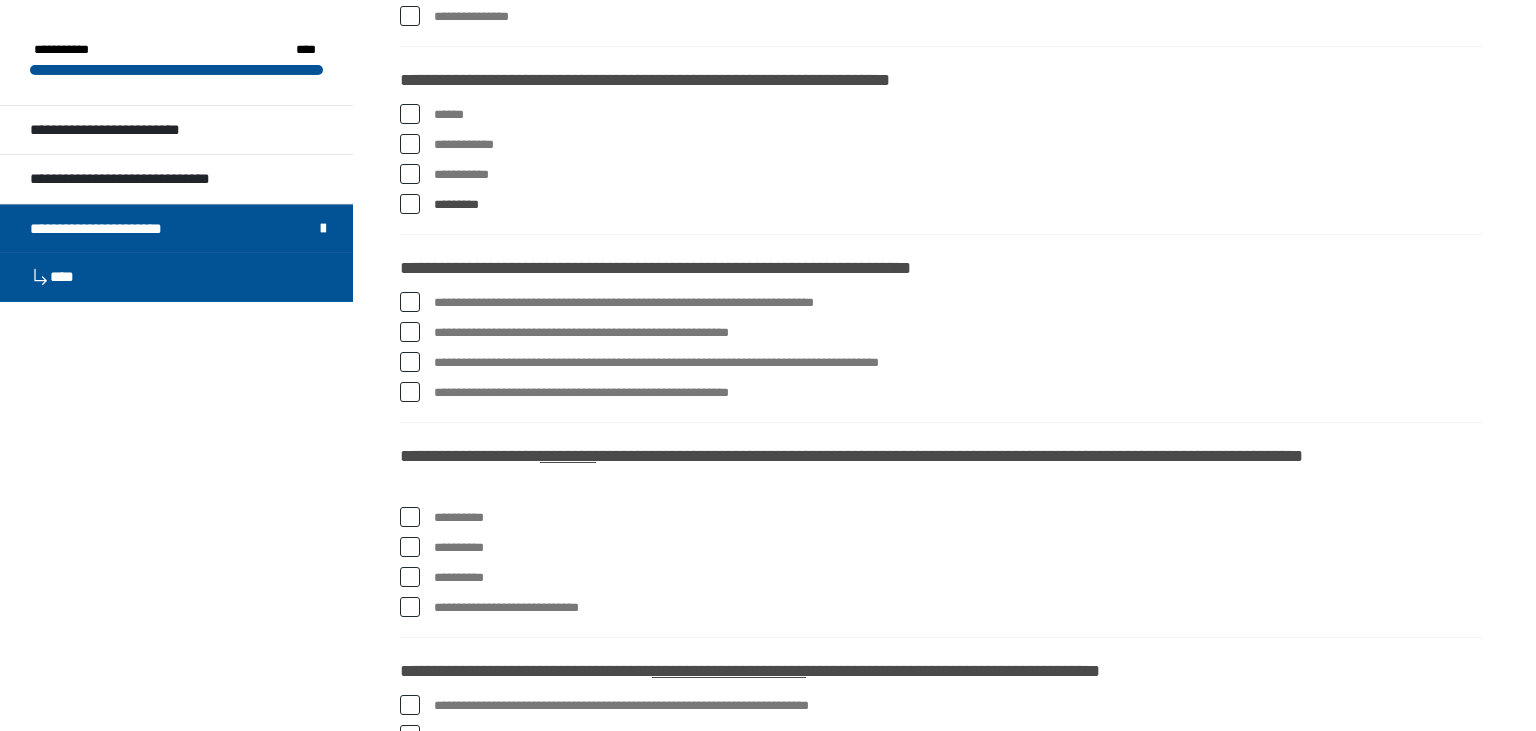 scroll, scrollTop: 1267, scrollLeft: 0, axis: vertical 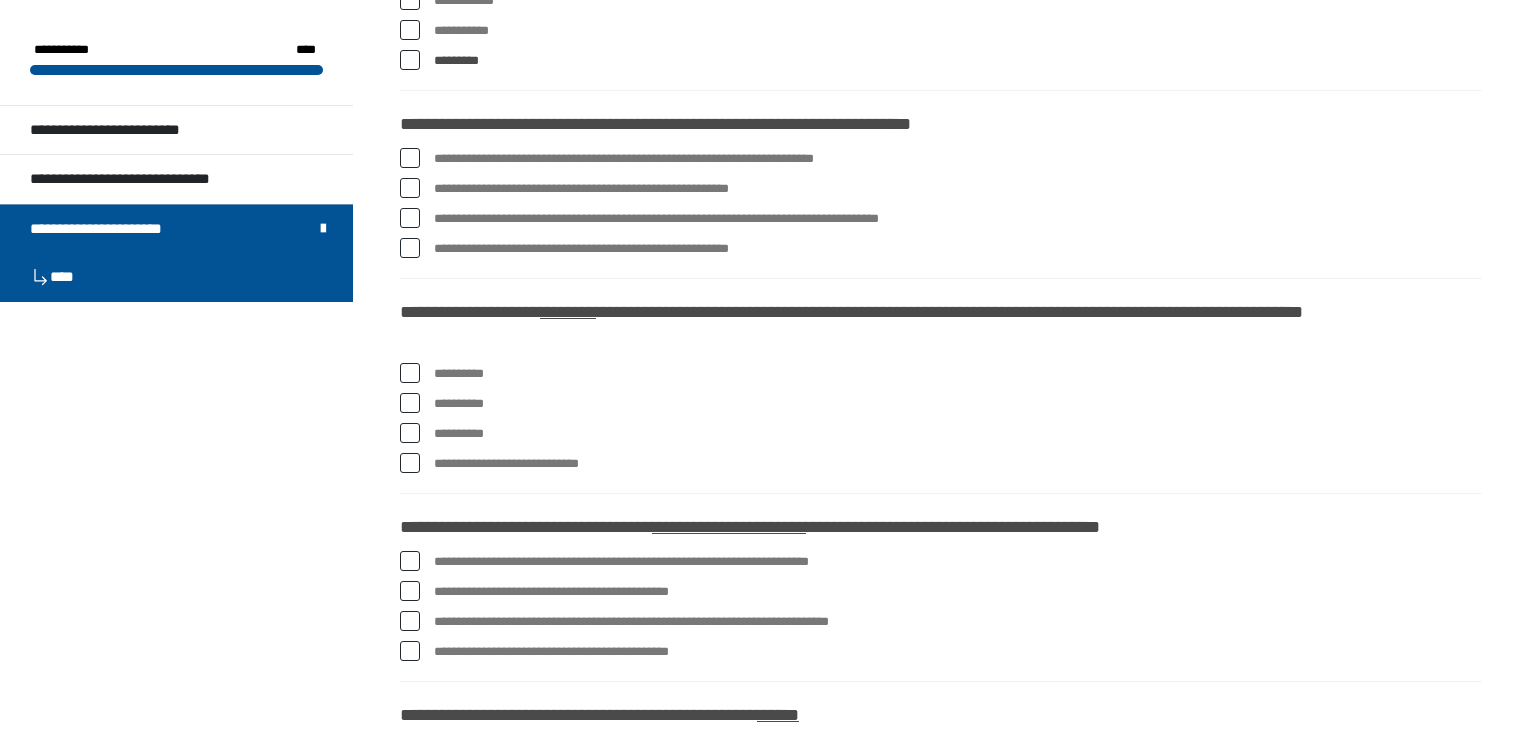 click at bounding box center [410, 248] 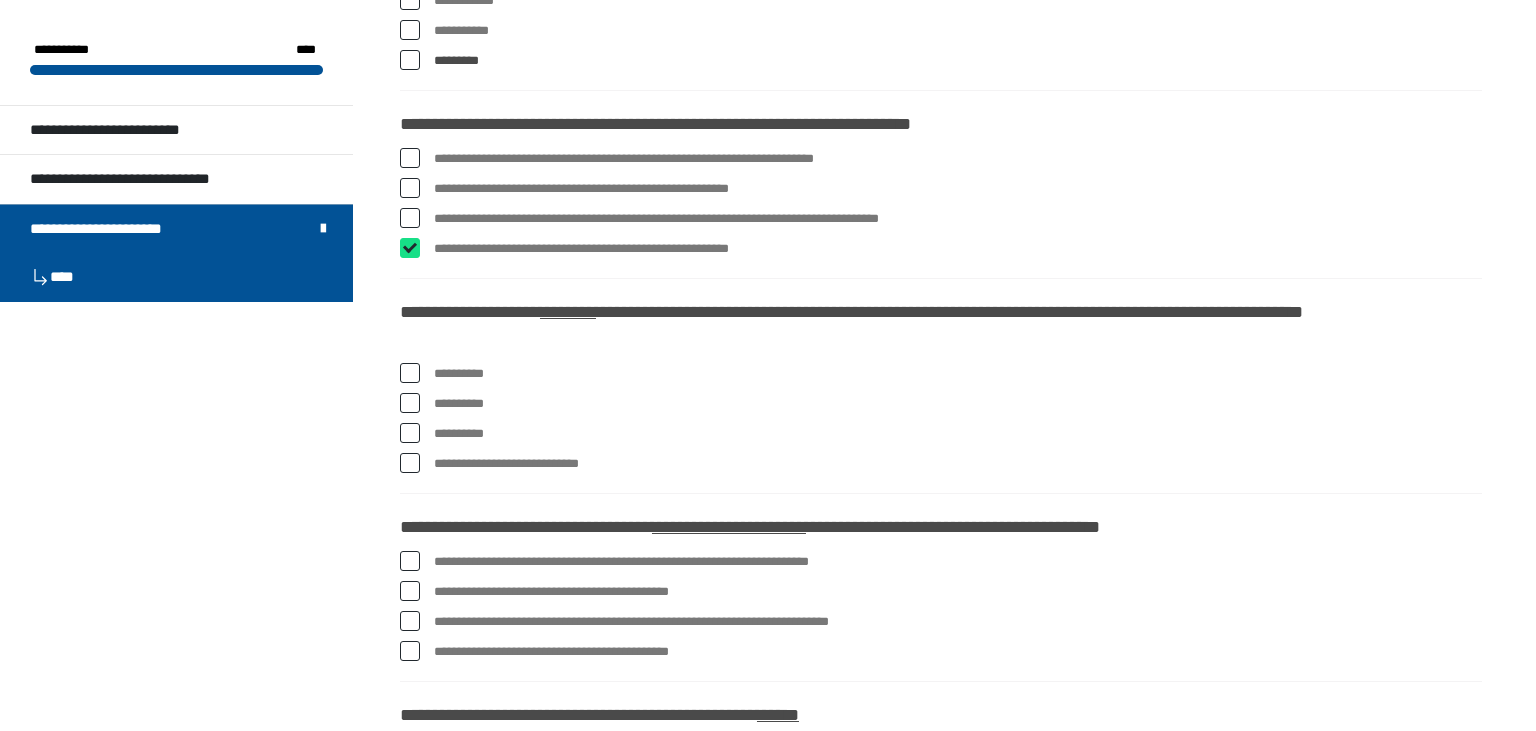 checkbox on "****" 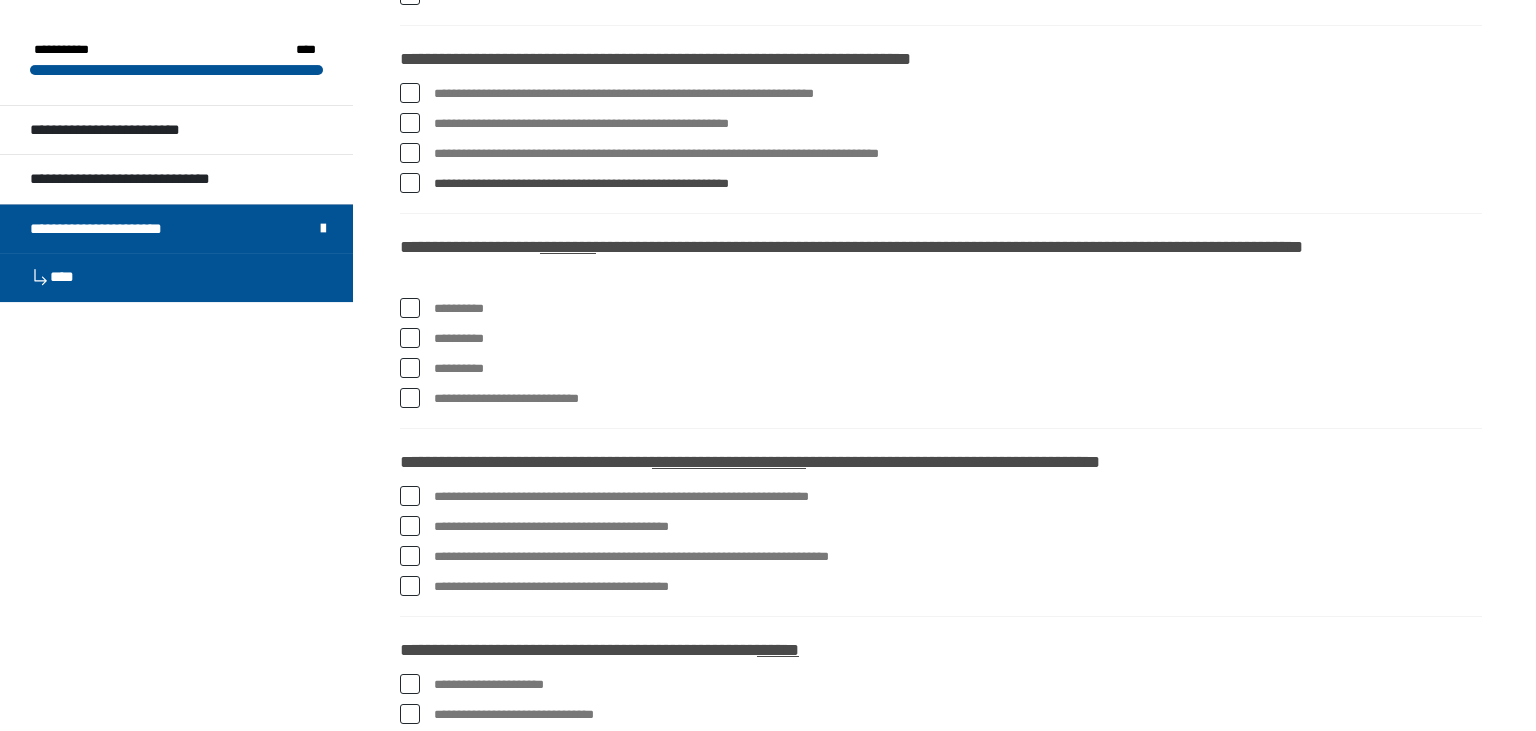 scroll, scrollTop: 1372, scrollLeft: 0, axis: vertical 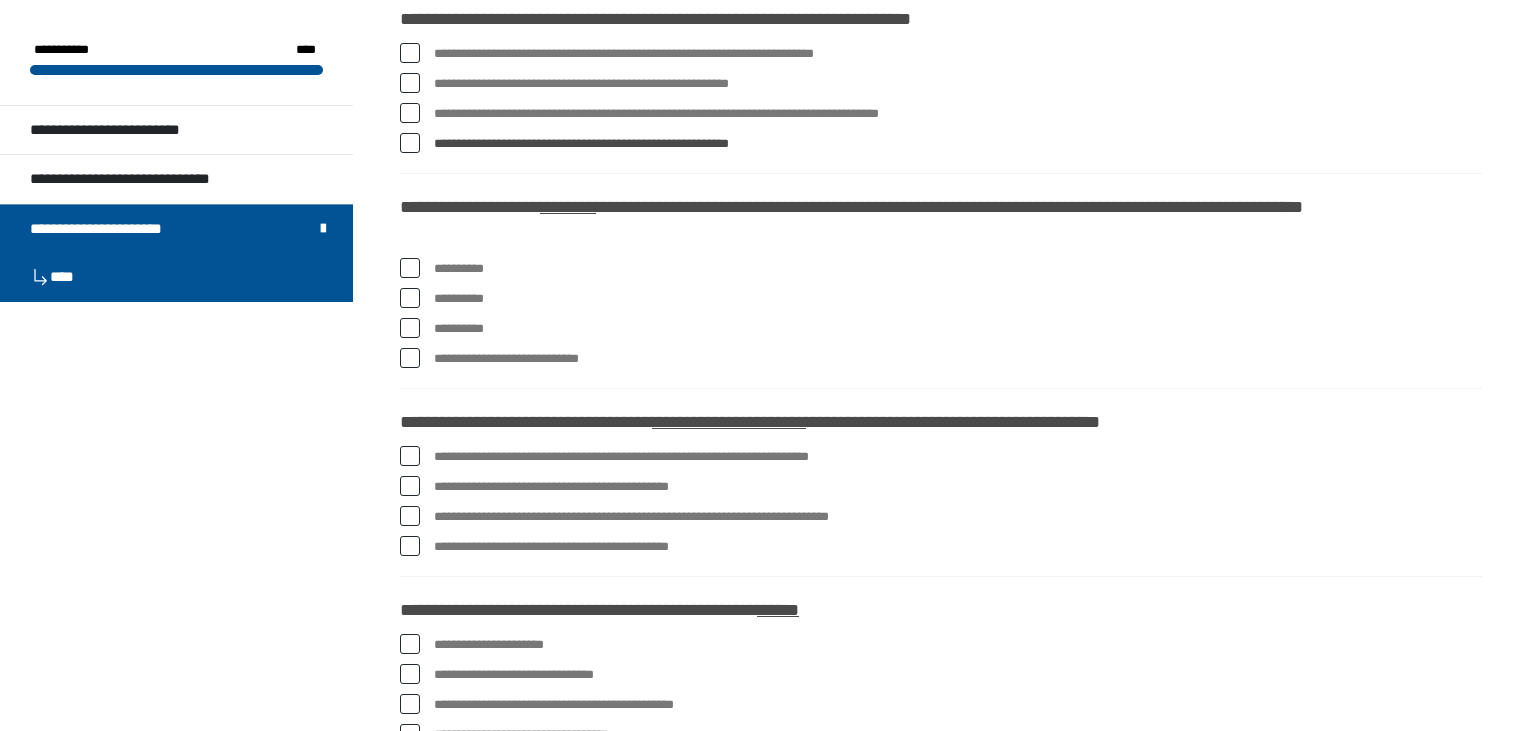 click at bounding box center (410, 268) 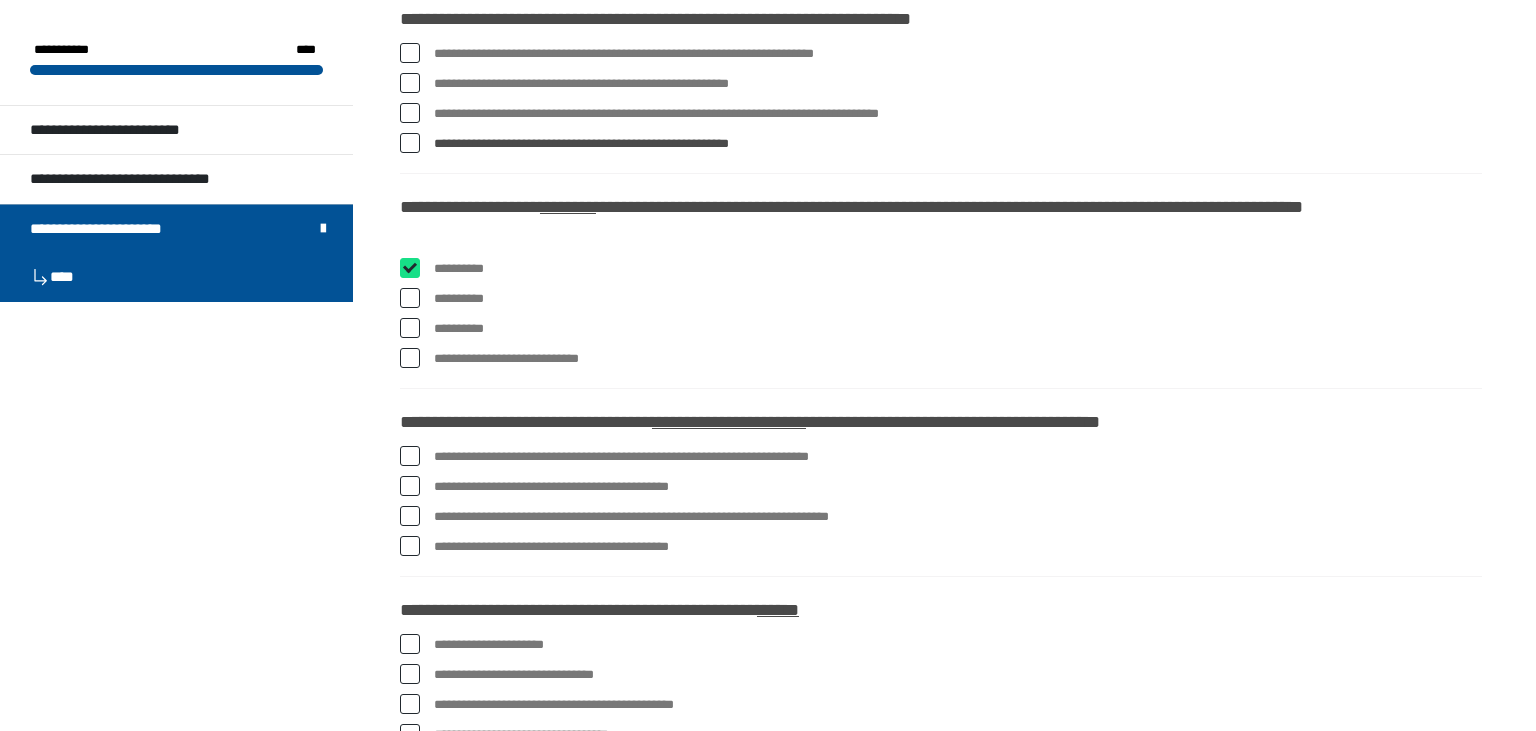 checkbox on "****" 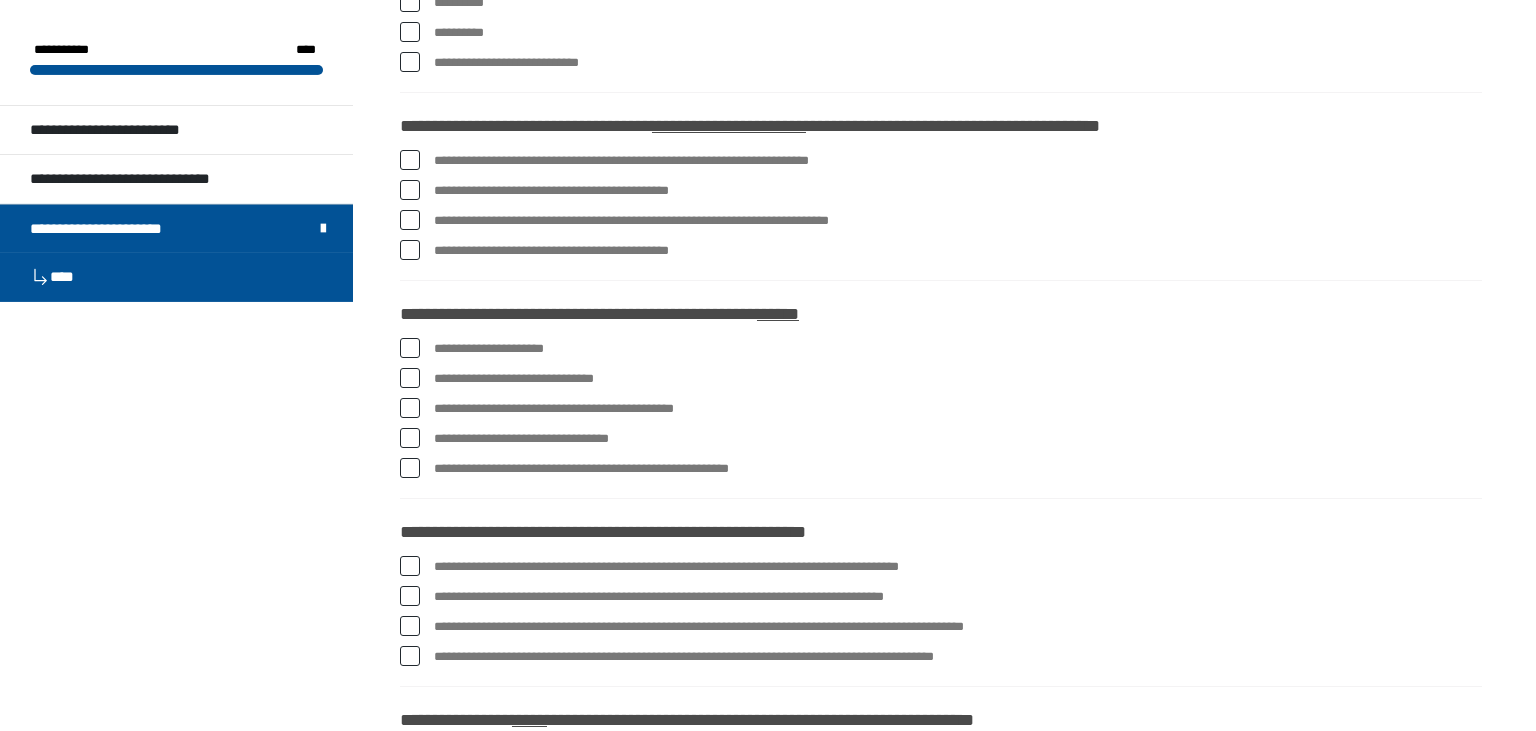 scroll, scrollTop: 1689, scrollLeft: 0, axis: vertical 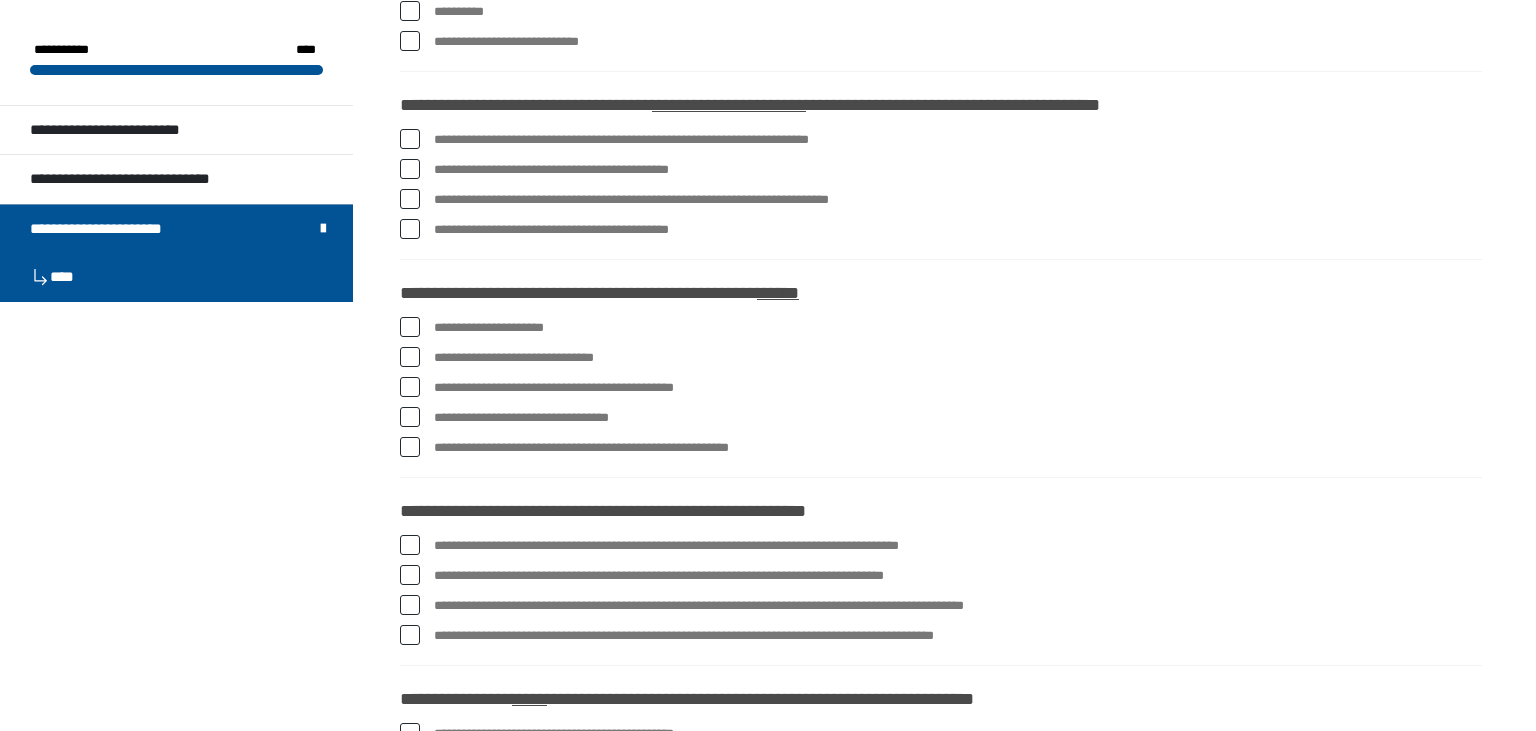 click at bounding box center [410, 169] 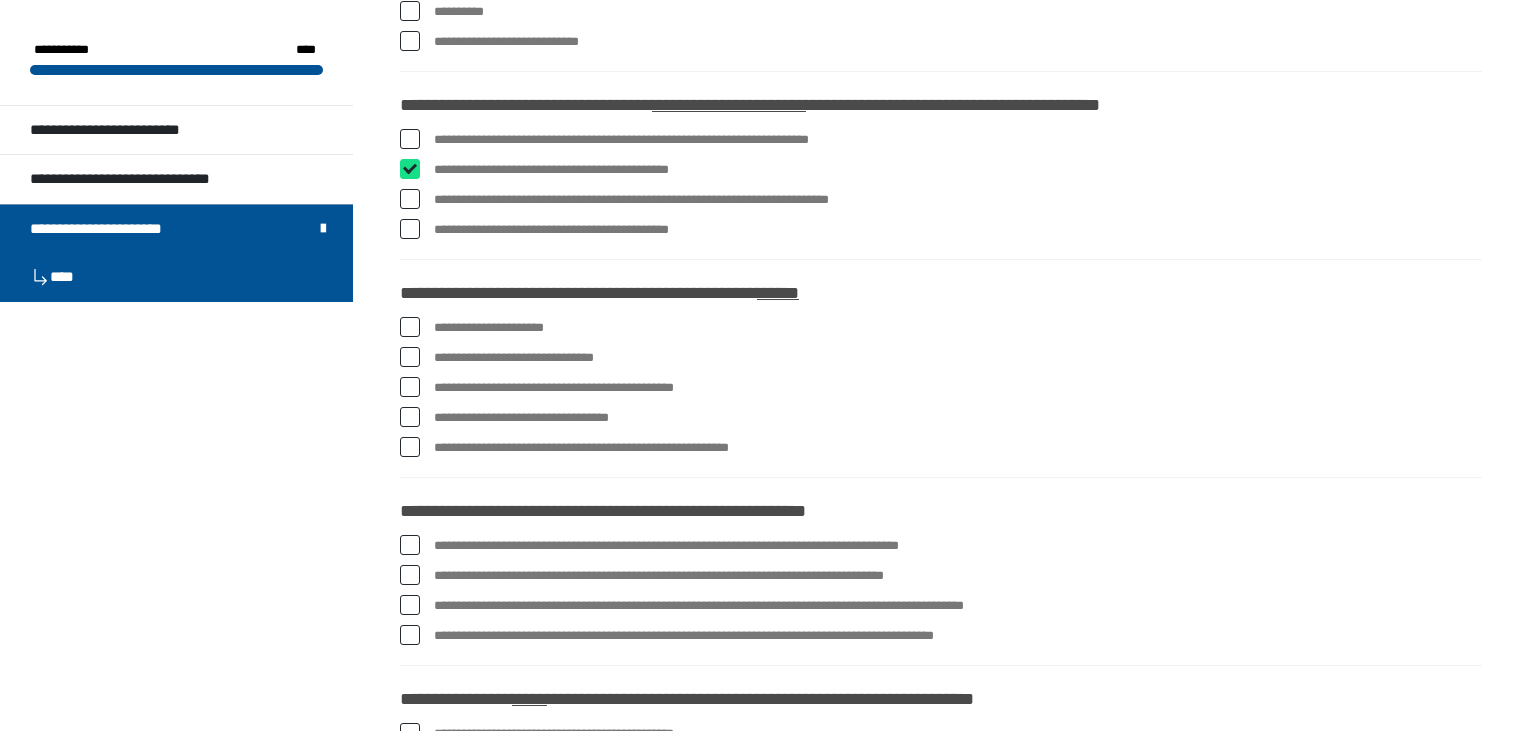 checkbox on "****" 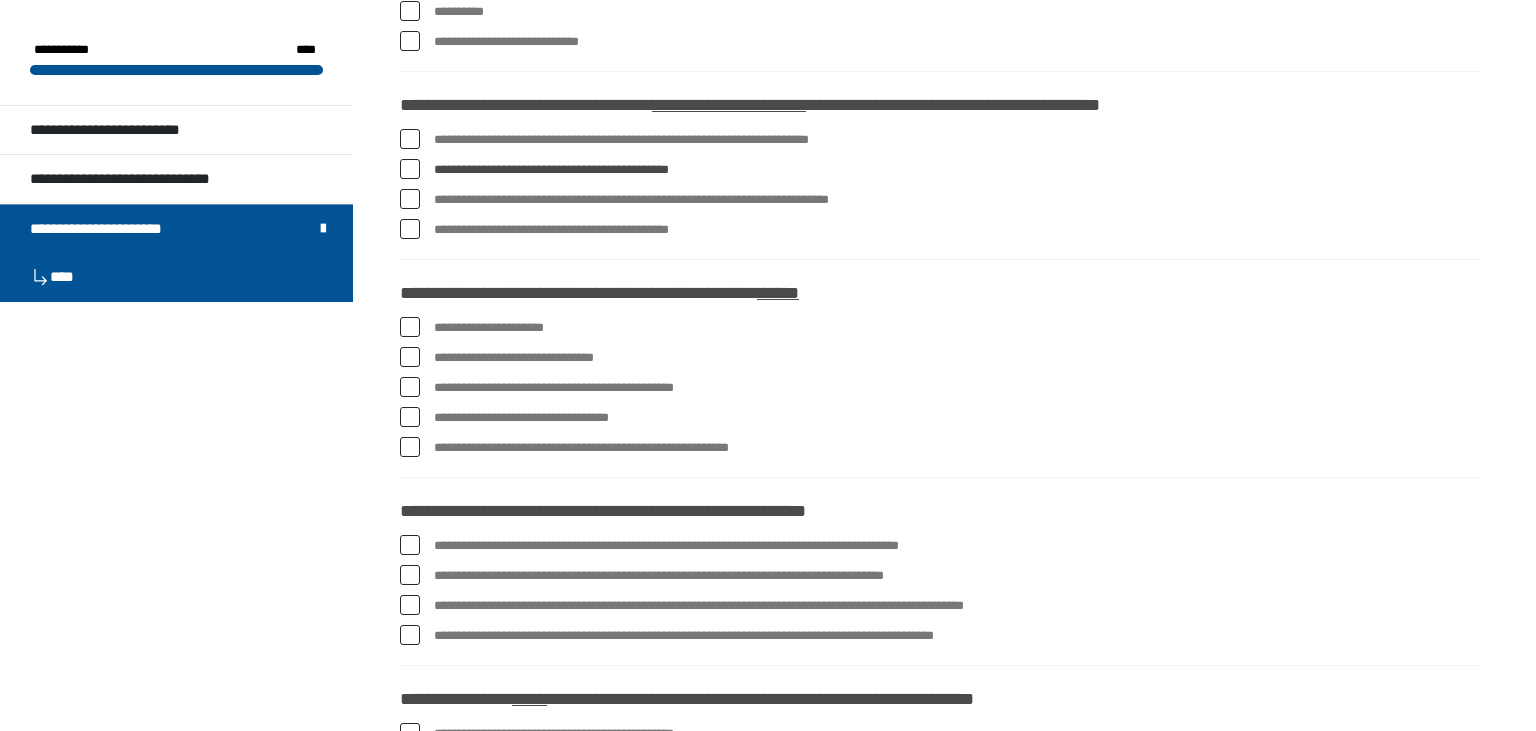 click at bounding box center (410, 199) 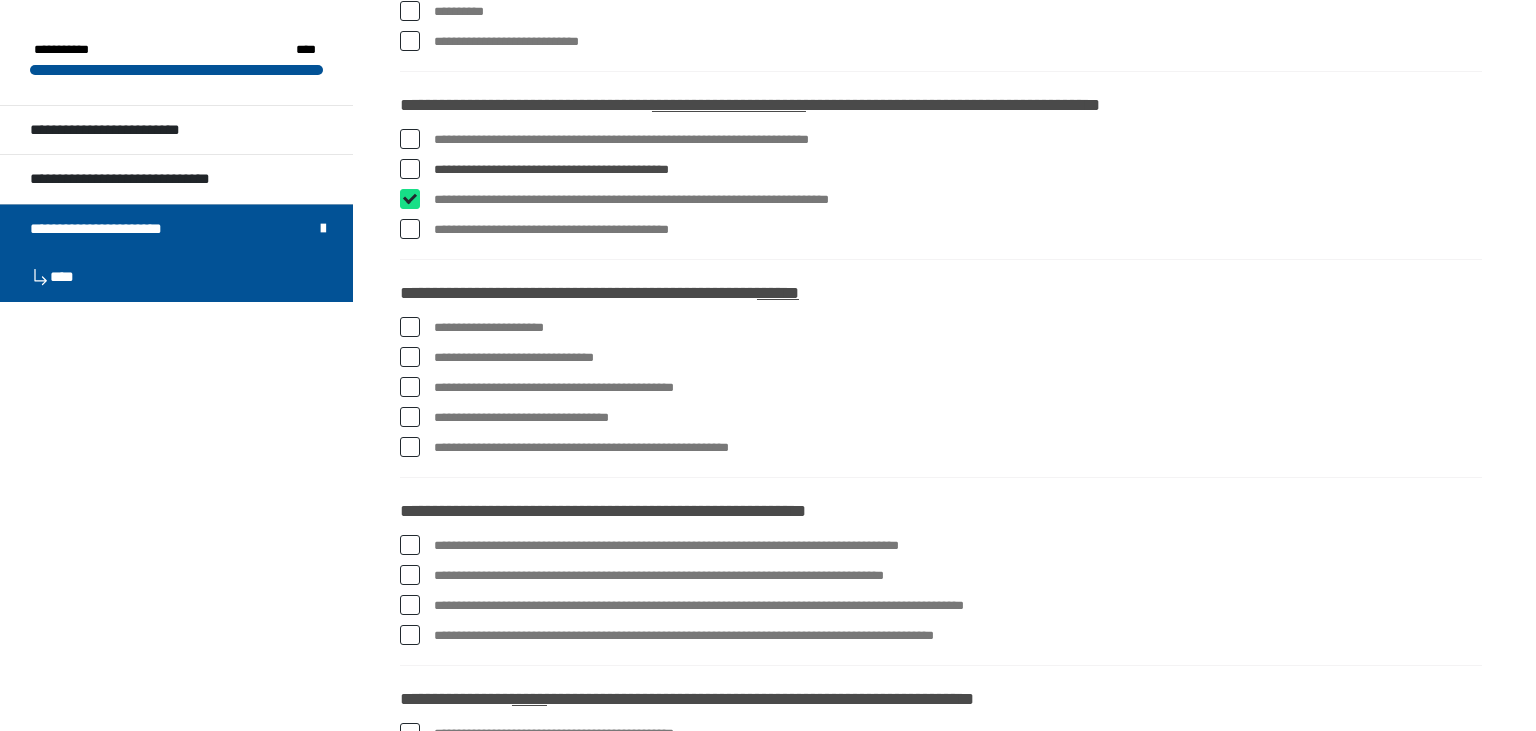 checkbox on "****" 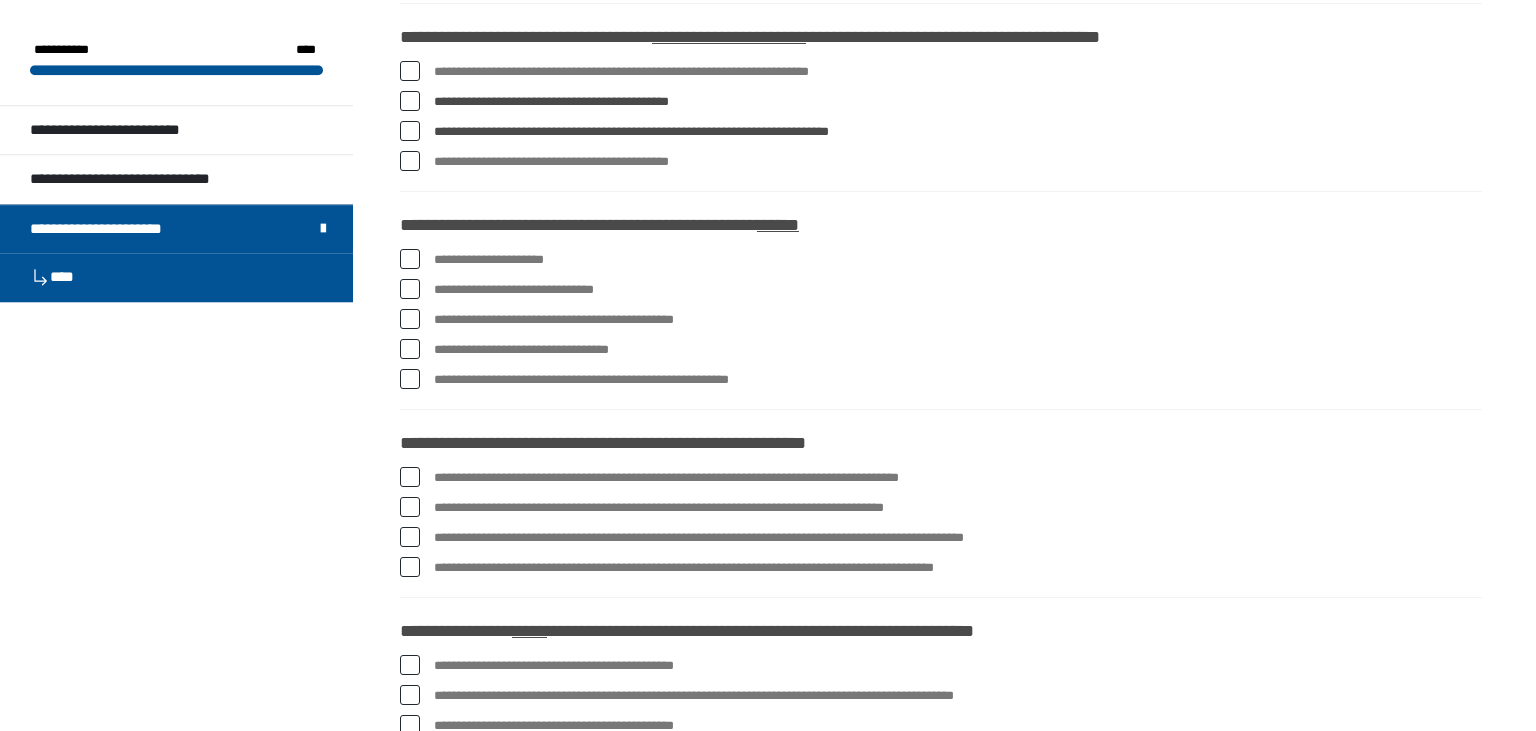 scroll, scrollTop: 1795, scrollLeft: 0, axis: vertical 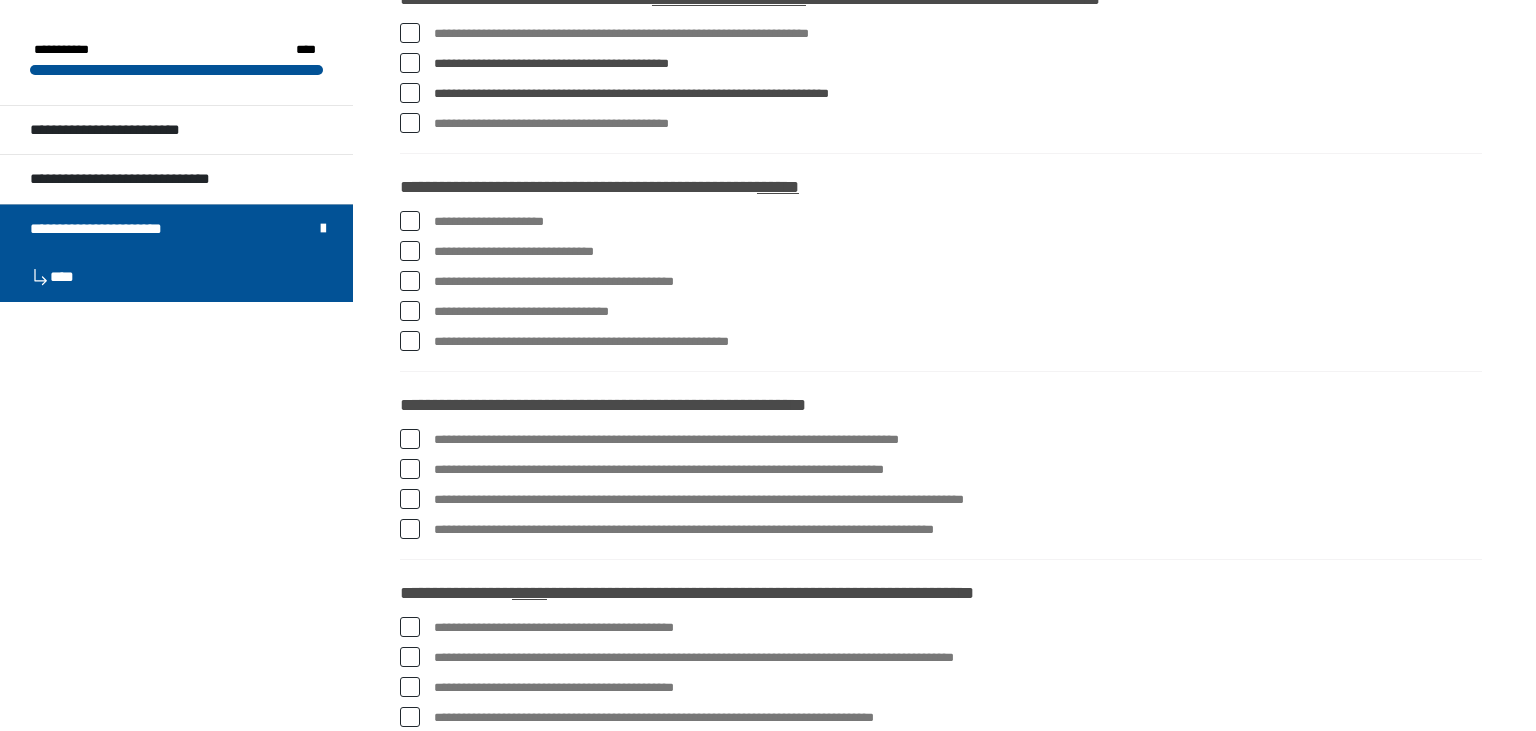 click at bounding box center (410, 251) 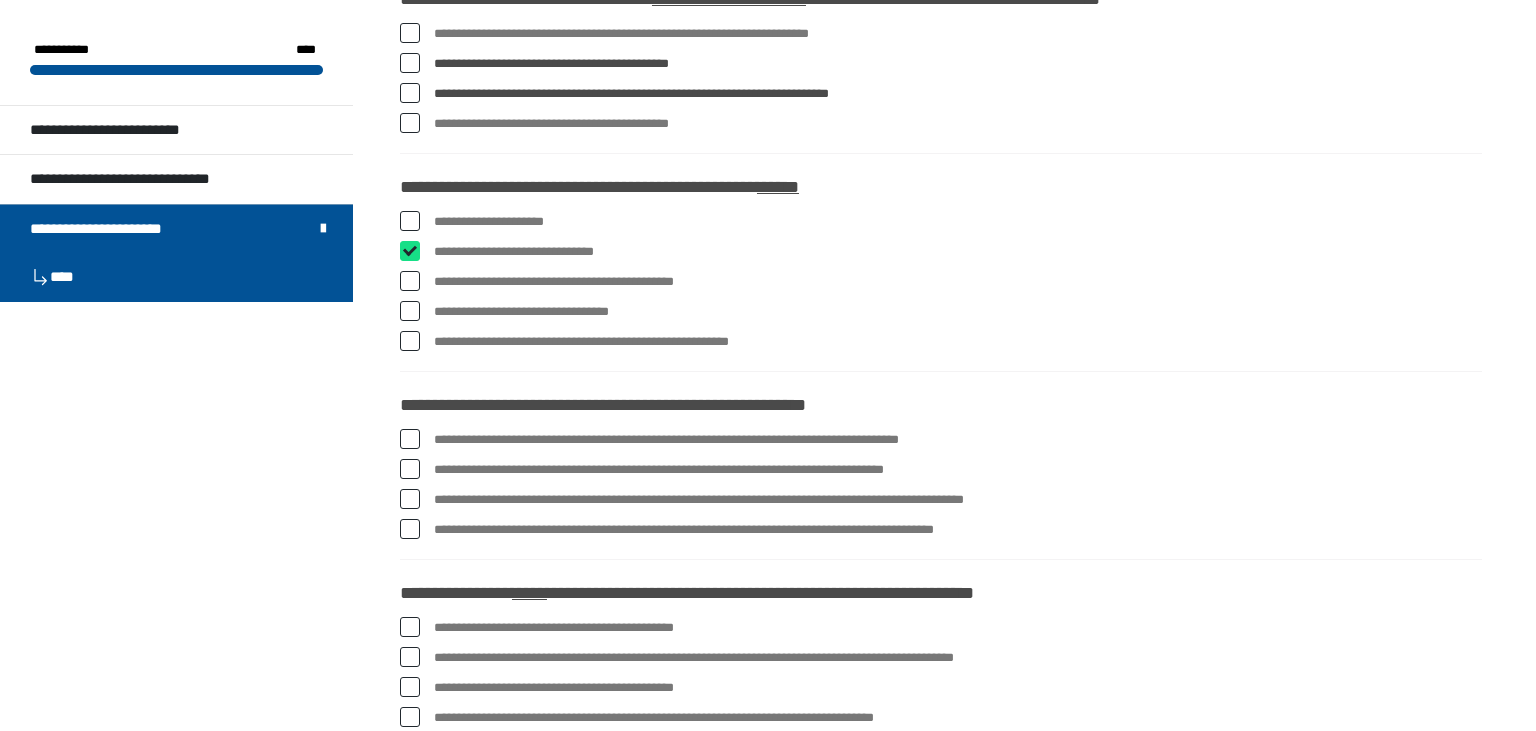 checkbox on "****" 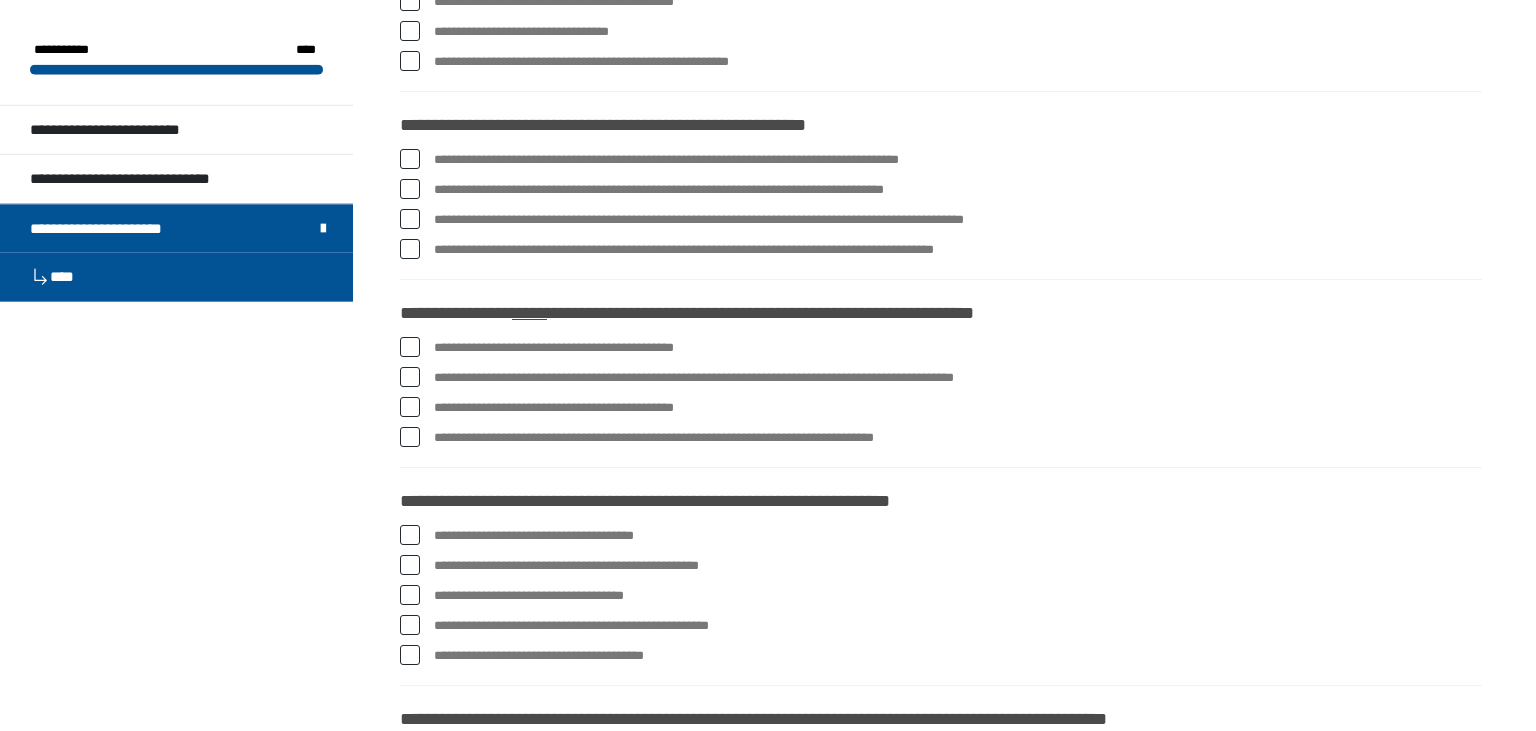 scroll, scrollTop: 2112, scrollLeft: 0, axis: vertical 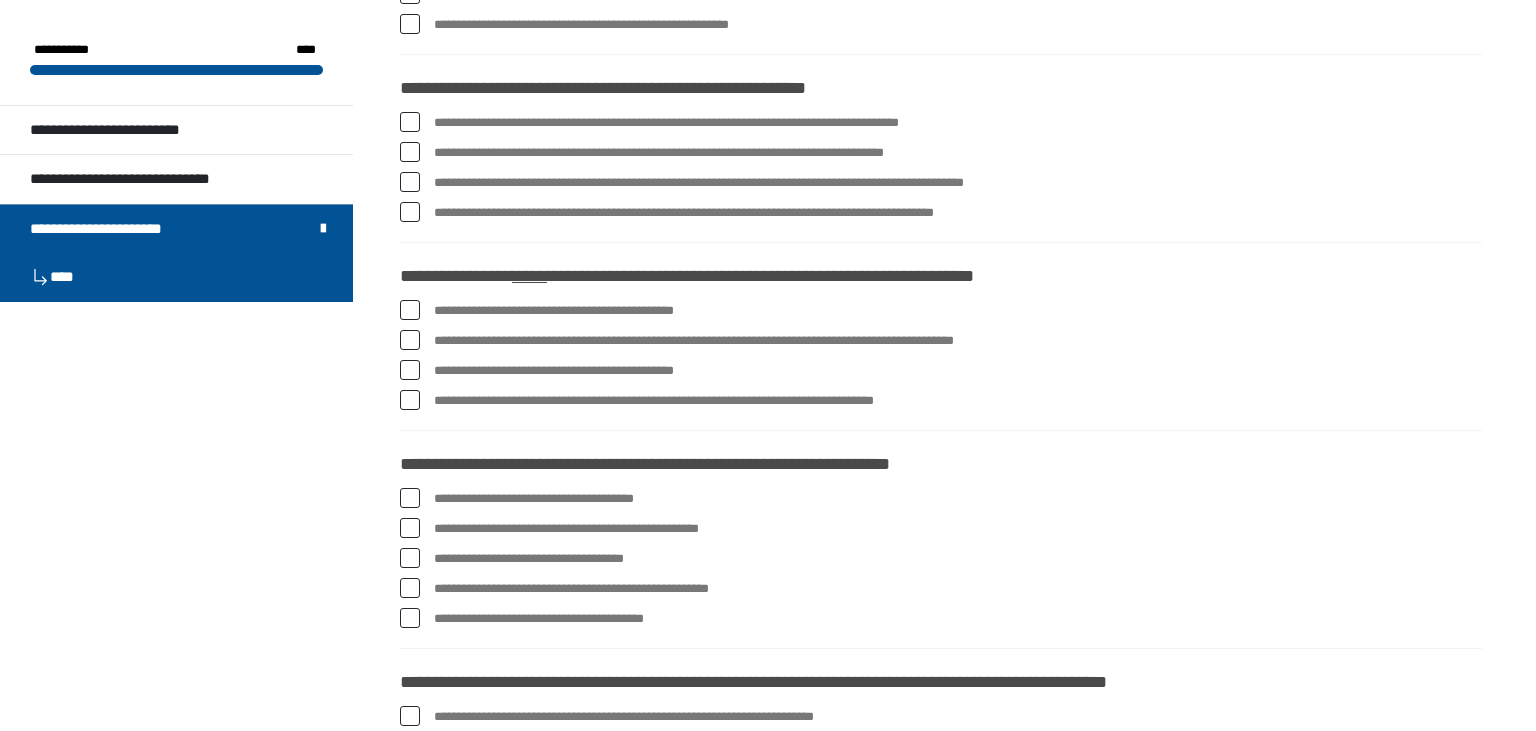 click on "**********" at bounding box center (941, 234) 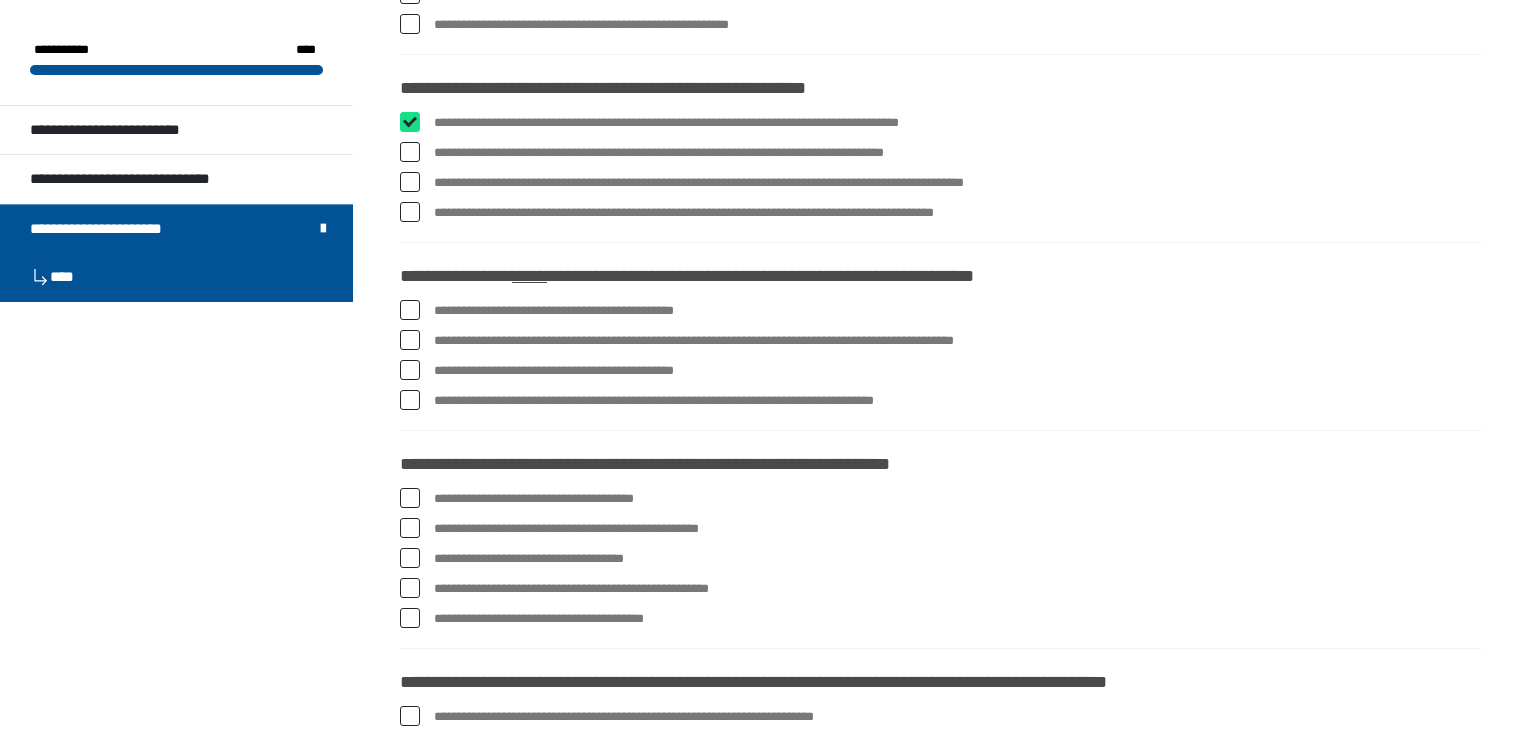 checkbox on "****" 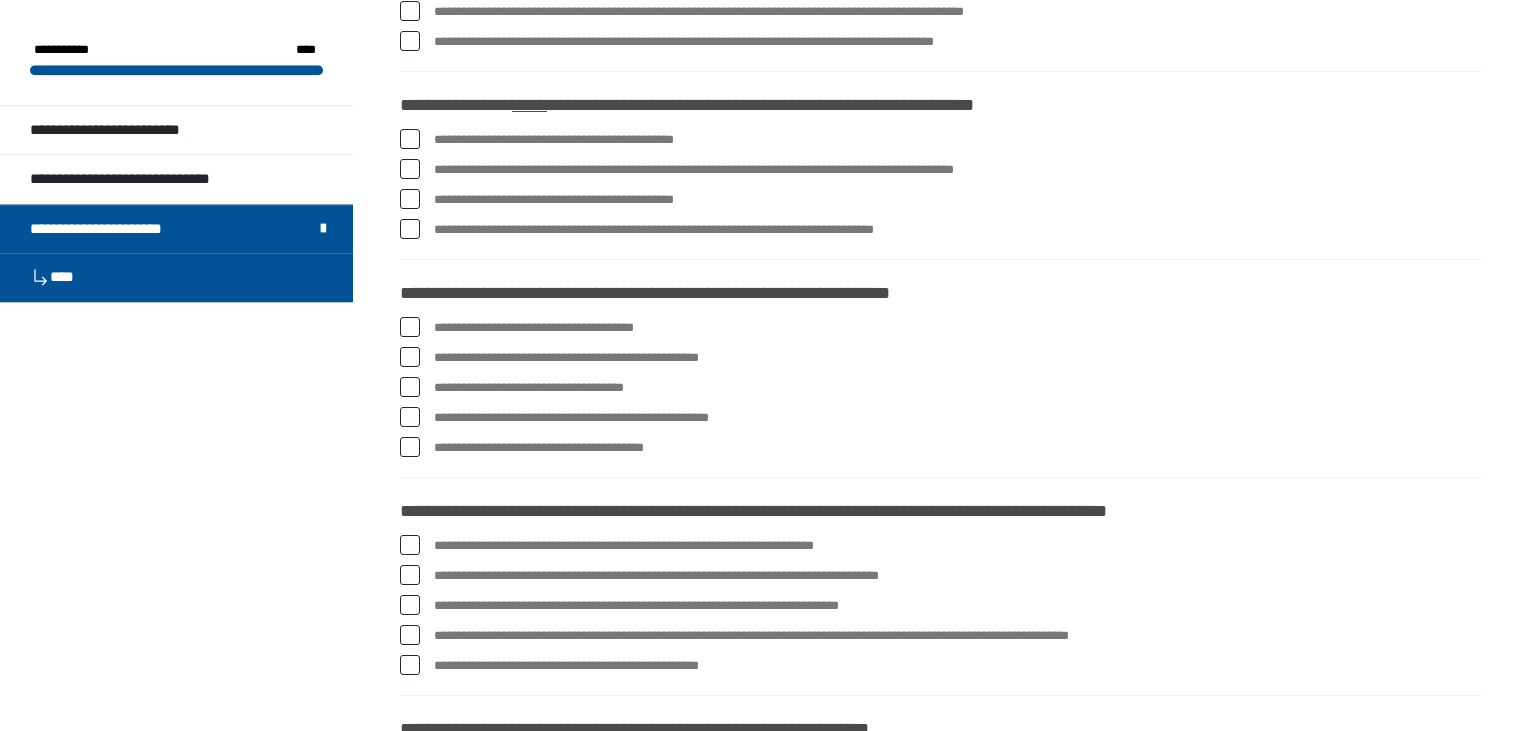 scroll, scrollTop: 2323, scrollLeft: 0, axis: vertical 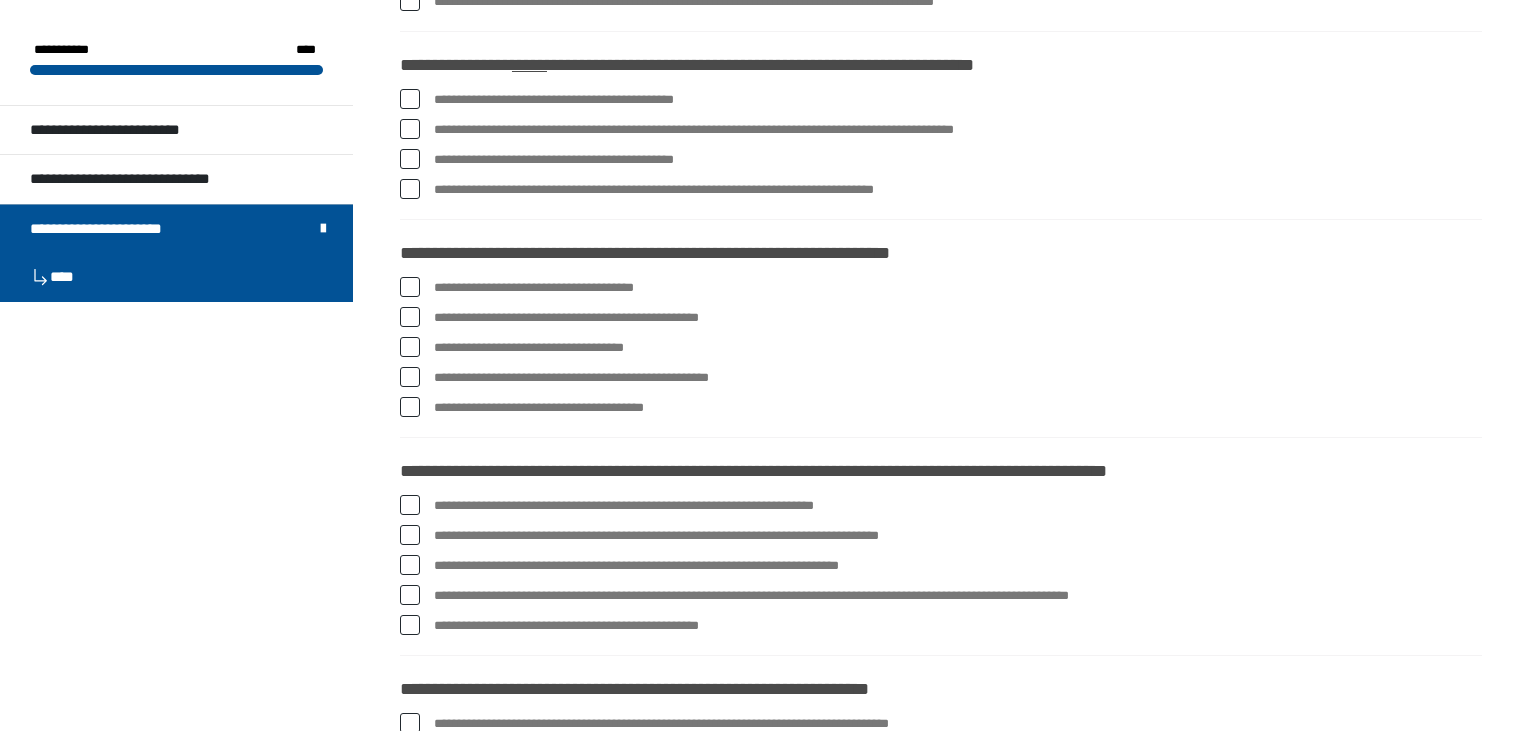 click at bounding box center [410, 129] 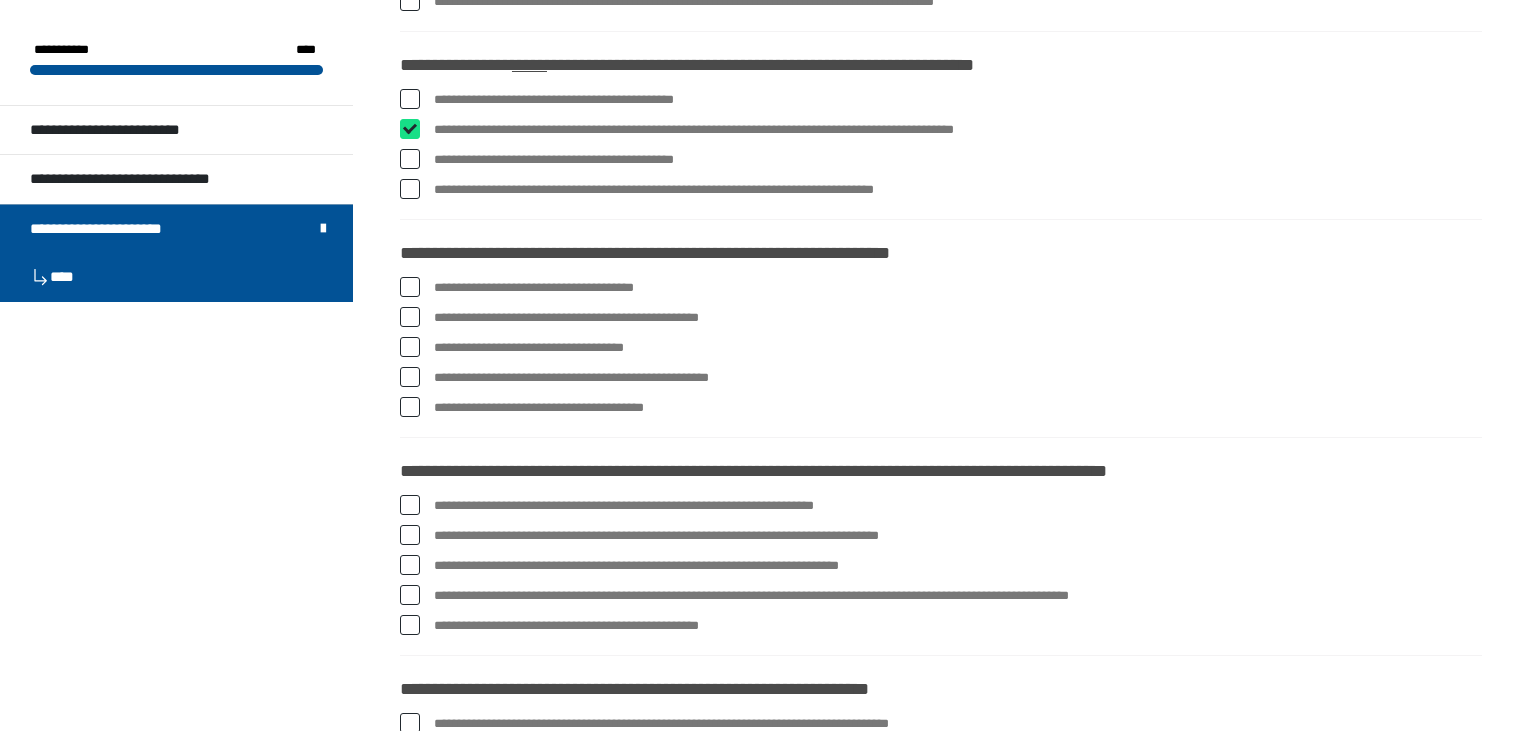 checkbox on "****" 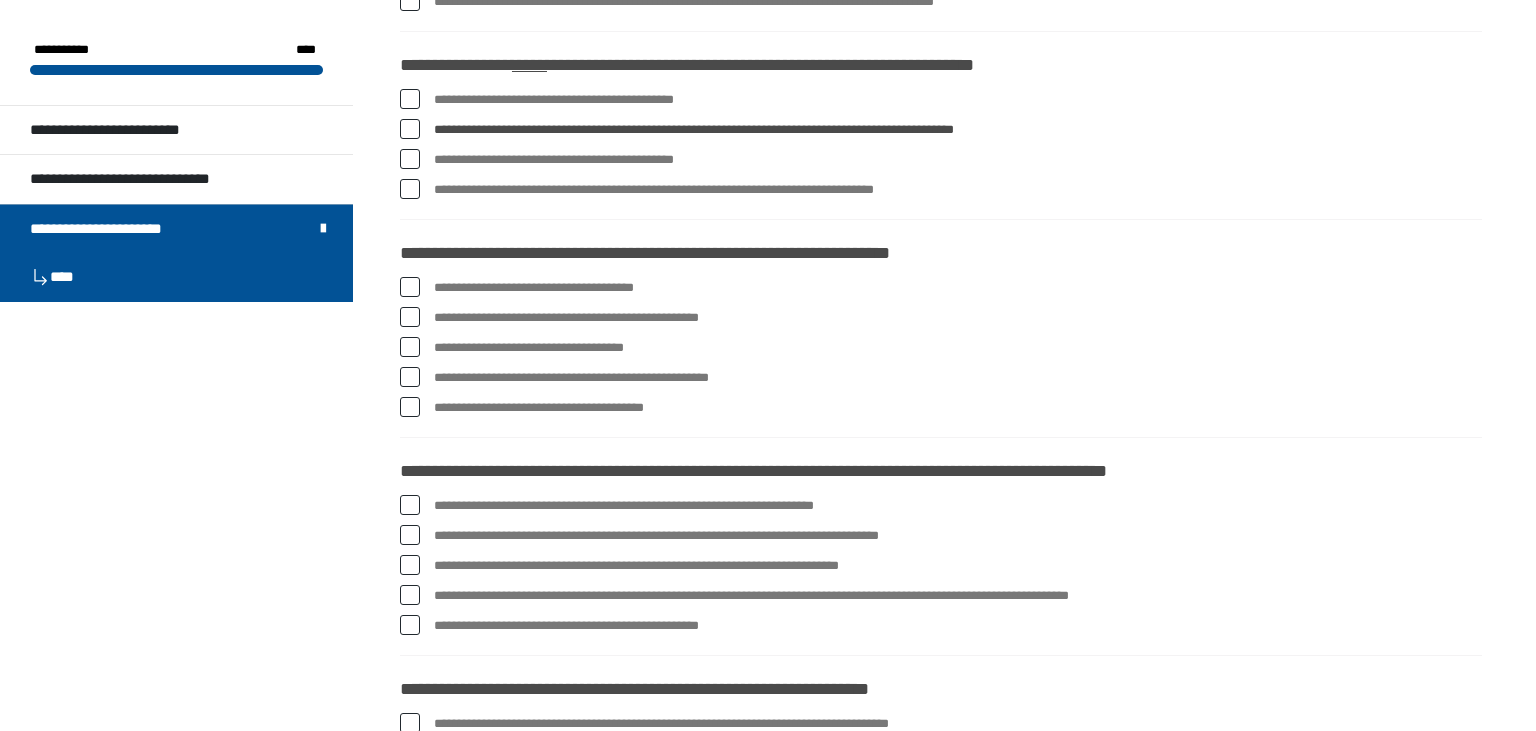 click at bounding box center [410, 287] 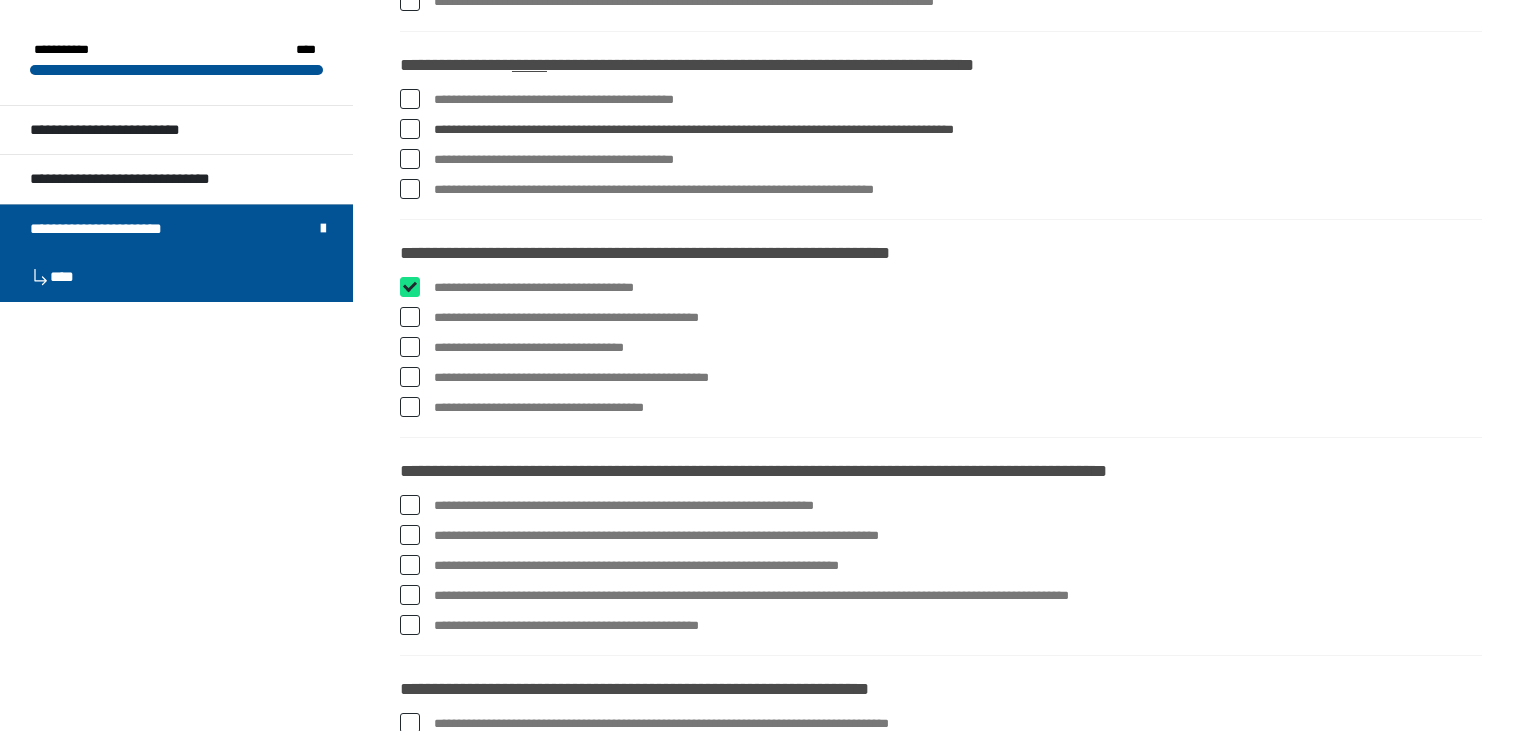 checkbox on "****" 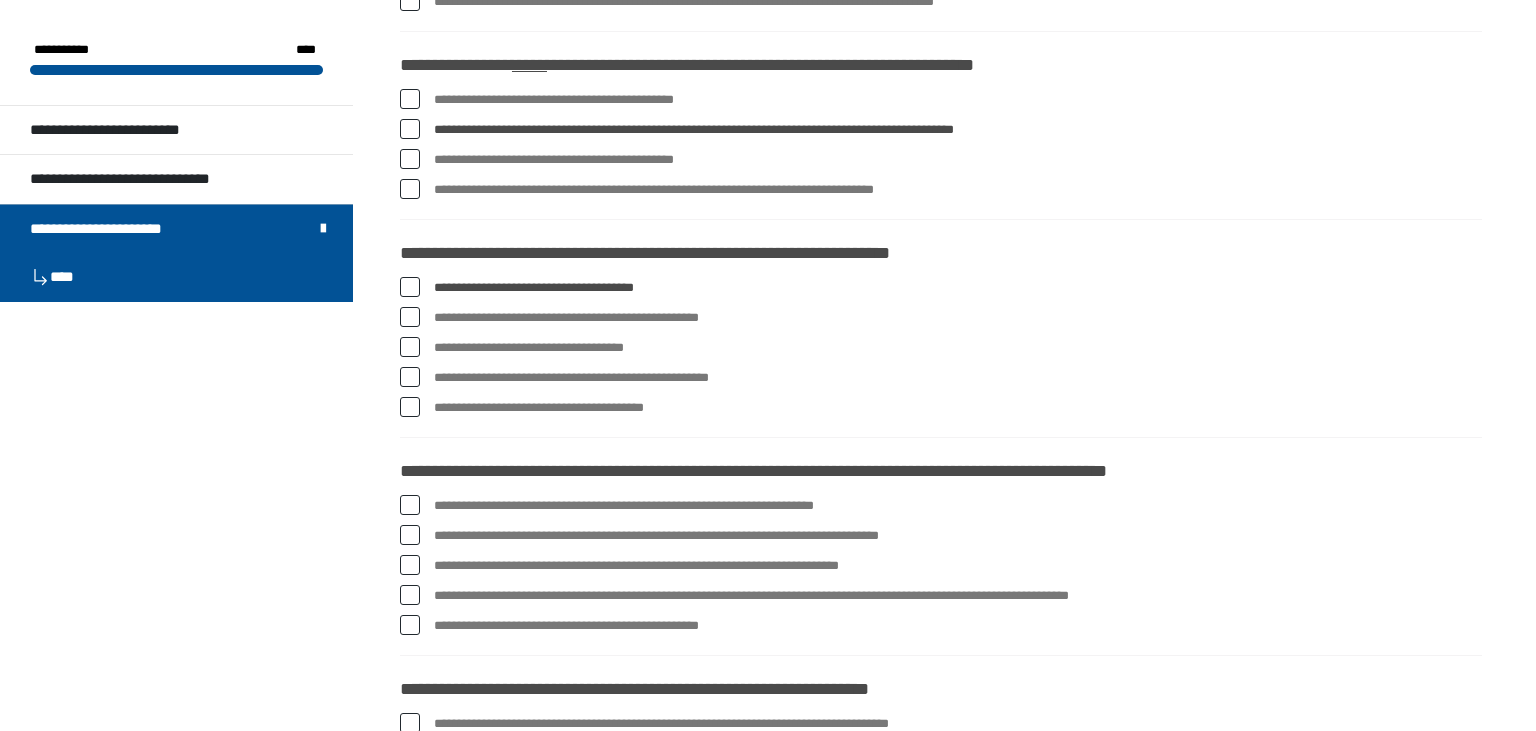 click at bounding box center (410, 347) 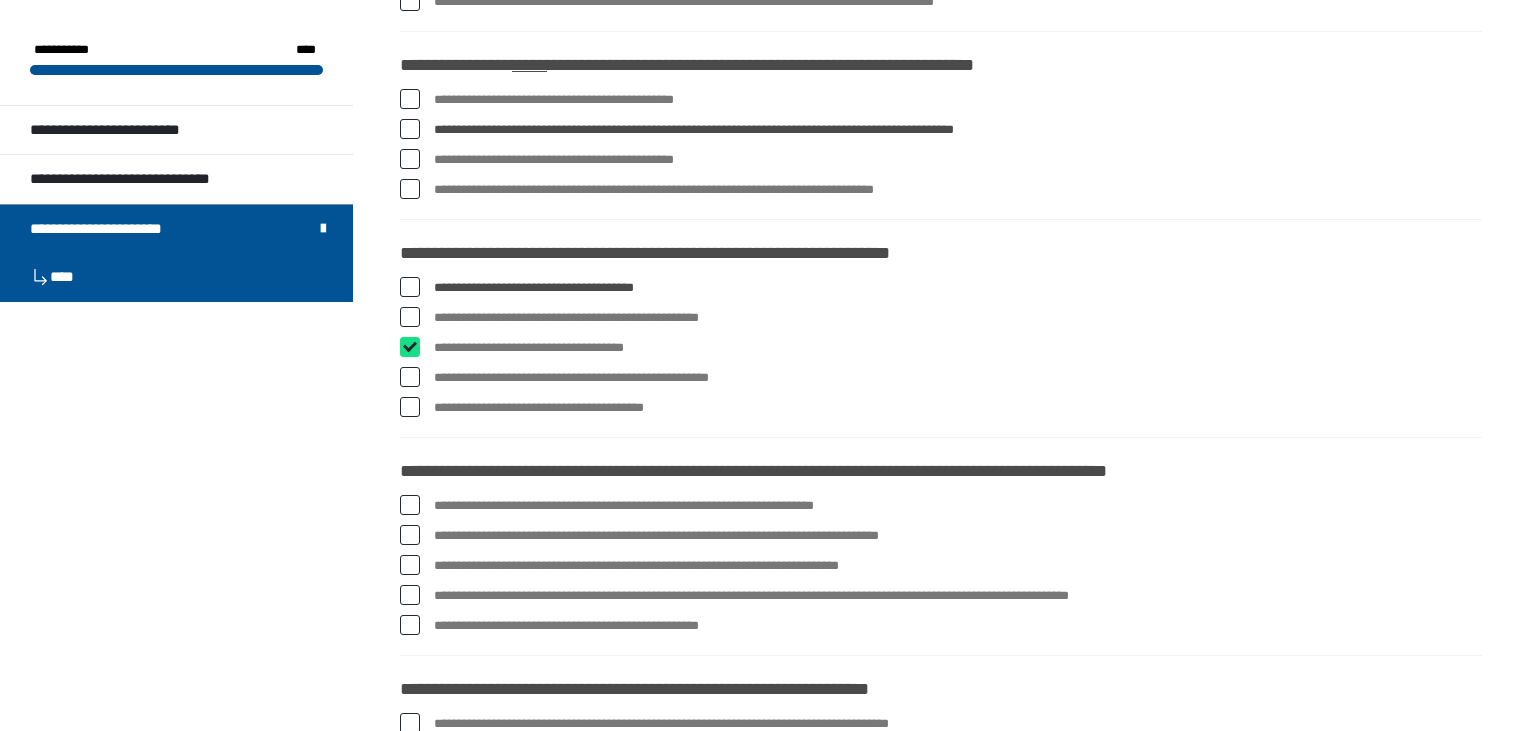 checkbox on "****" 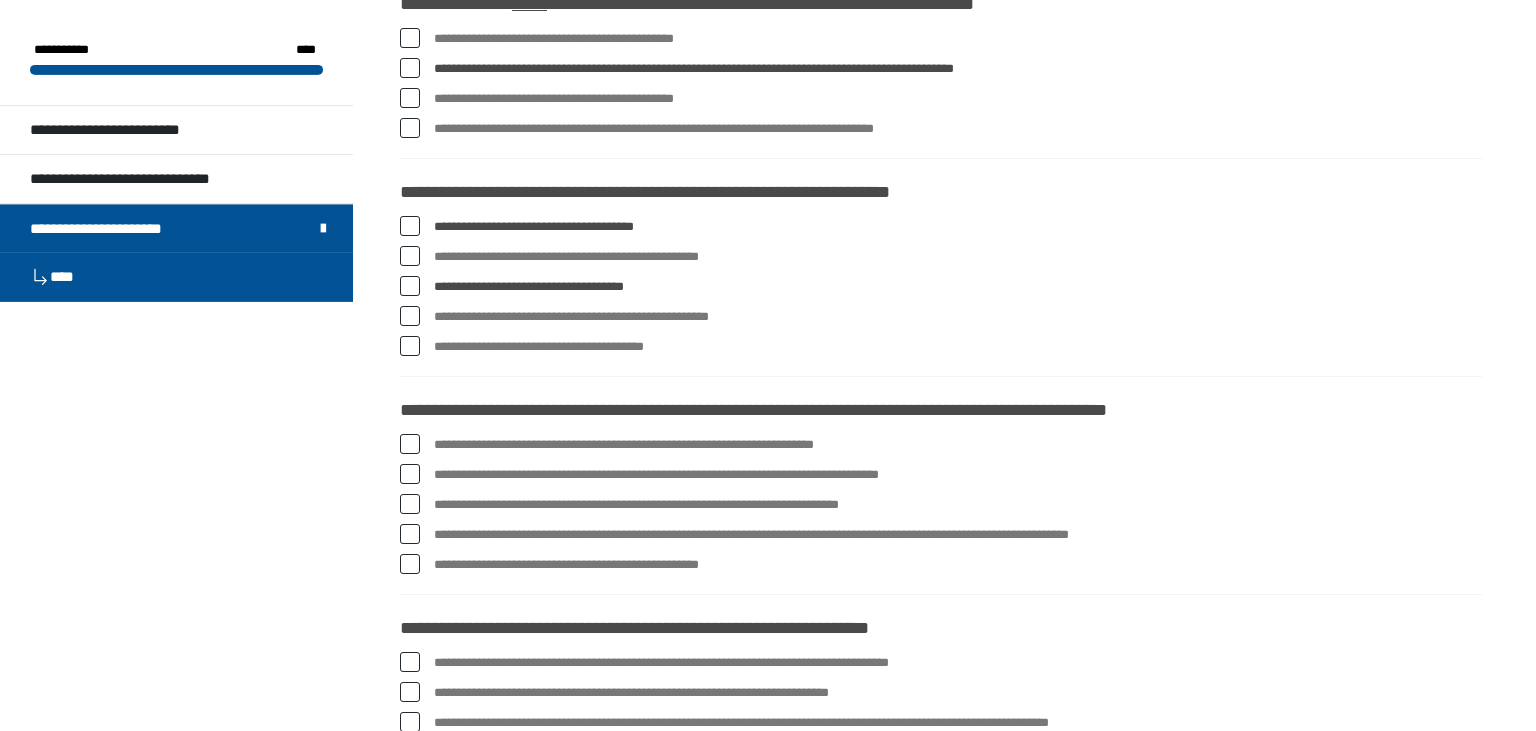 scroll, scrollTop: 2428, scrollLeft: 0, axis: vertical 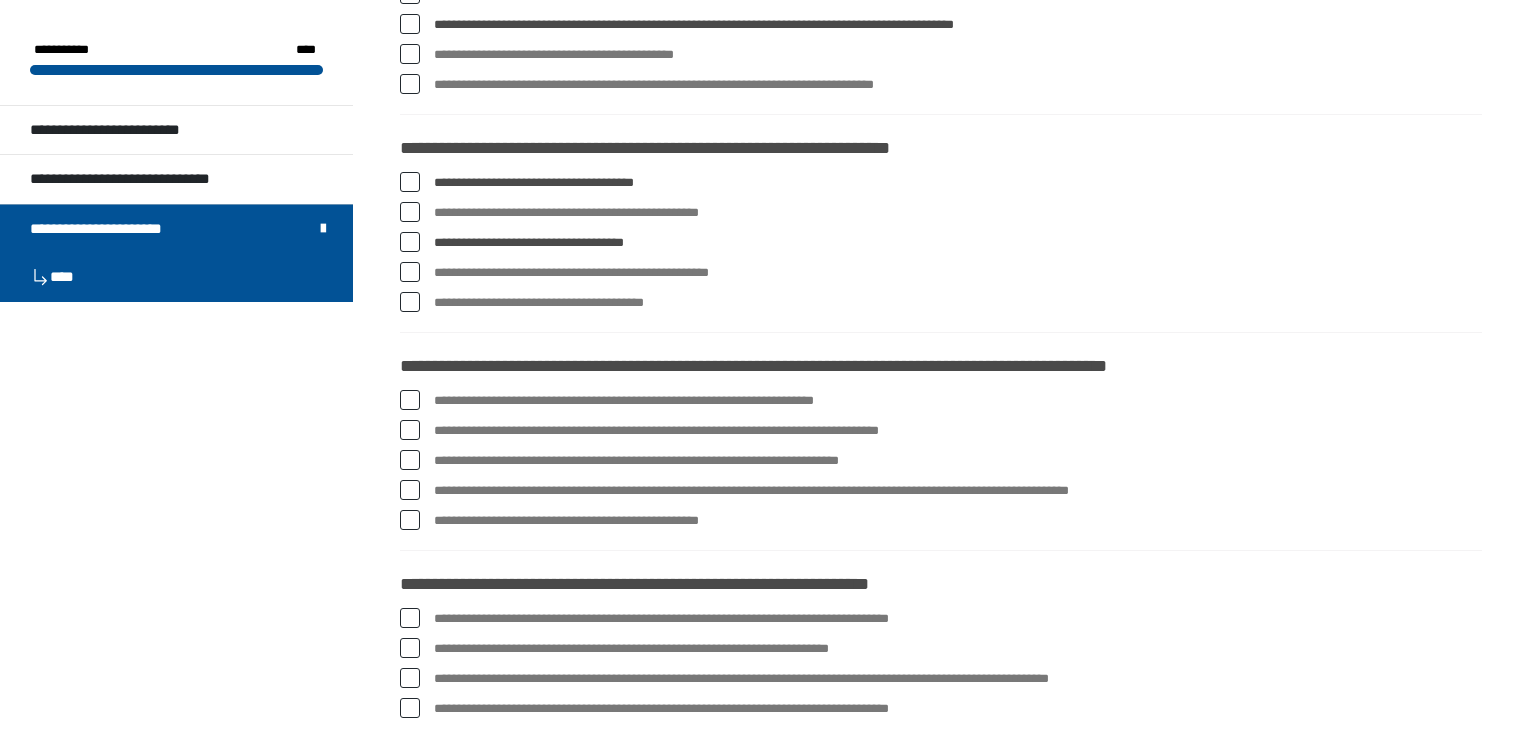 click at bounding box center [410, 400] 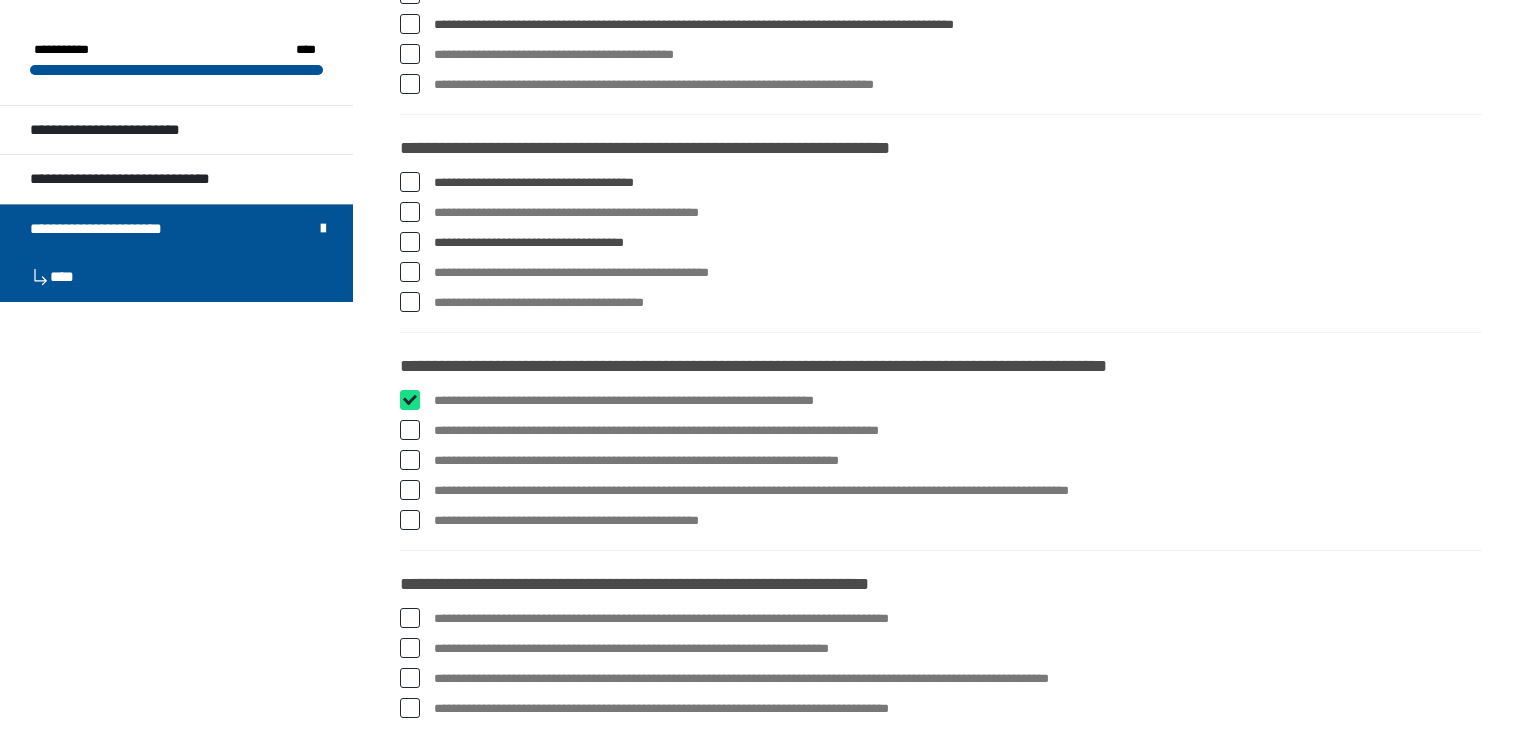 checkbox on "****" 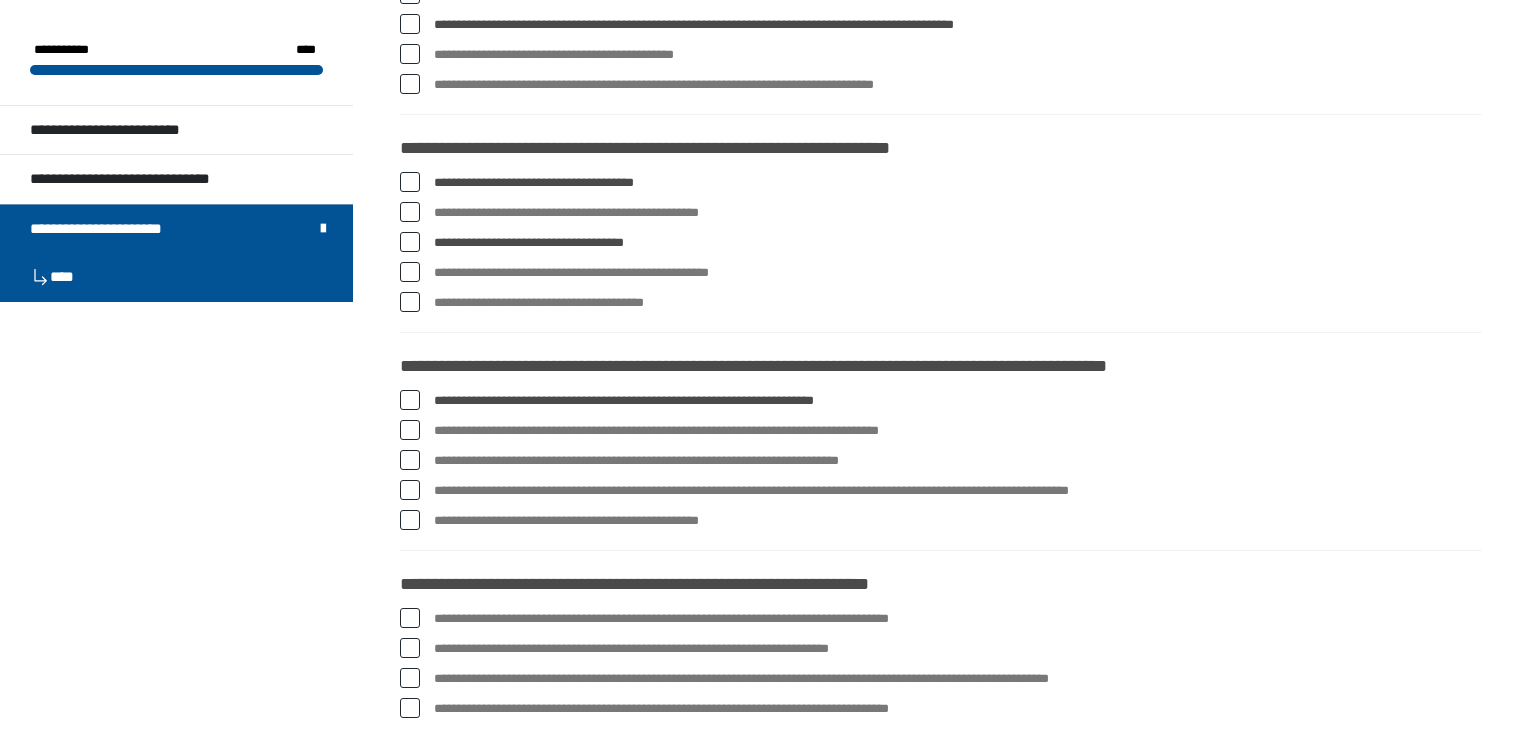 click at bounding box center (410, 430) 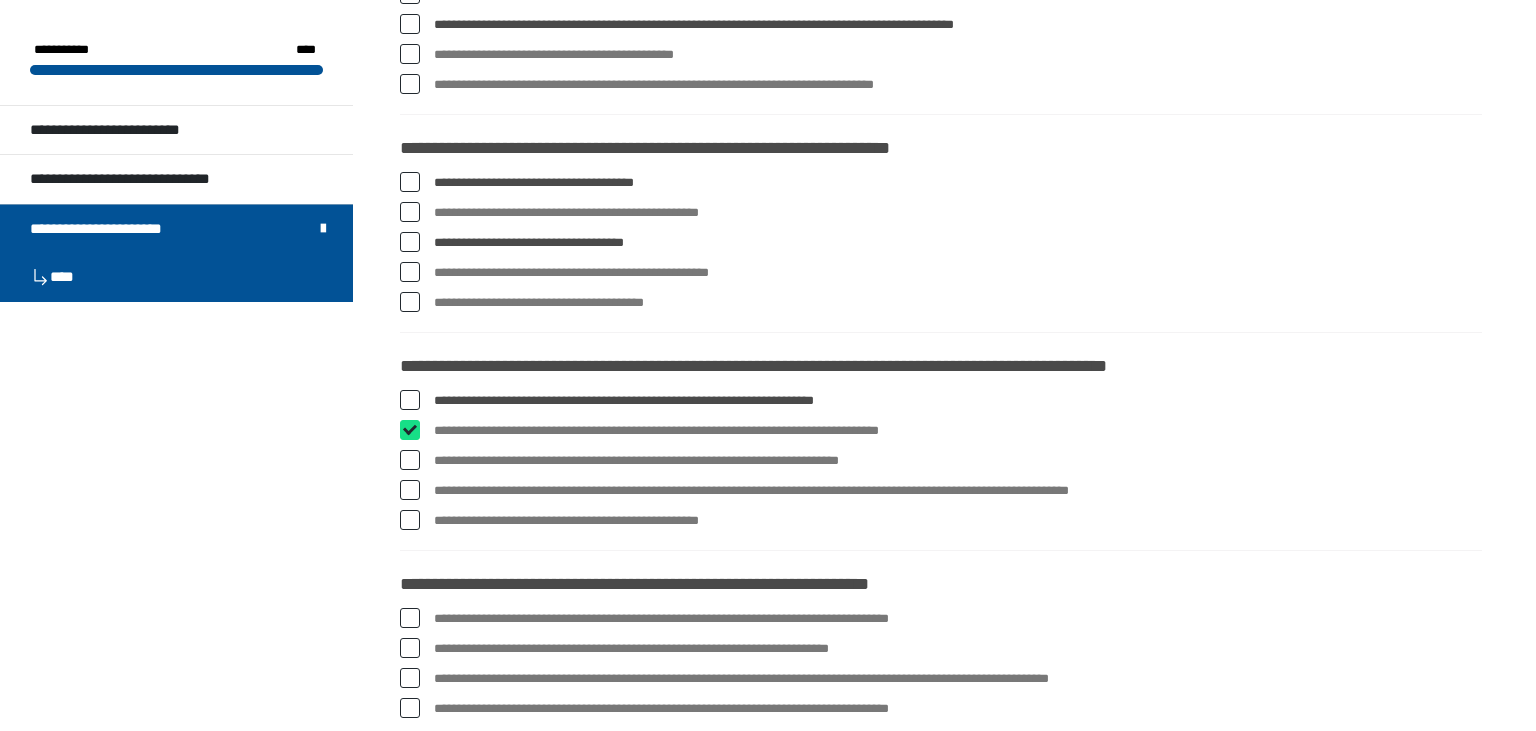 checkbox on "****" 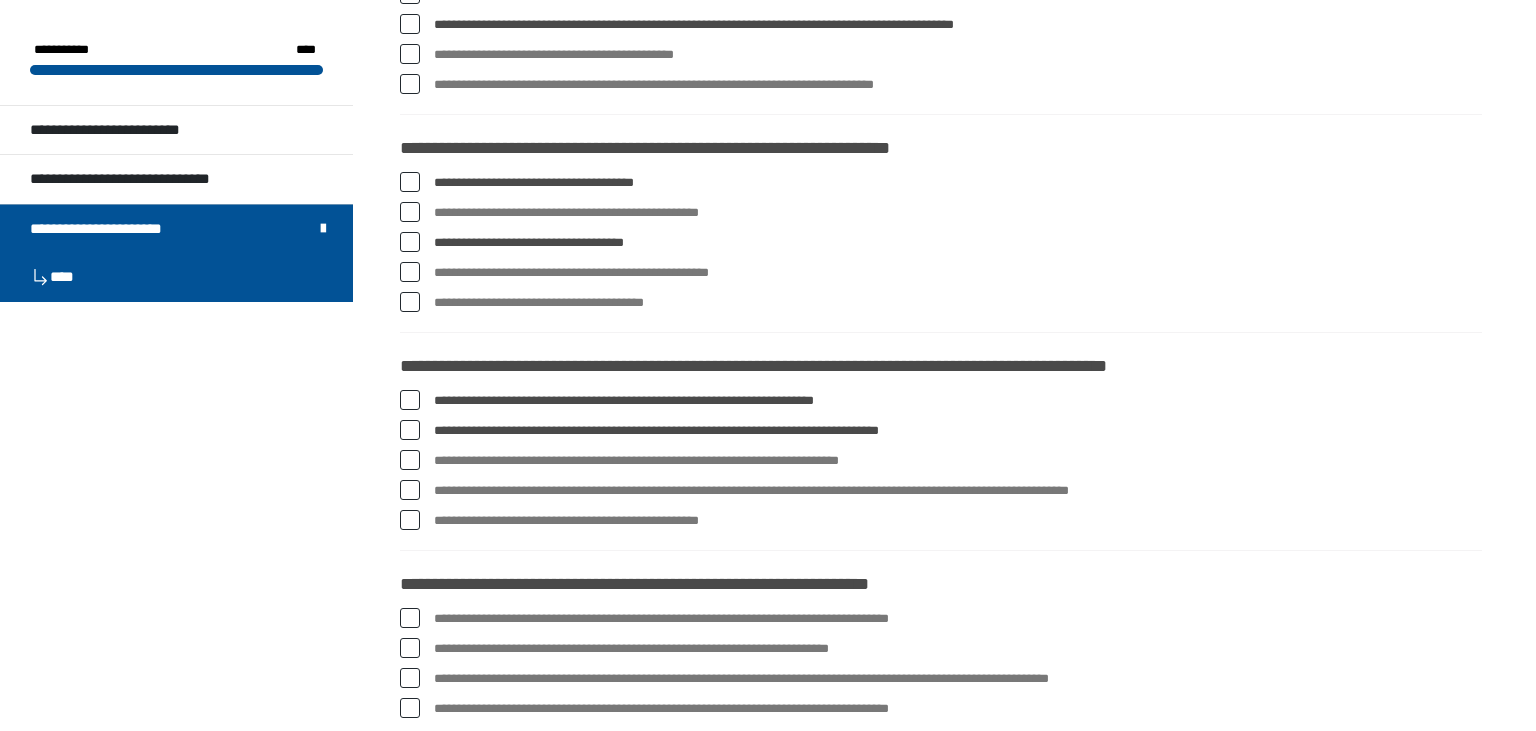 click at bounding box center (410, 490) 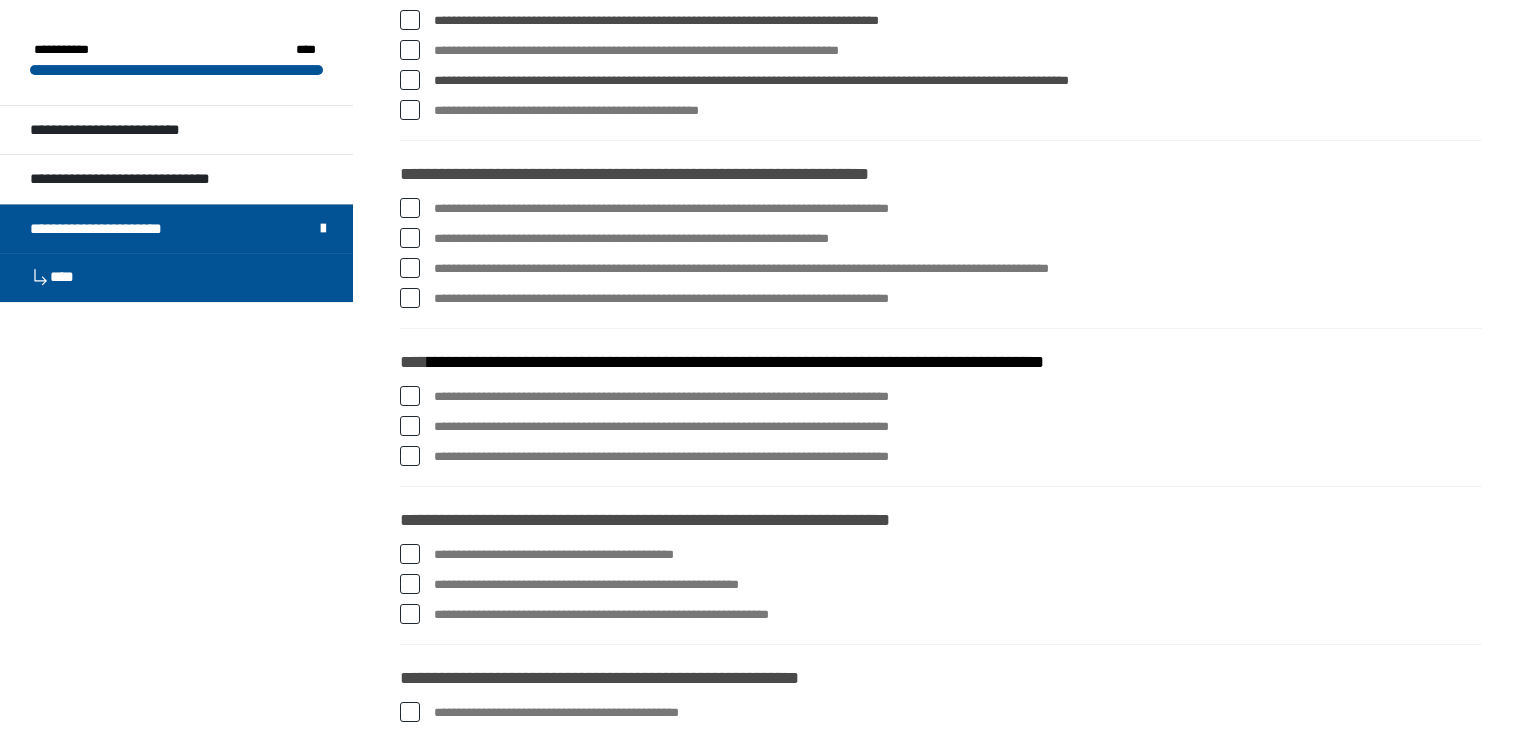 scroll, scrollTop: 2851, scrollLeft: 0, axis: vertical 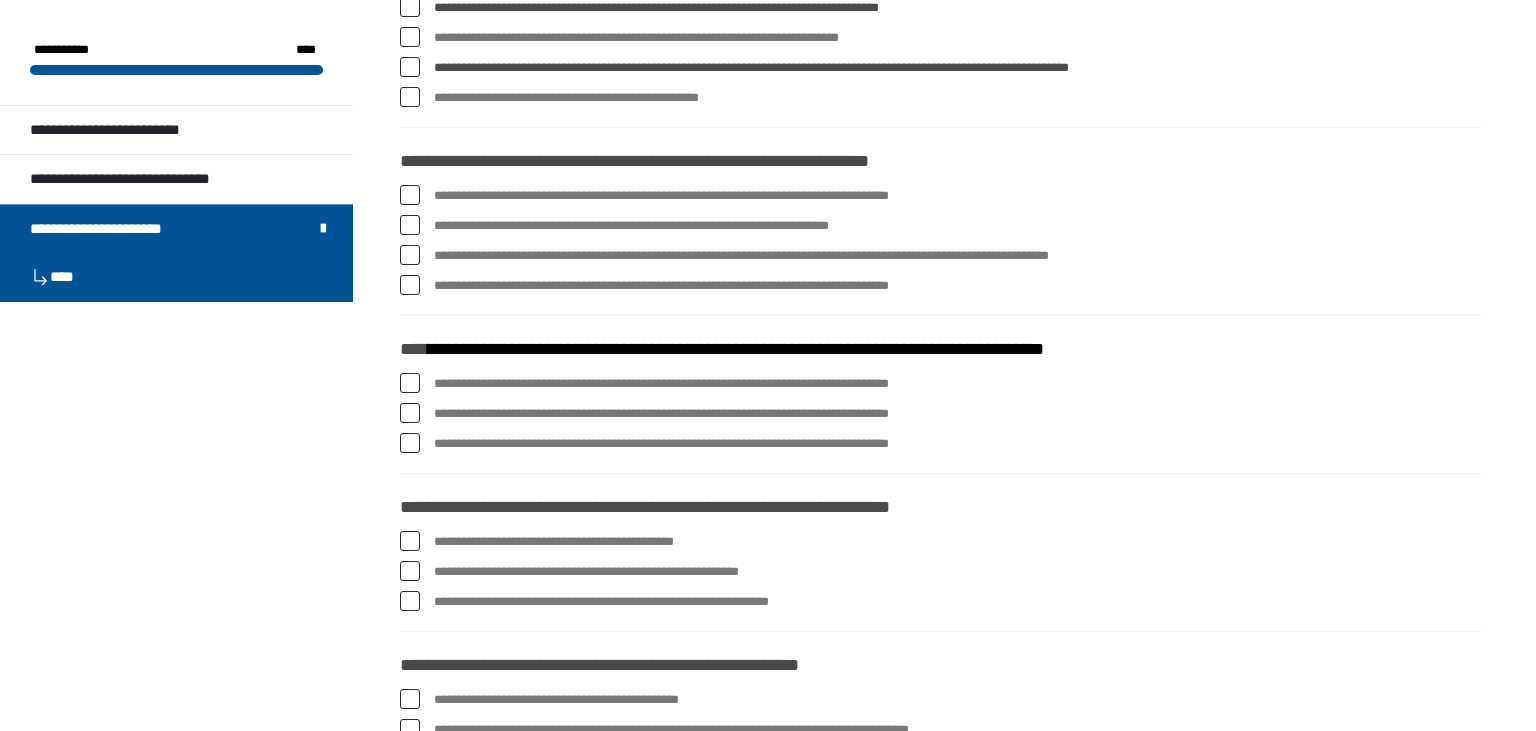 click at bounding box center [410, 195] 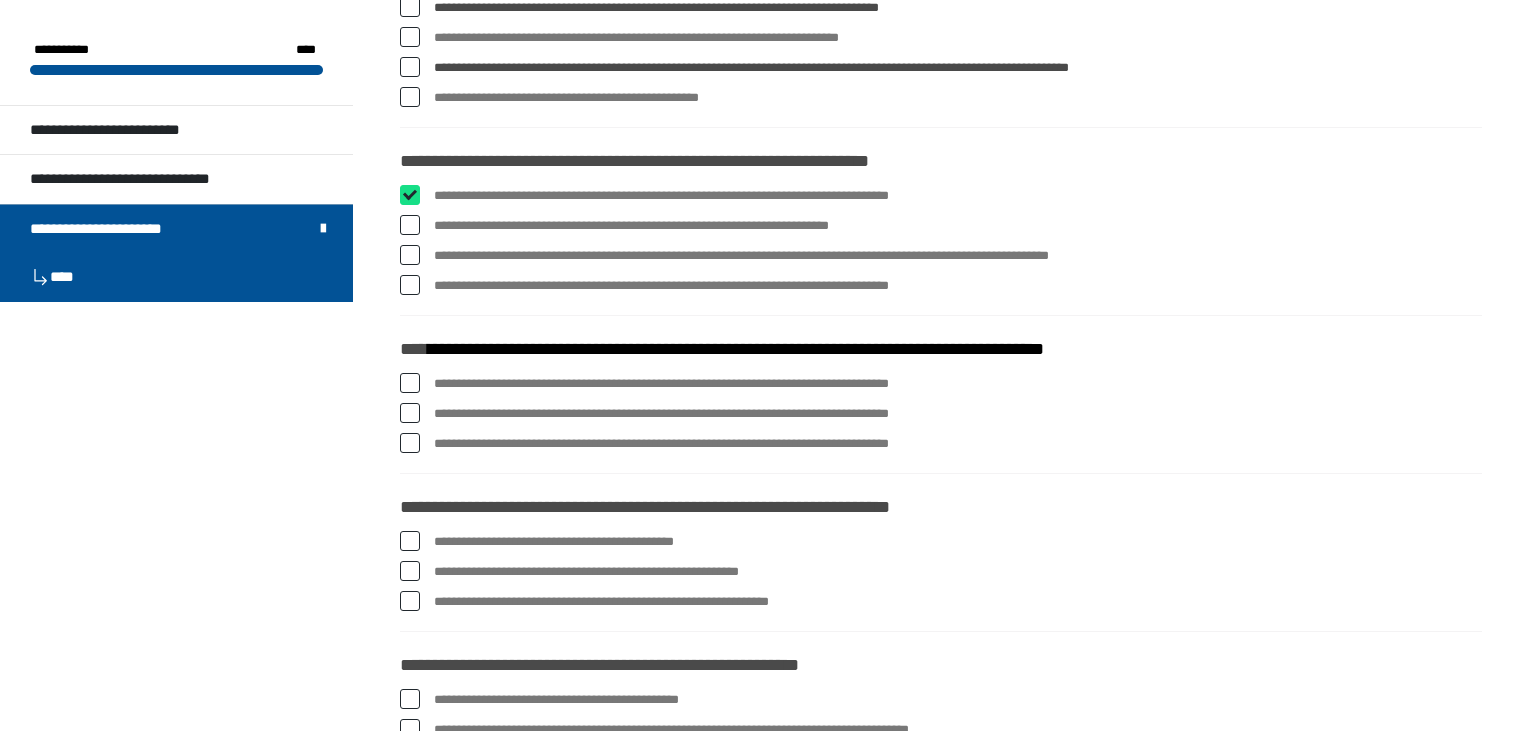 checkbox on "****" 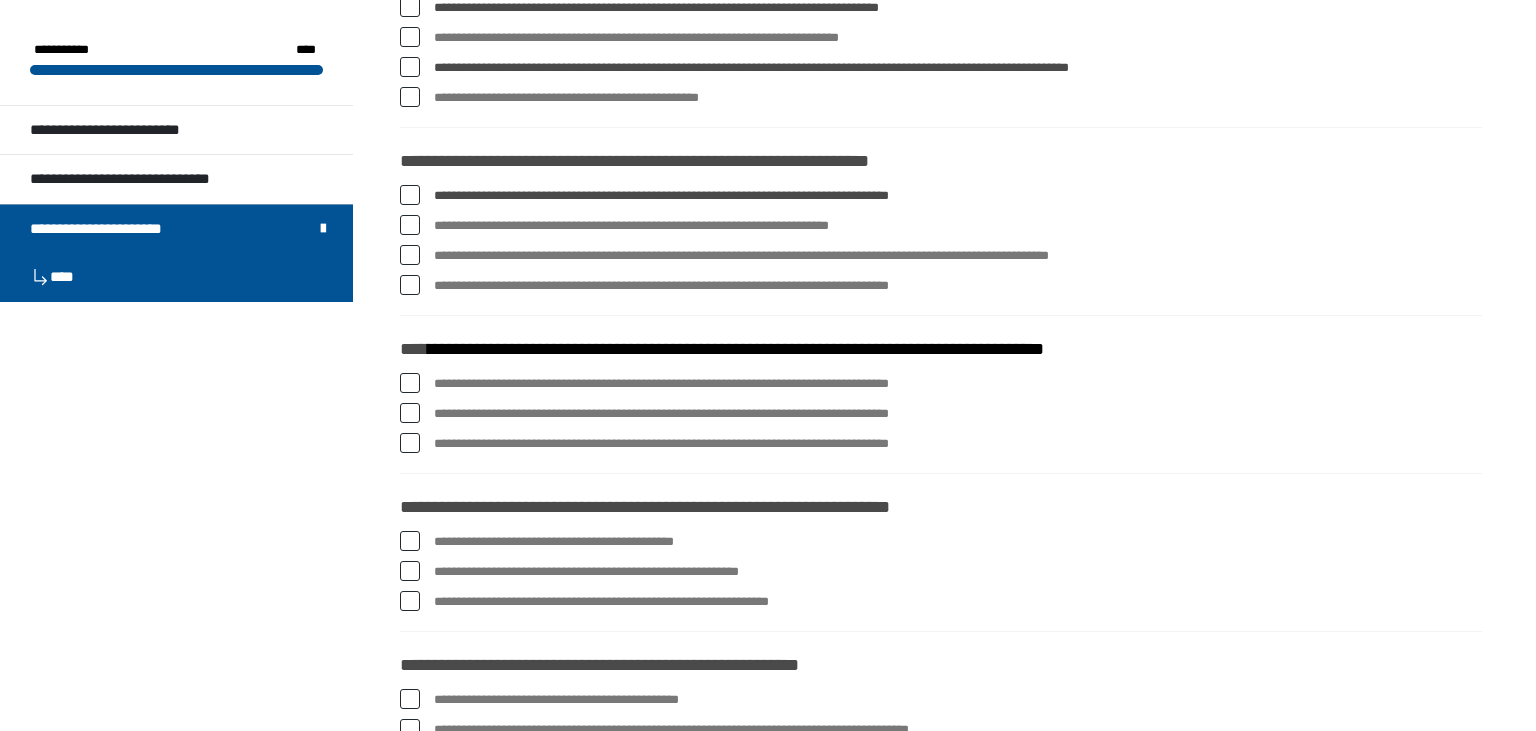 click at bounding box center [410, 225] 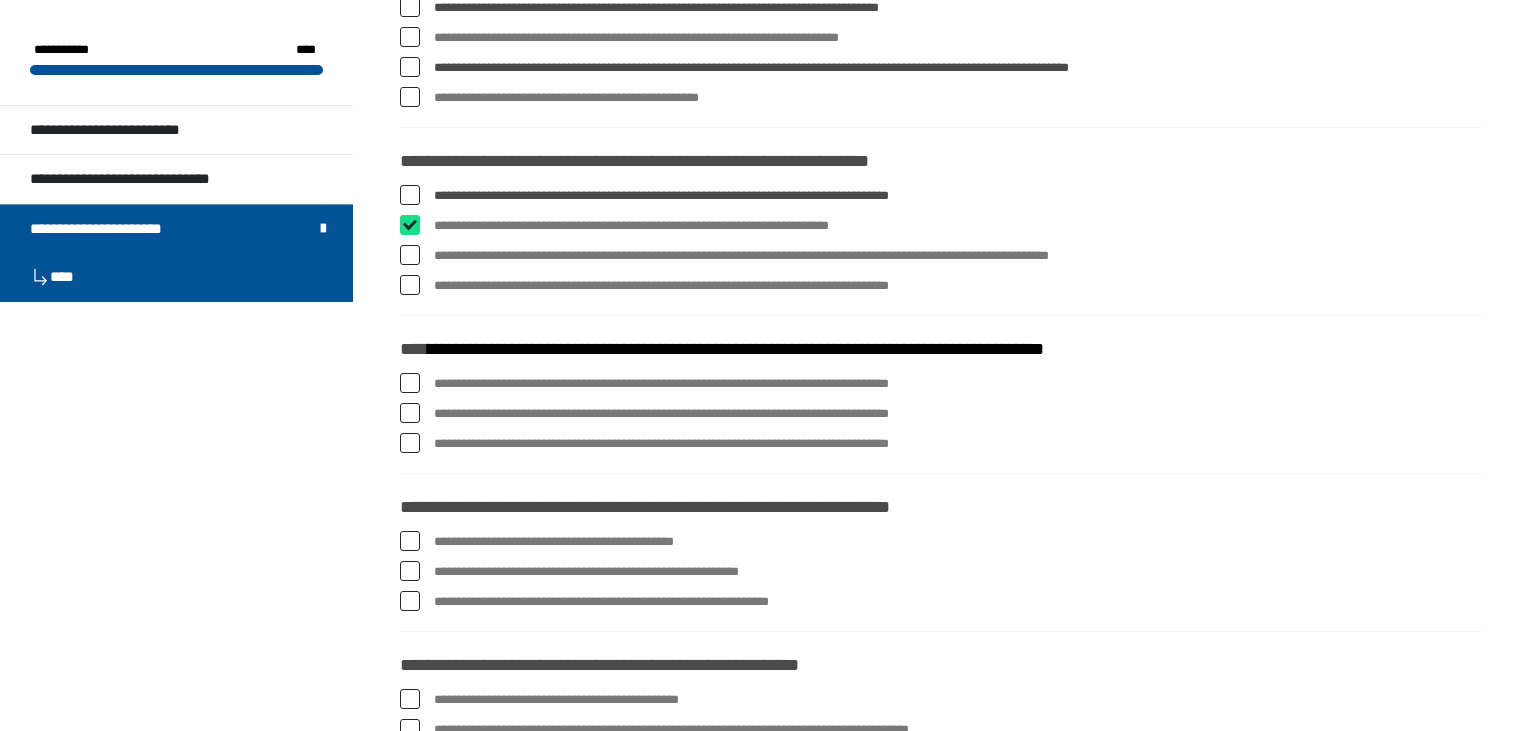 checkbox on "****" 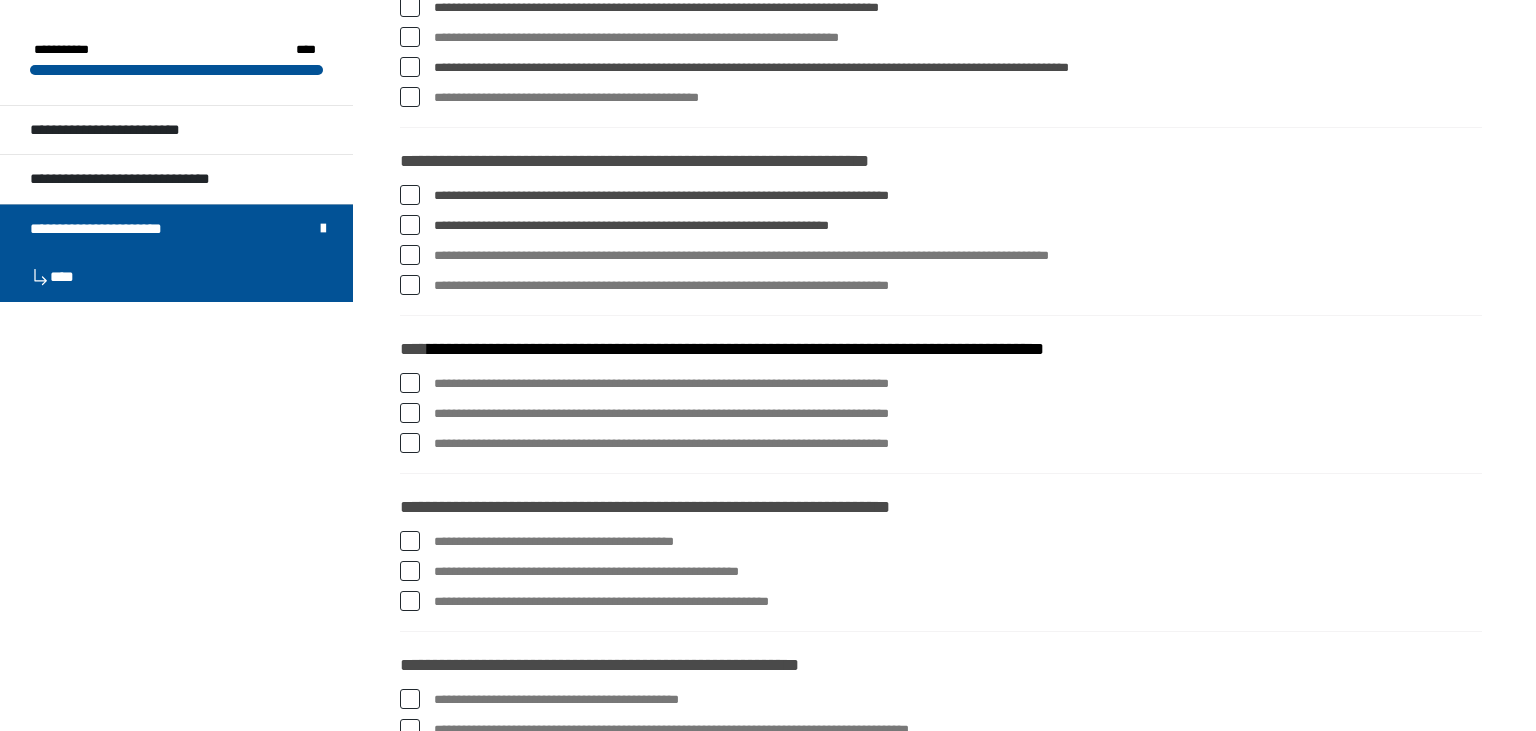 click at bounding box center (410, 255) 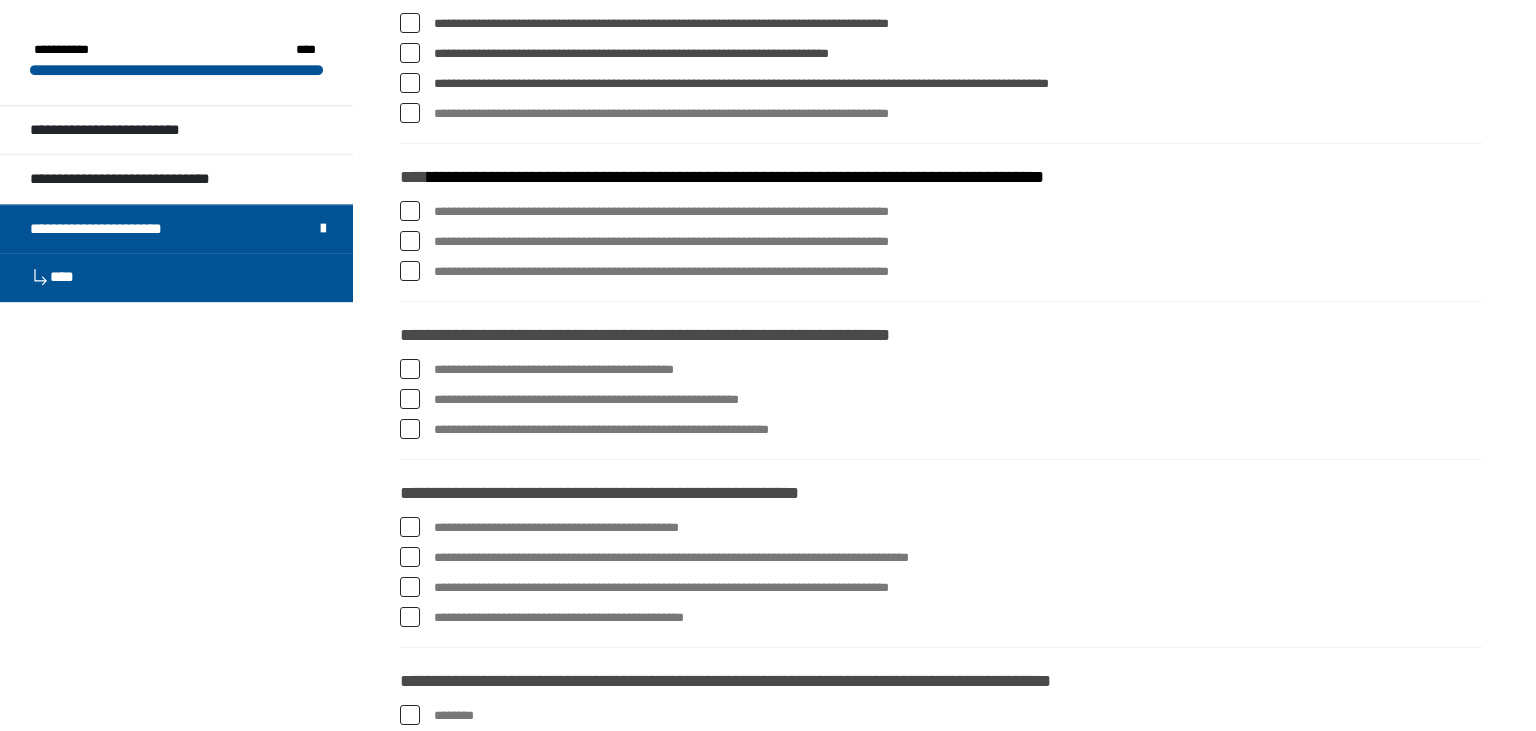 scroll, scrollTop: 3062, scrollLeft: 0, axis: vertical 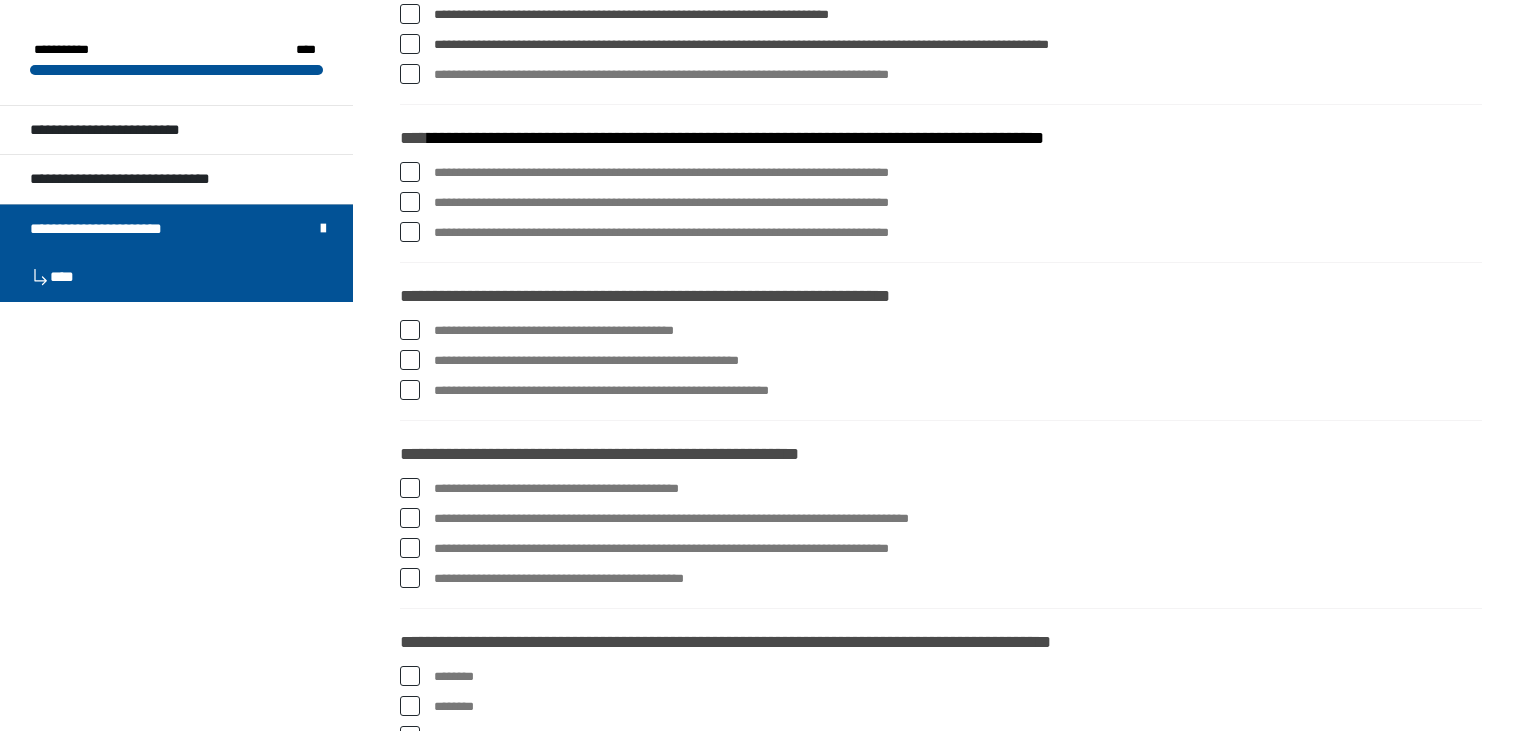 click at bounding box center [410, 172] 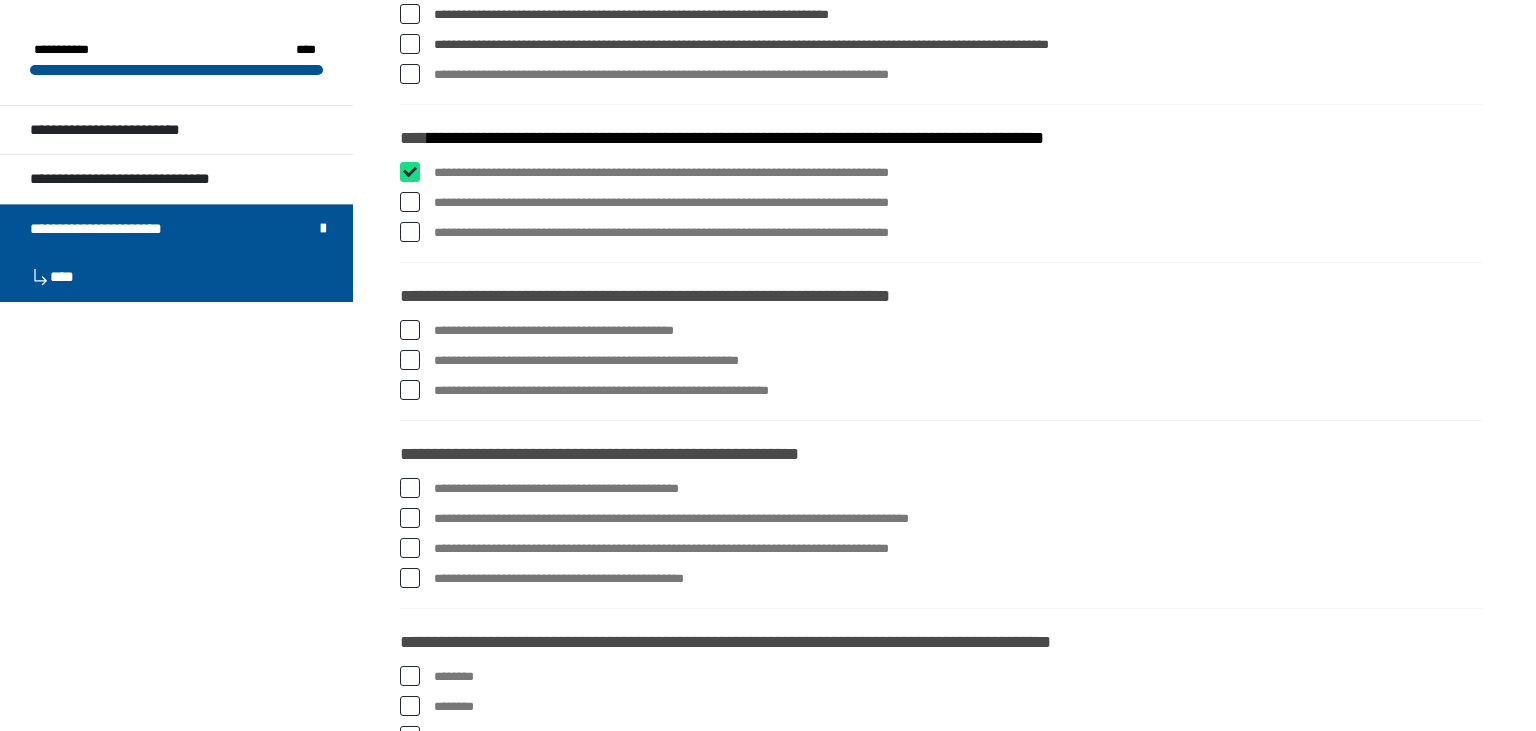 checkbox on "****" 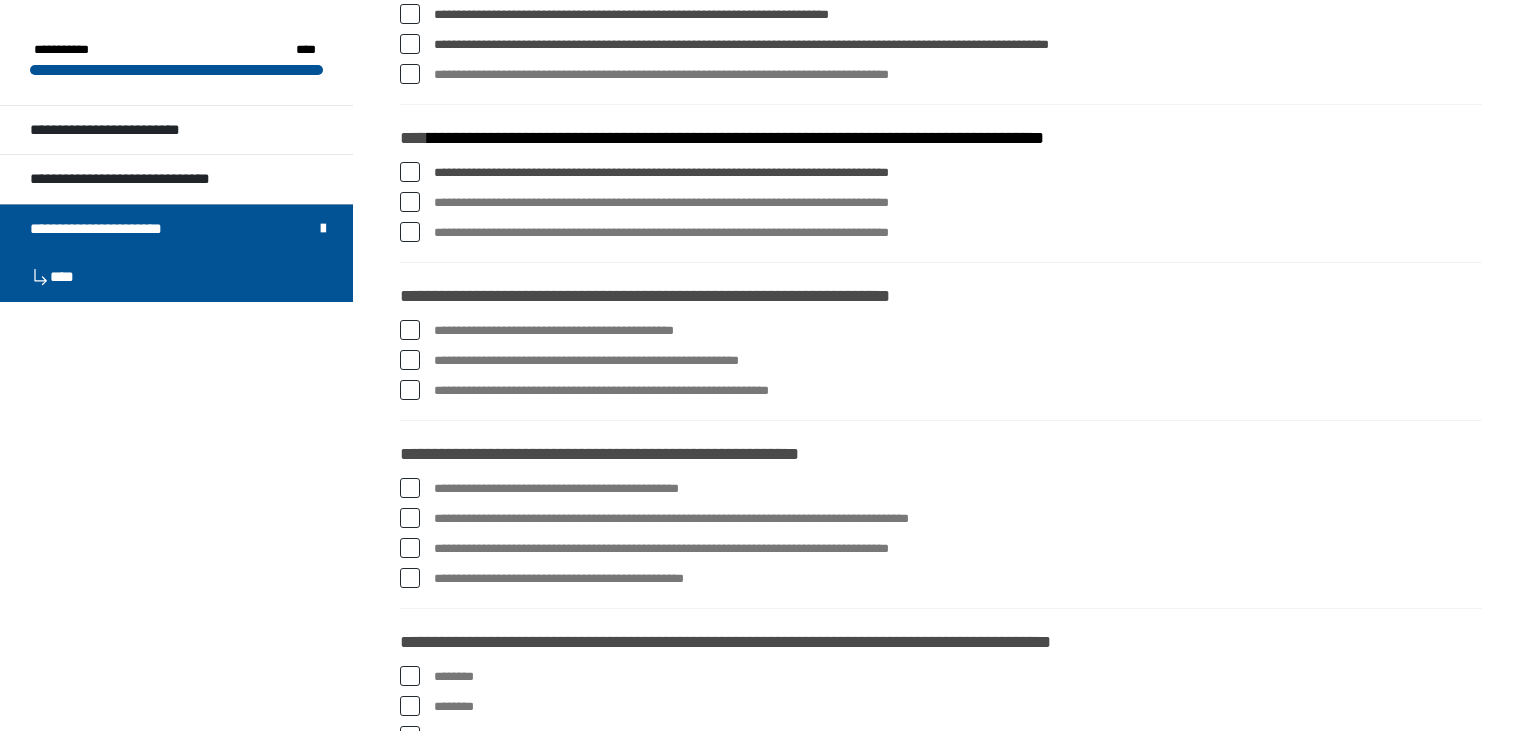 click at bounding box center [410, 330] 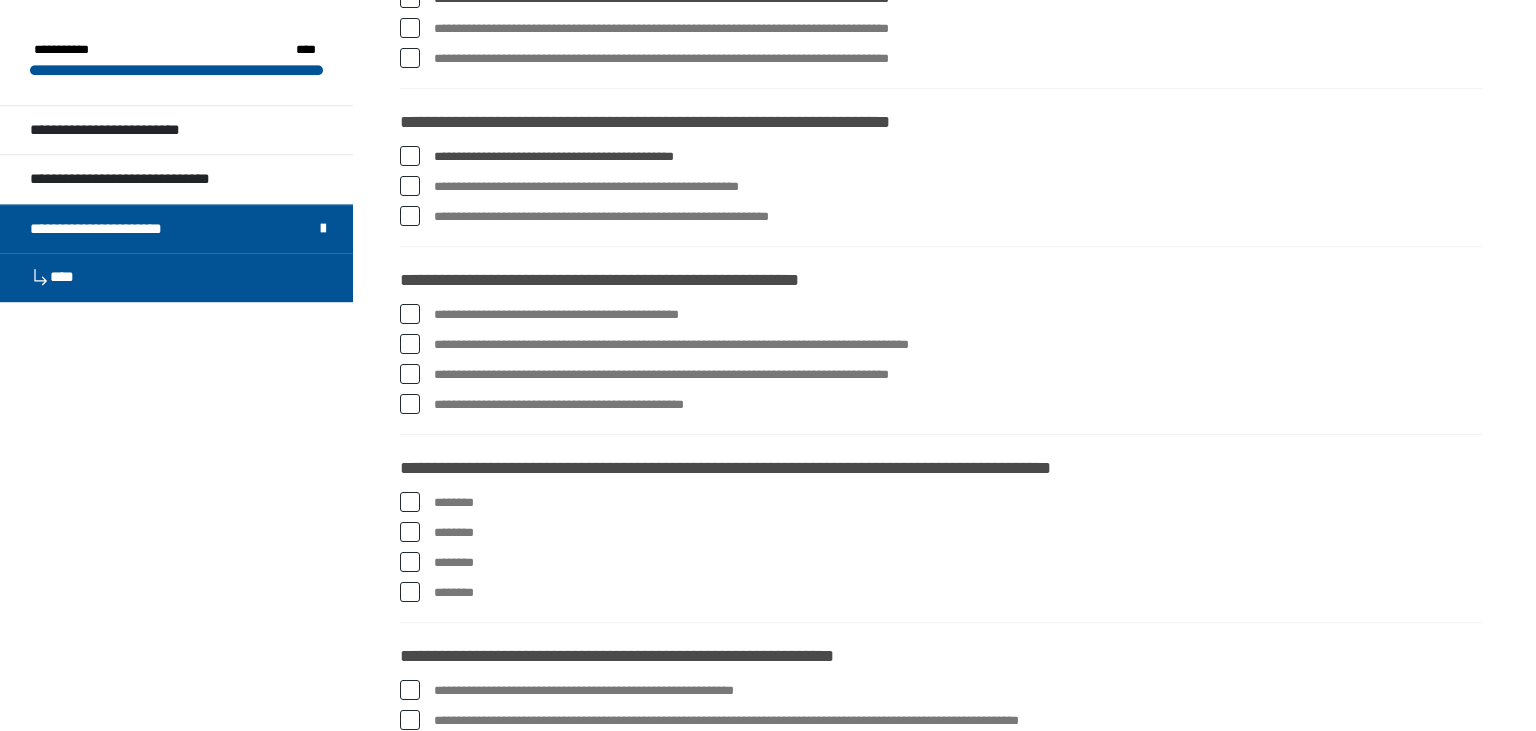 scroll, scrollTop: 3273, scrollLeft: 0, axis: vertical 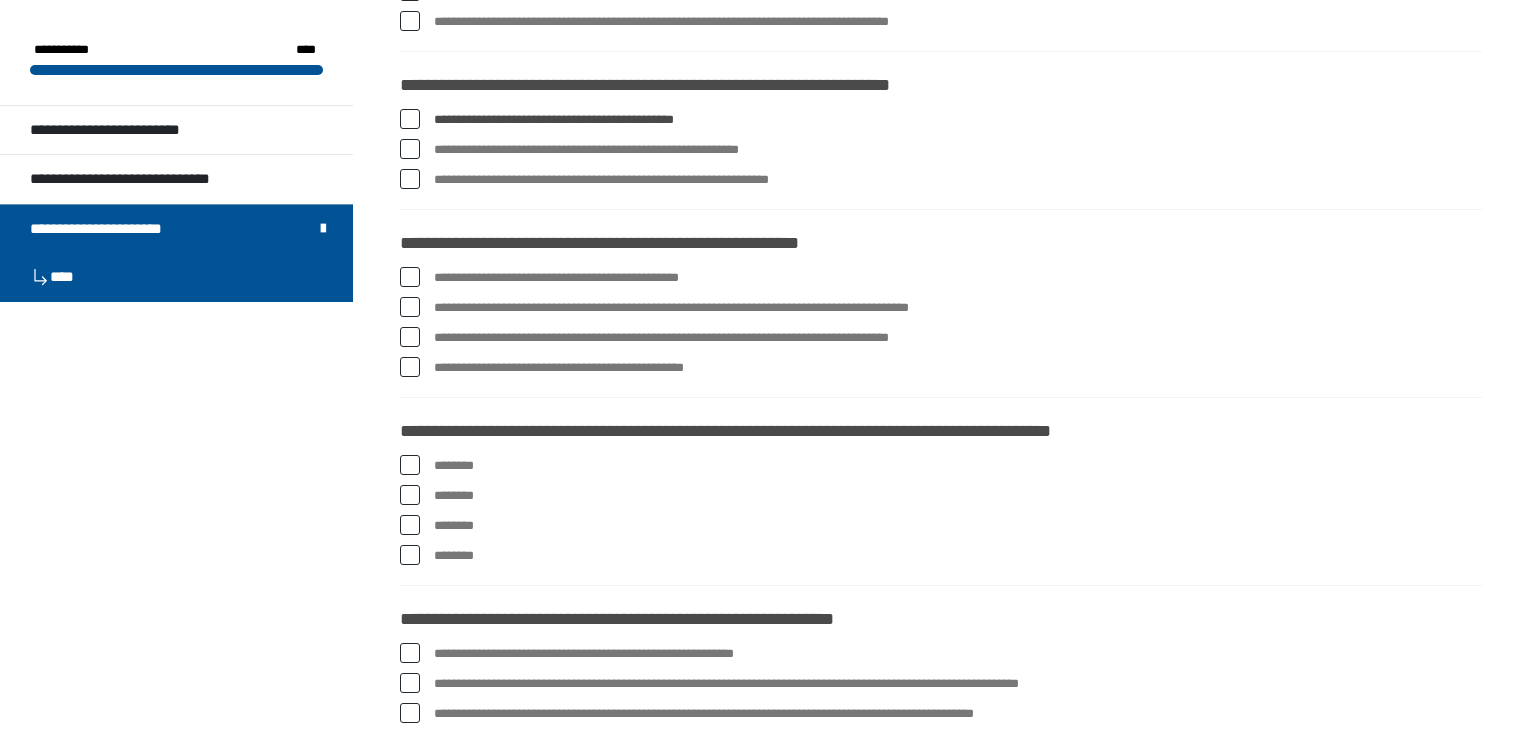 click at bounding box center [410, 277] 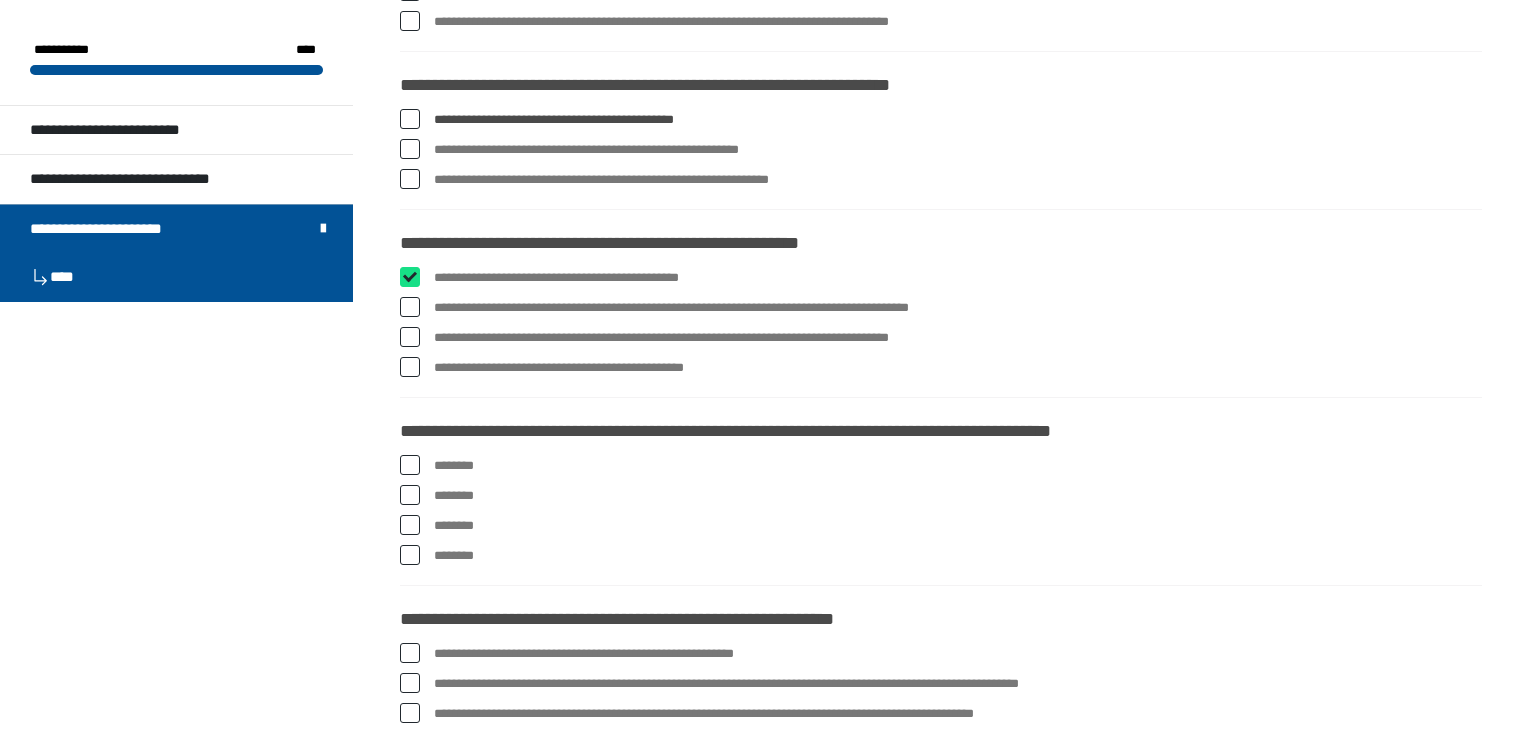 checkbox on "****" 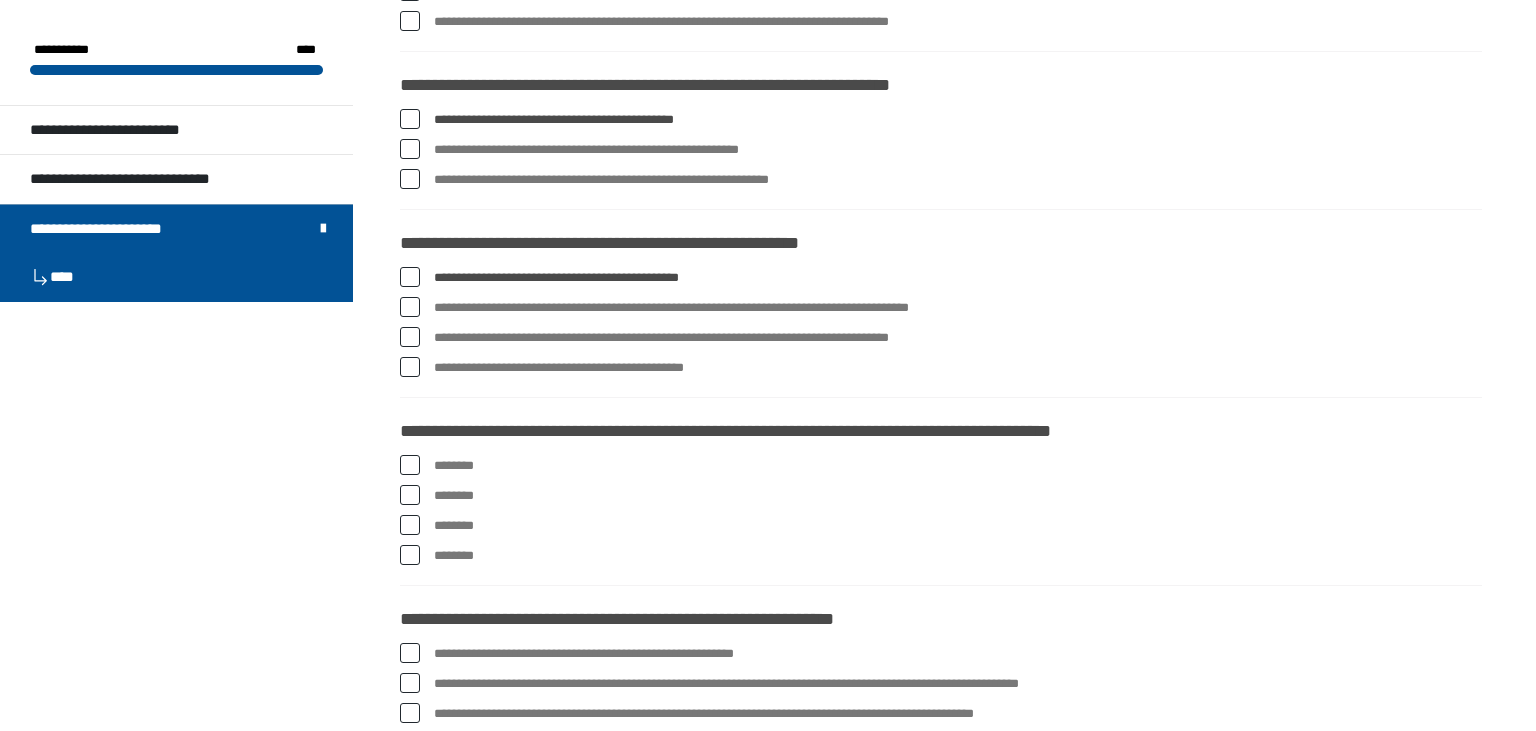 click at bounding box center (410, 307) 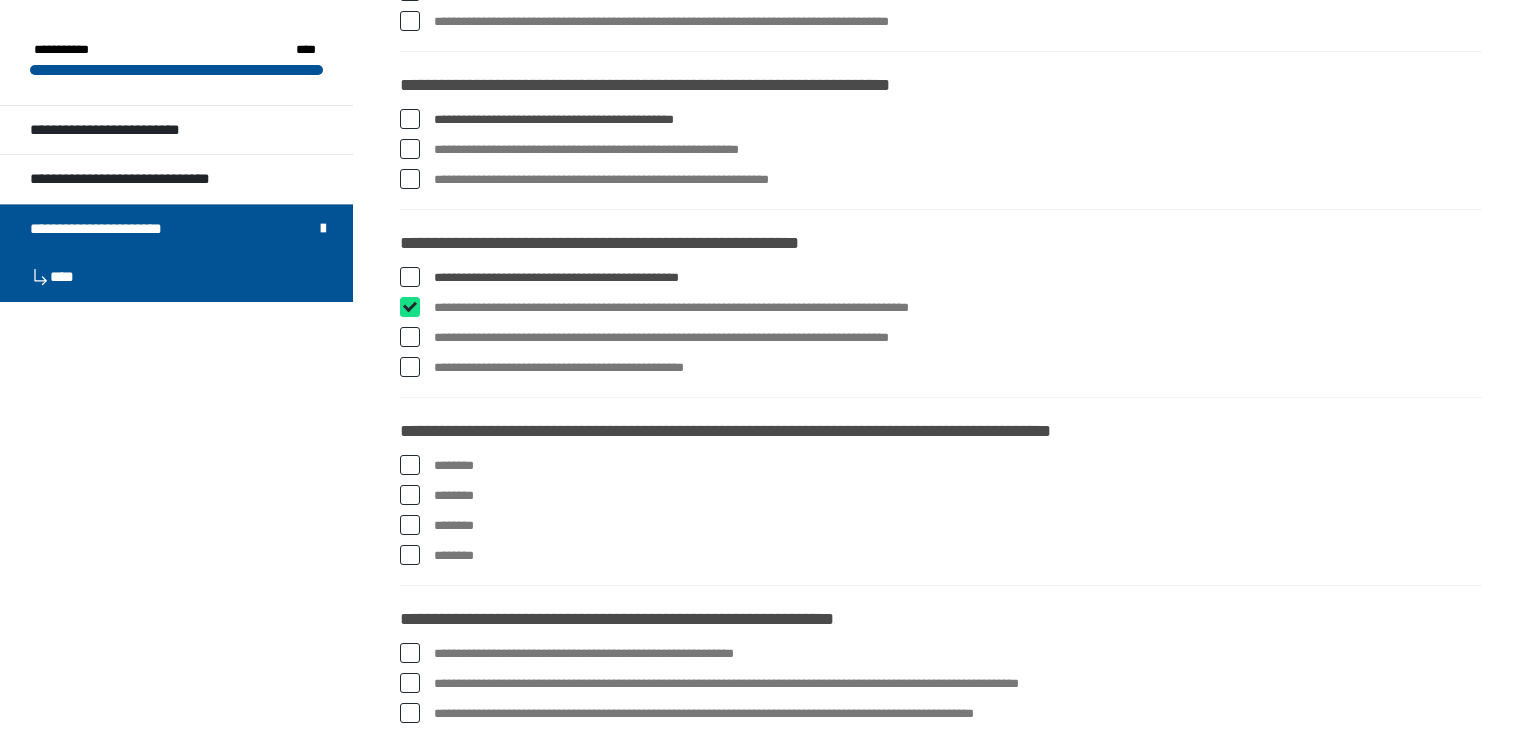checkbox on "****" 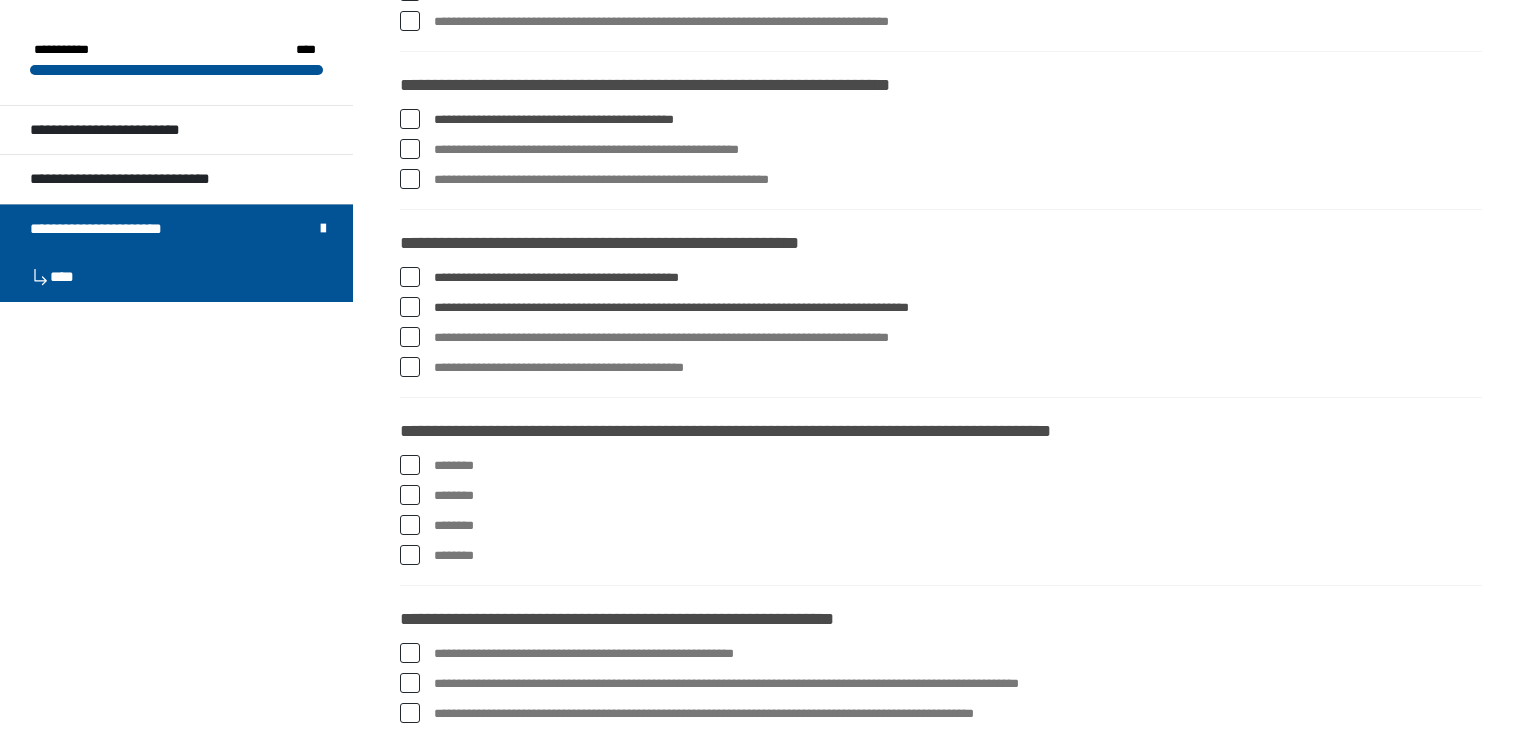 click at bounding box center (410, 525) 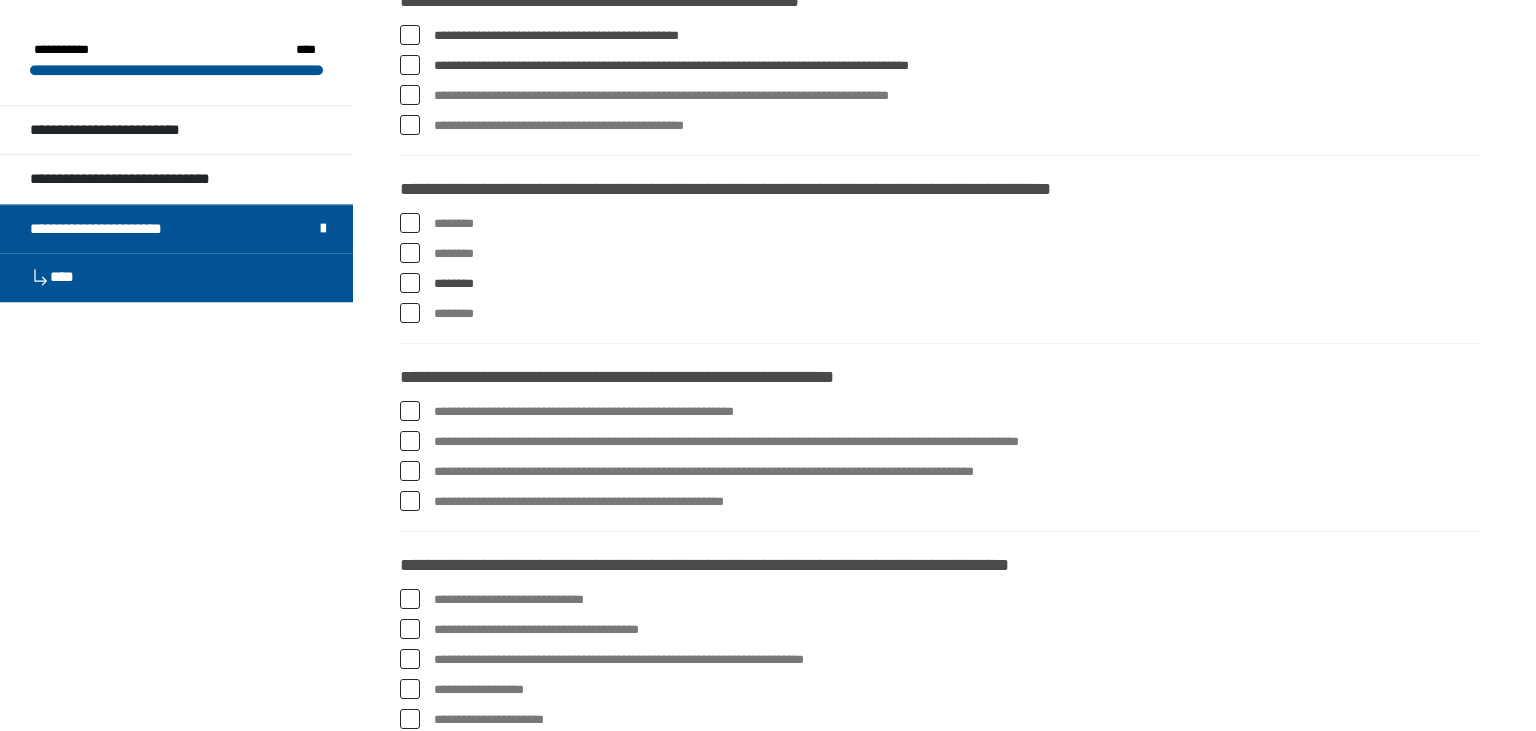 scroll, scrollTop: 3696, scrollLeft: 0, axis: vertical 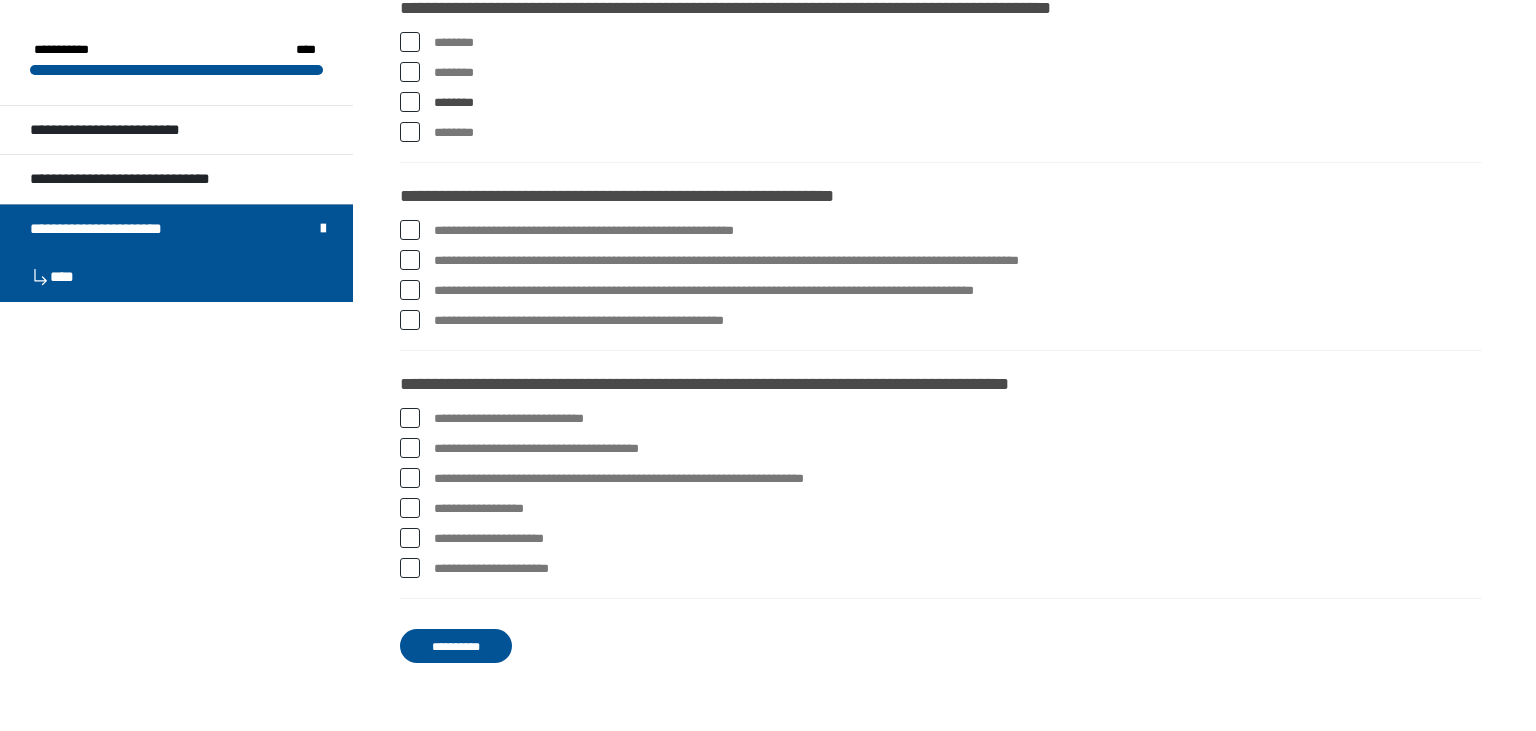 click at bounding box center (410, 260) 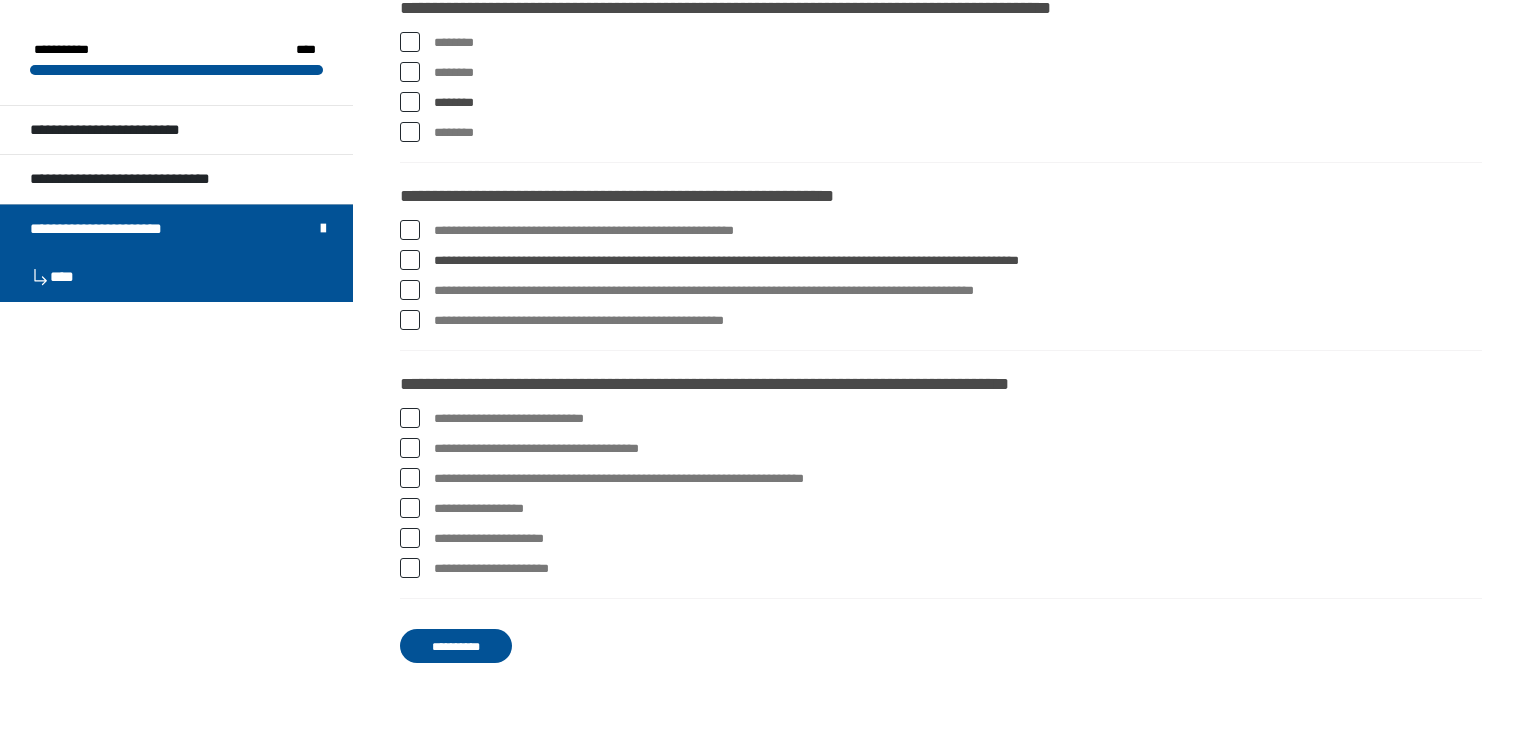click at bounding box center (410, 290) 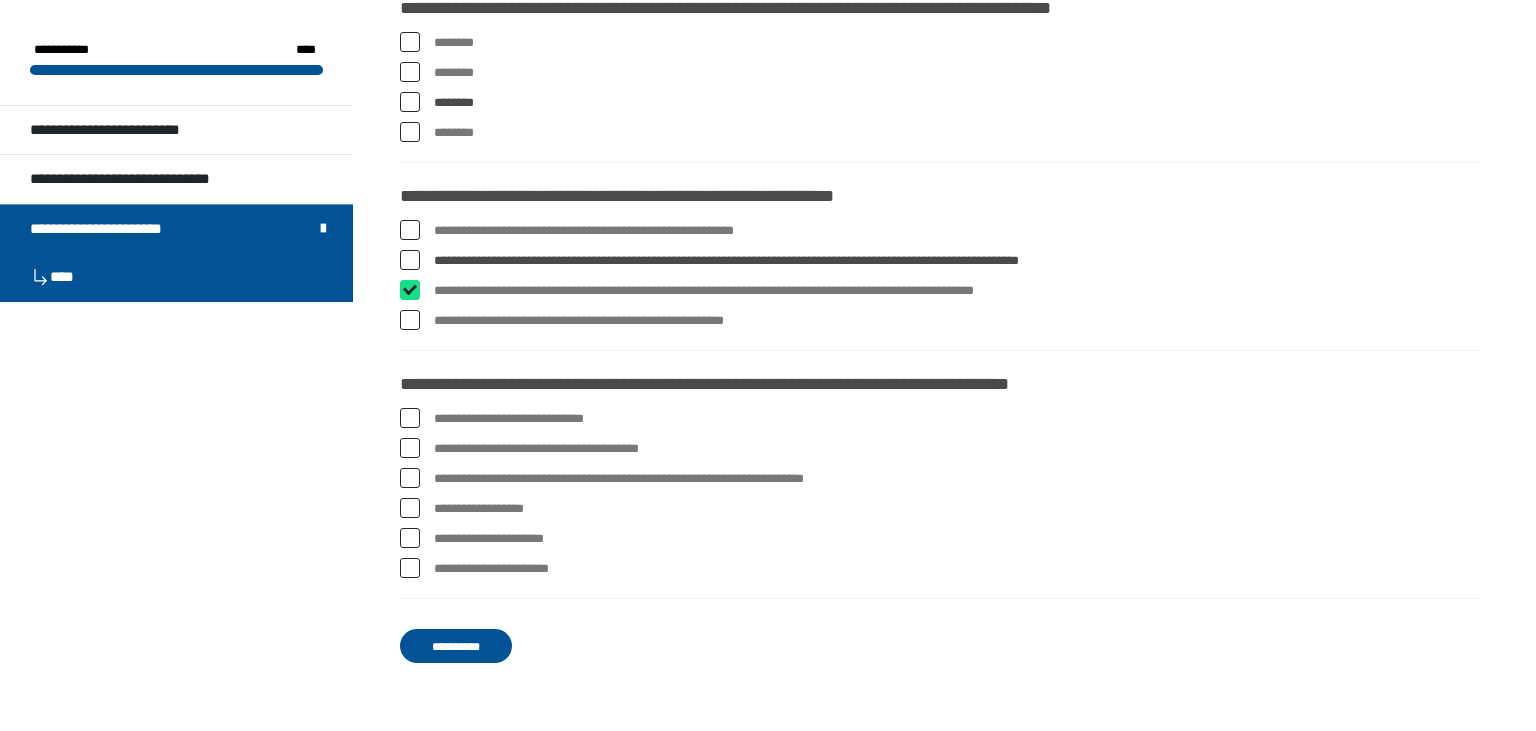 checkbox on "****" 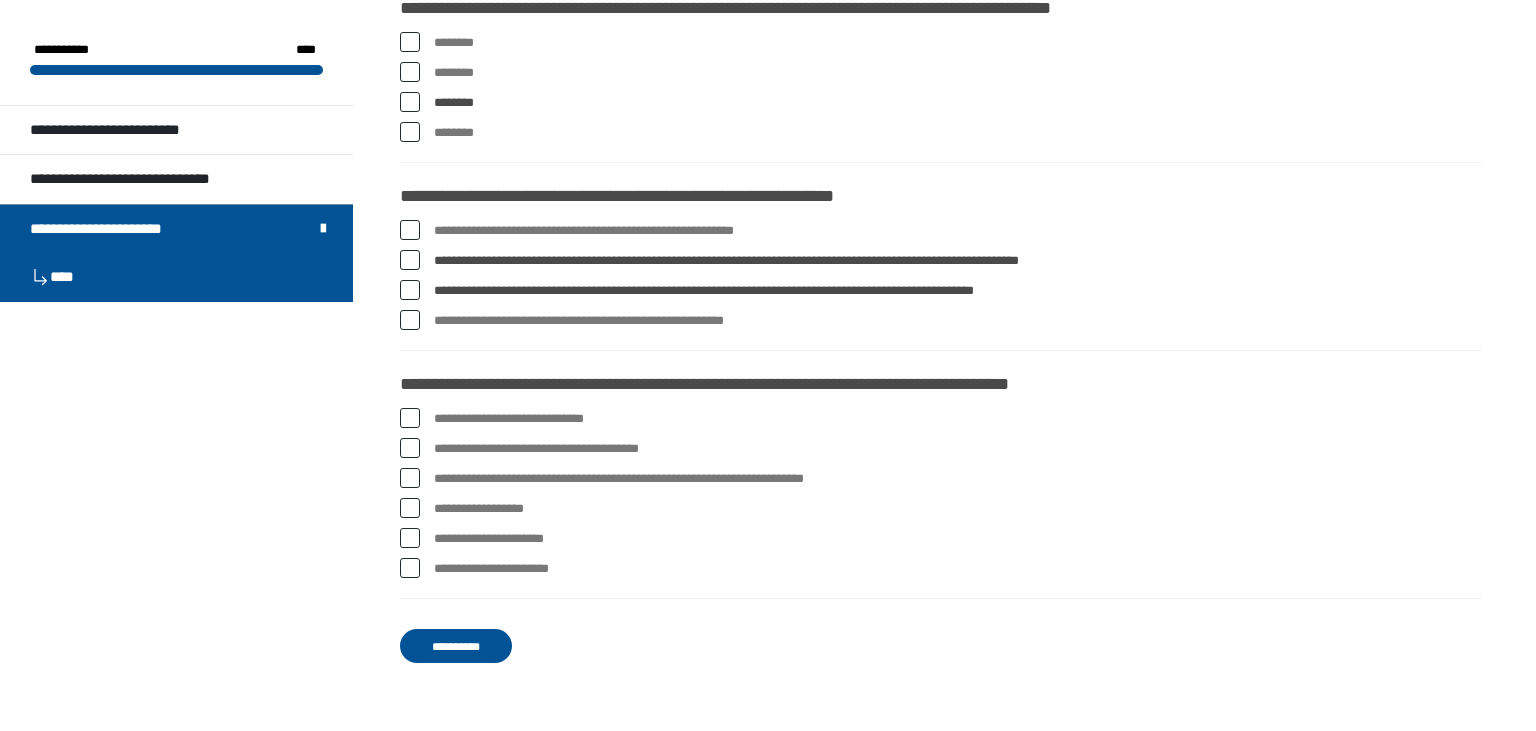 click at bounding box center (410, 448) 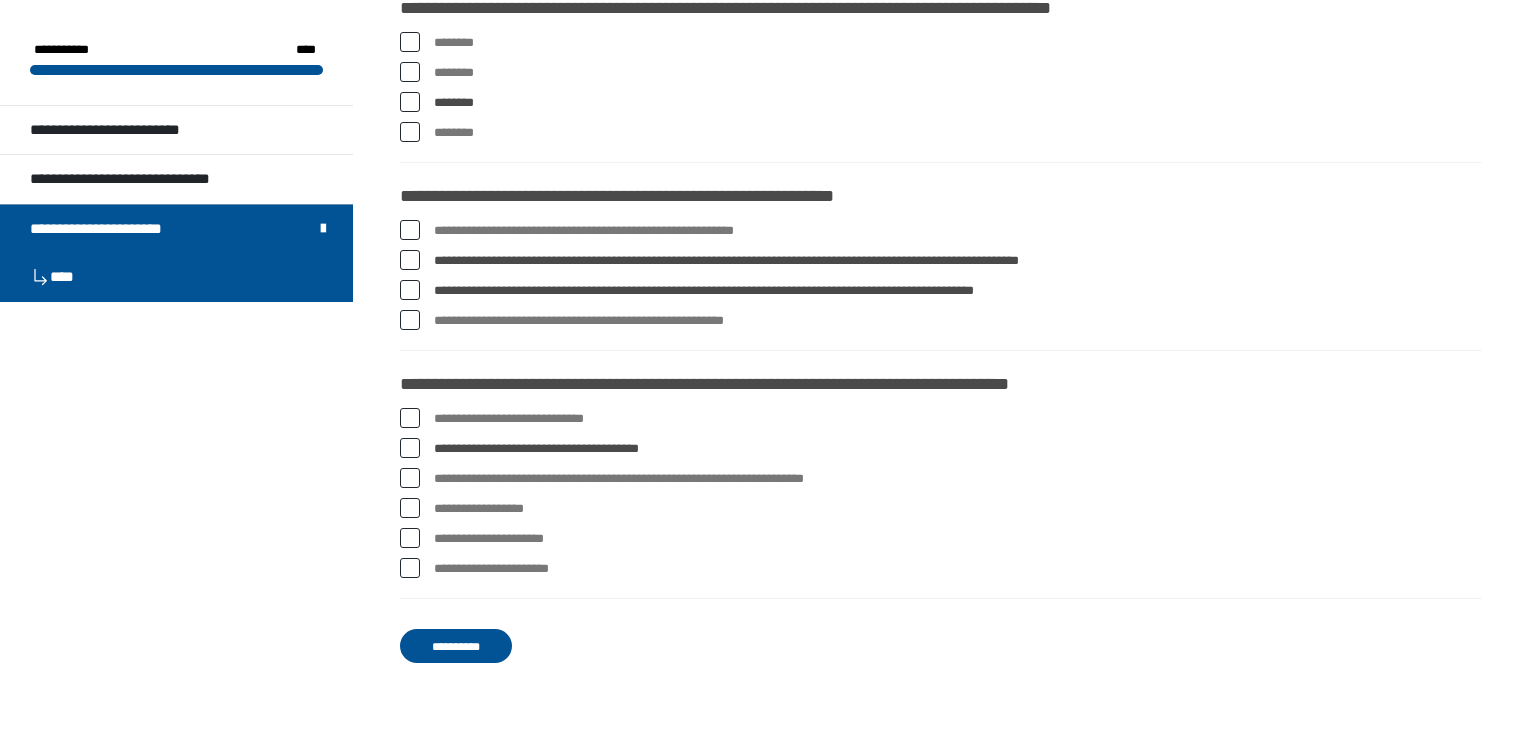 click at bounding box center [410, 478] 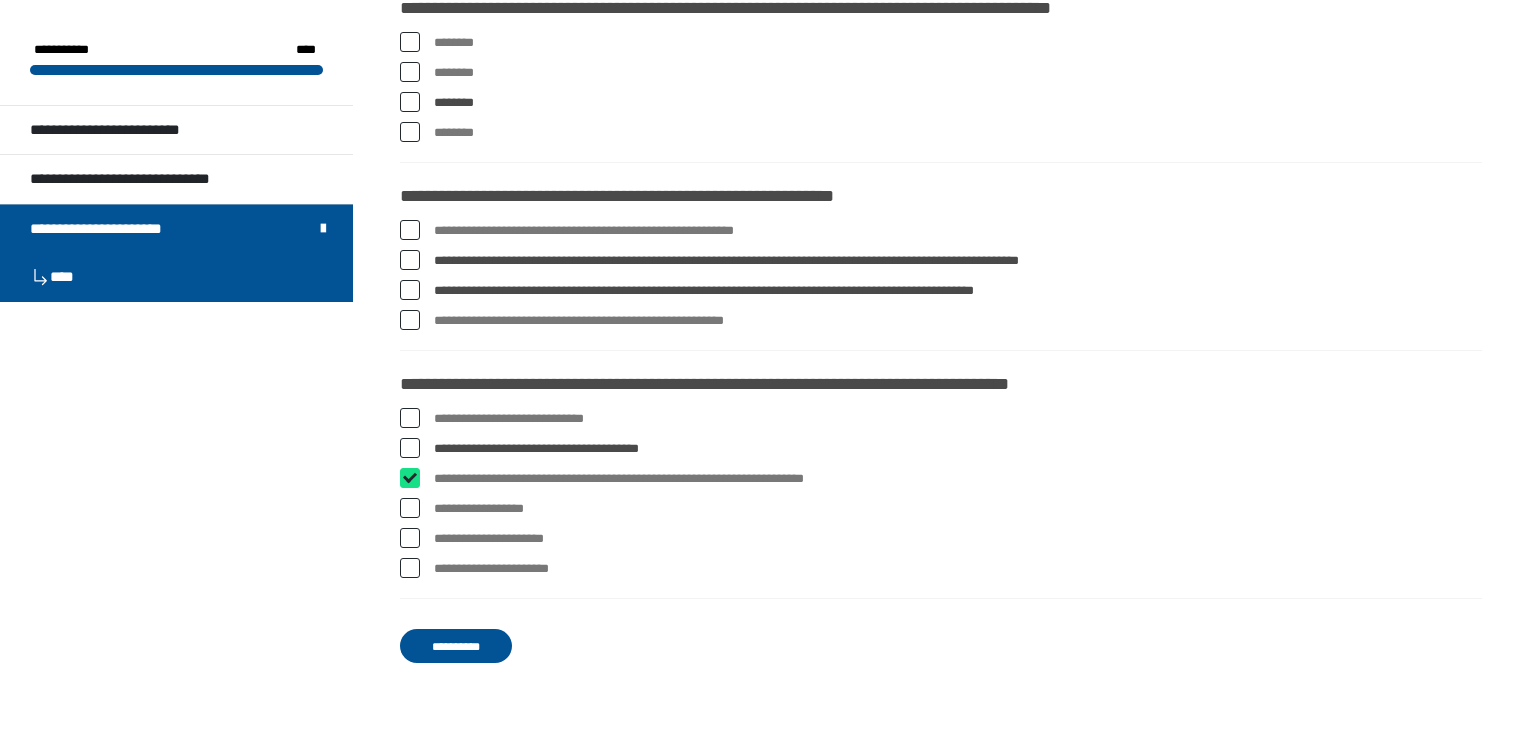 checkbox on "****" 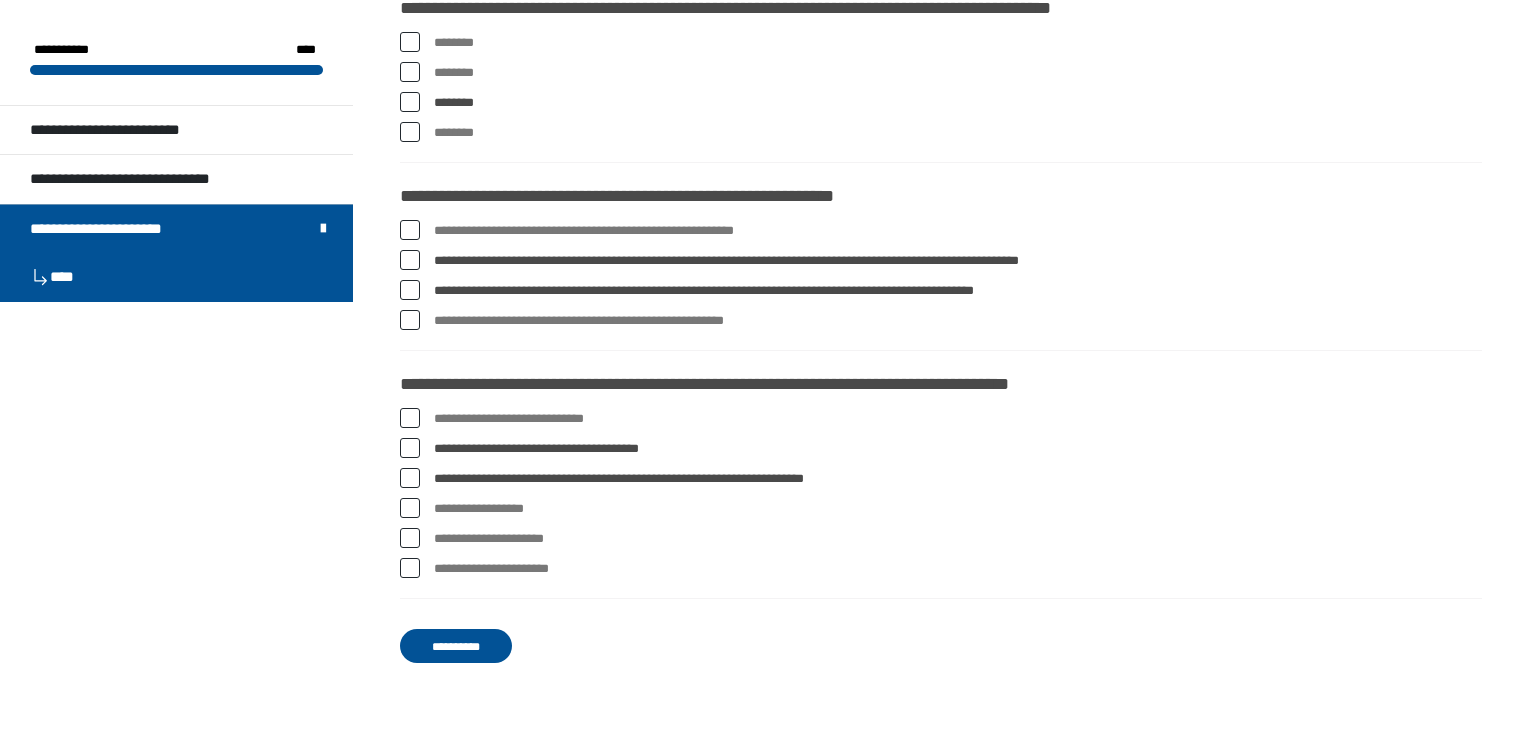 click at bounding box center (410, 508) 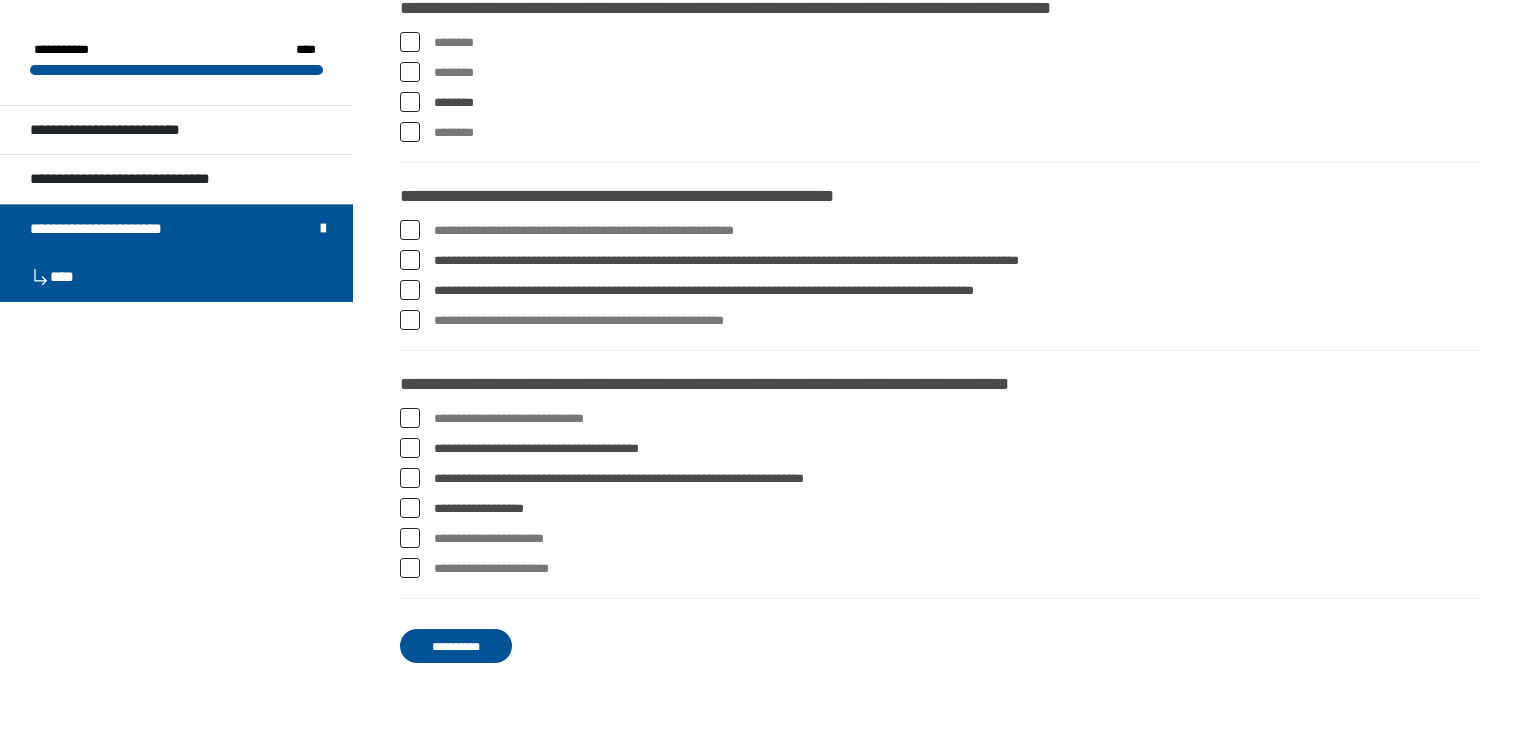 click at bounding box center [410, 568] 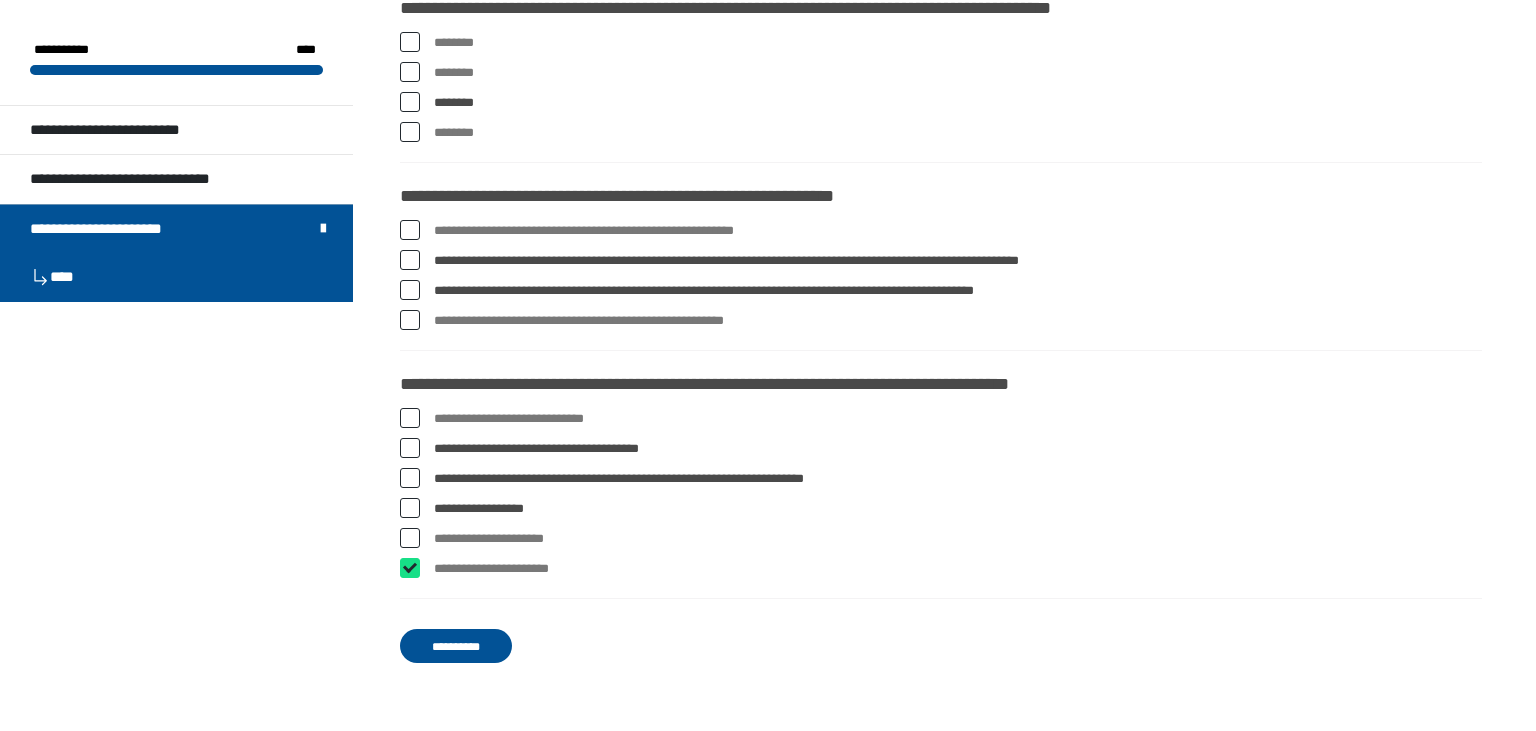 checkbox on "****" 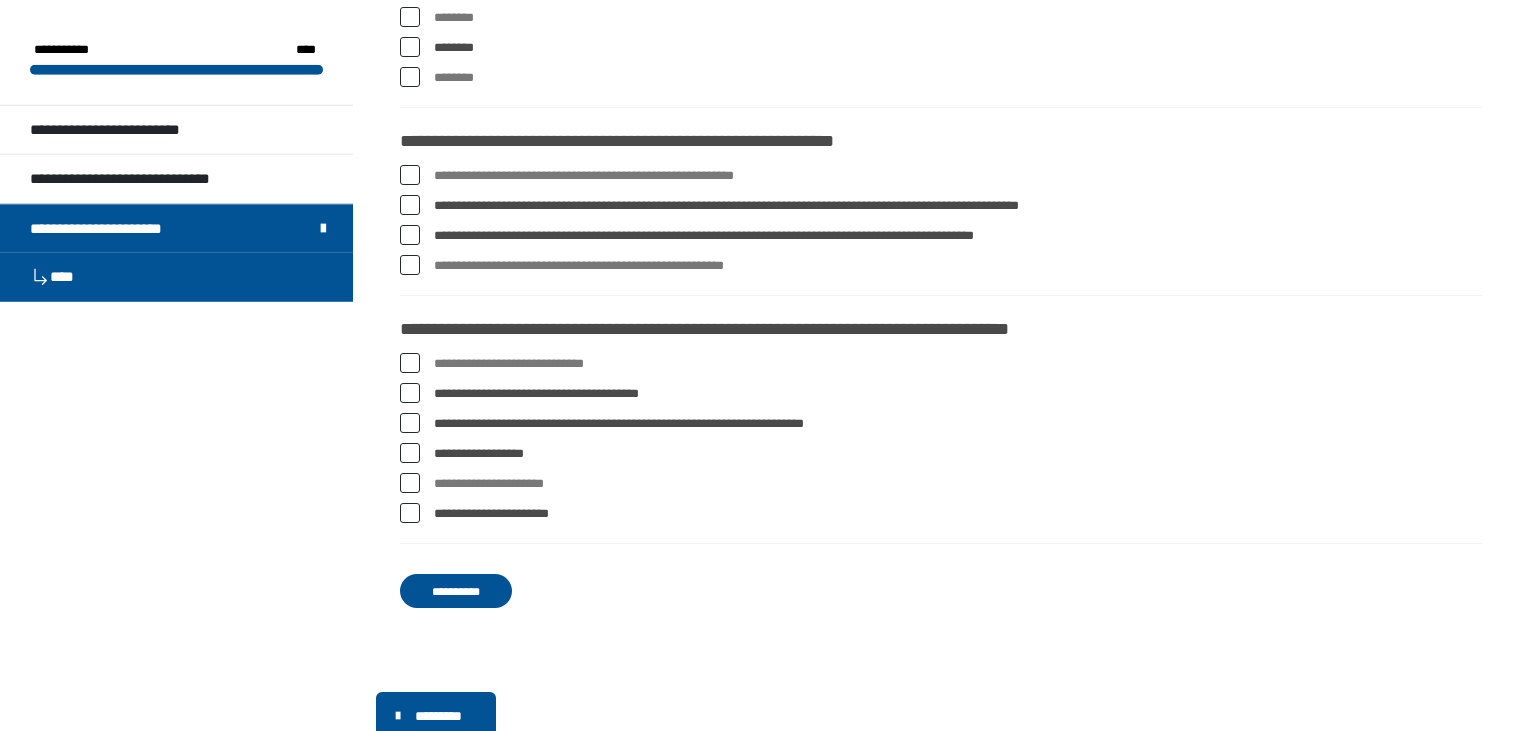 scroll, scrollTop: 3816, scrollLeft: 0, axis: vertical 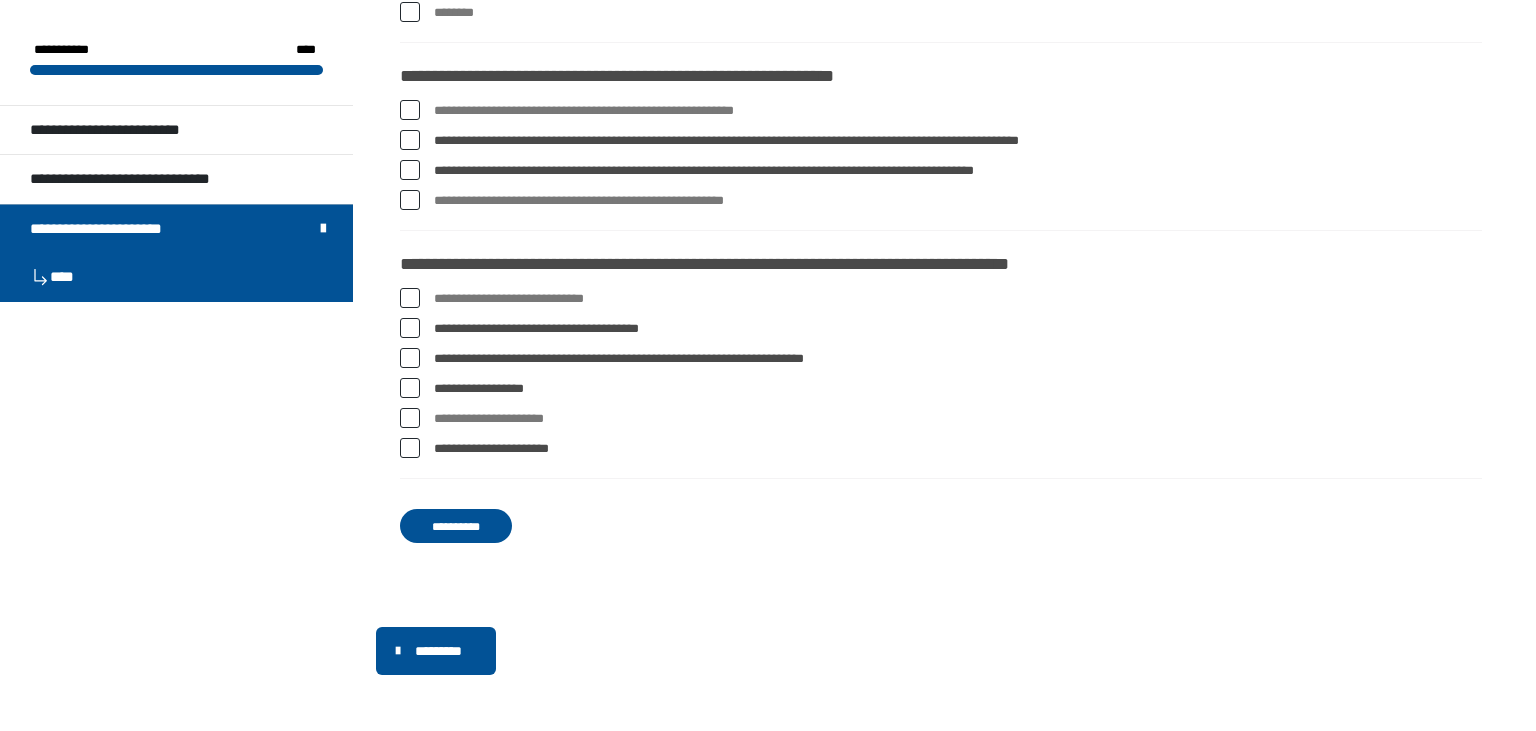 click on "**********" at bounding box center [456, 526] 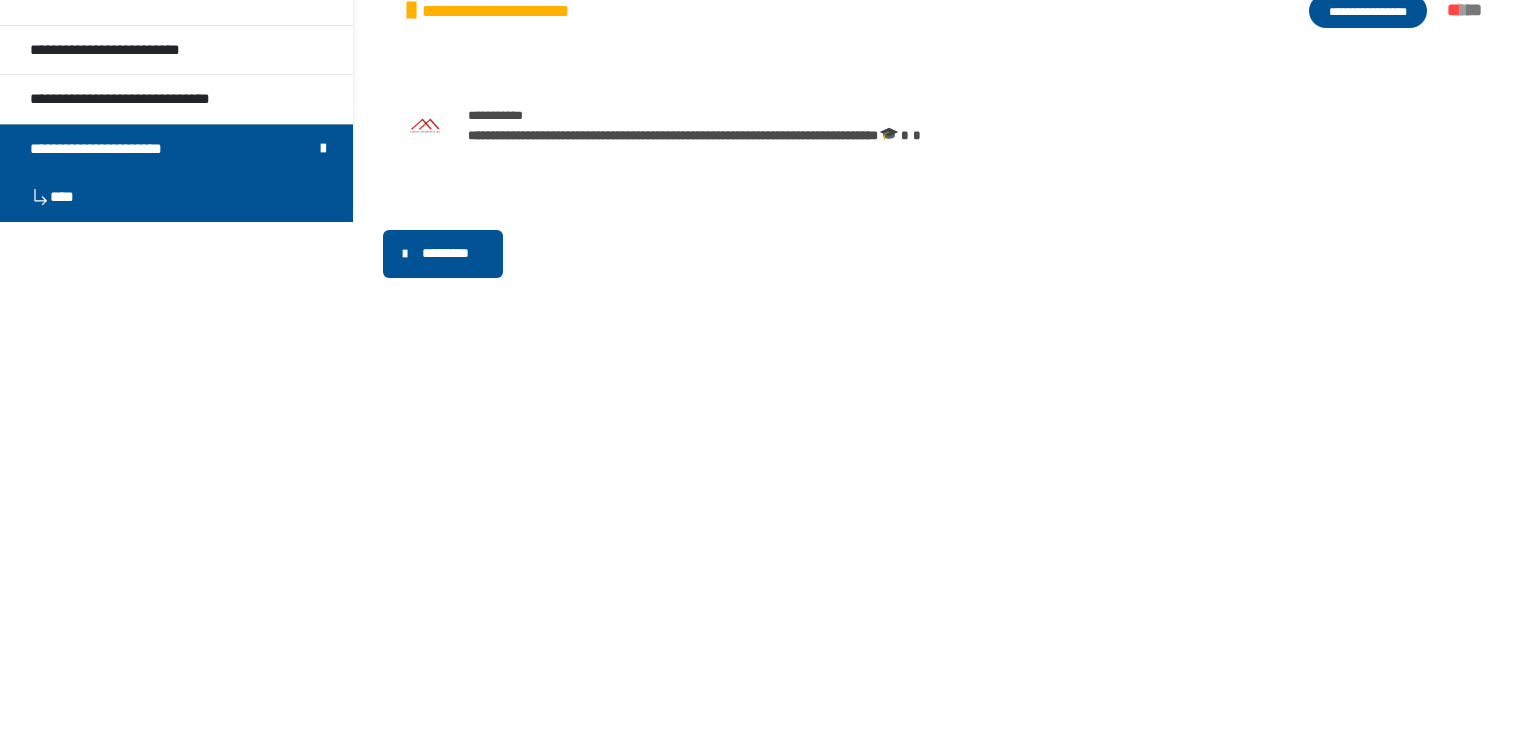 scroll, scrollTop: 0, scrollLeft: 0, axis: both 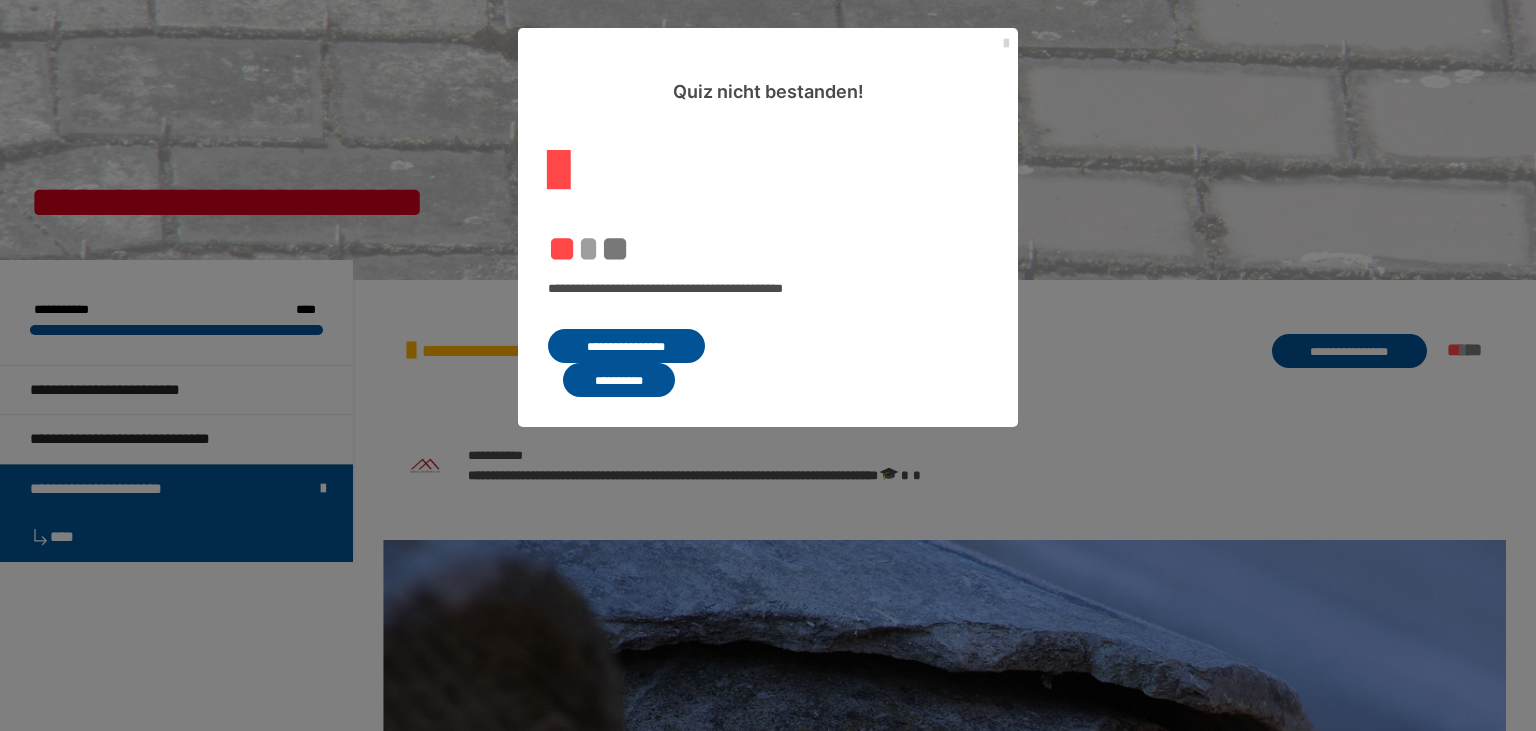 click at bounding box center (1006, 44) 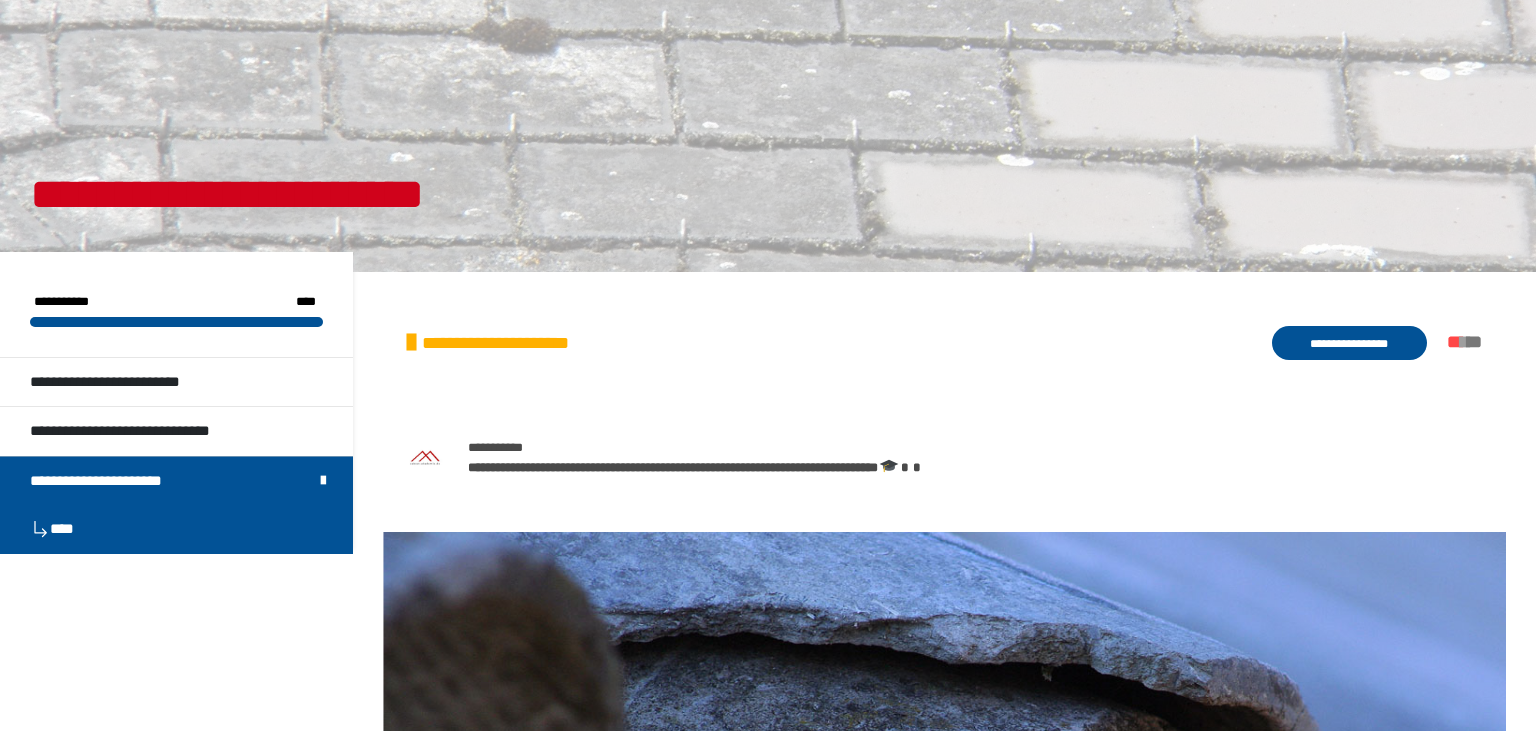 scroll, scrollTop: 0, scrollLeft: 0, axis: both 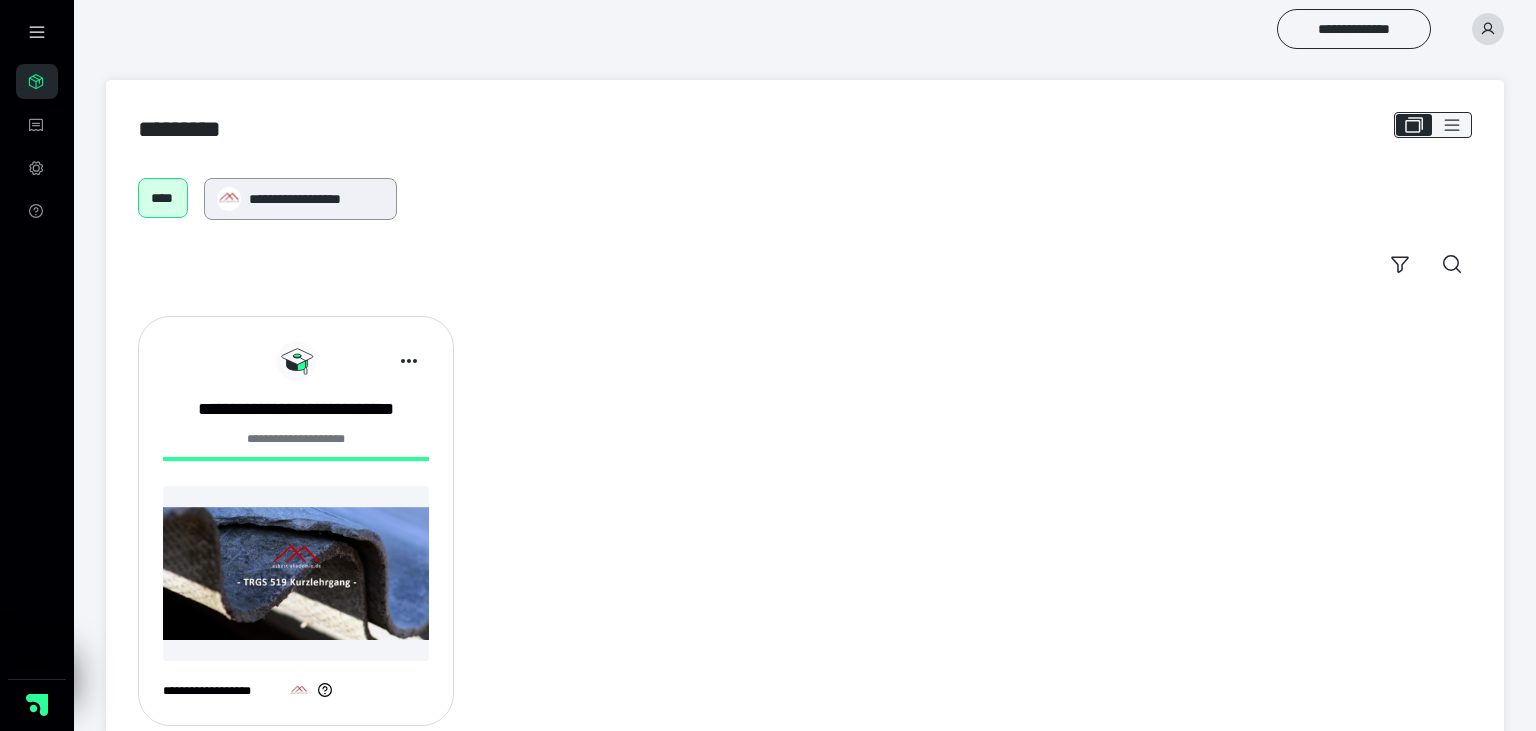 click on "**********" at bounding box center (316, 199) 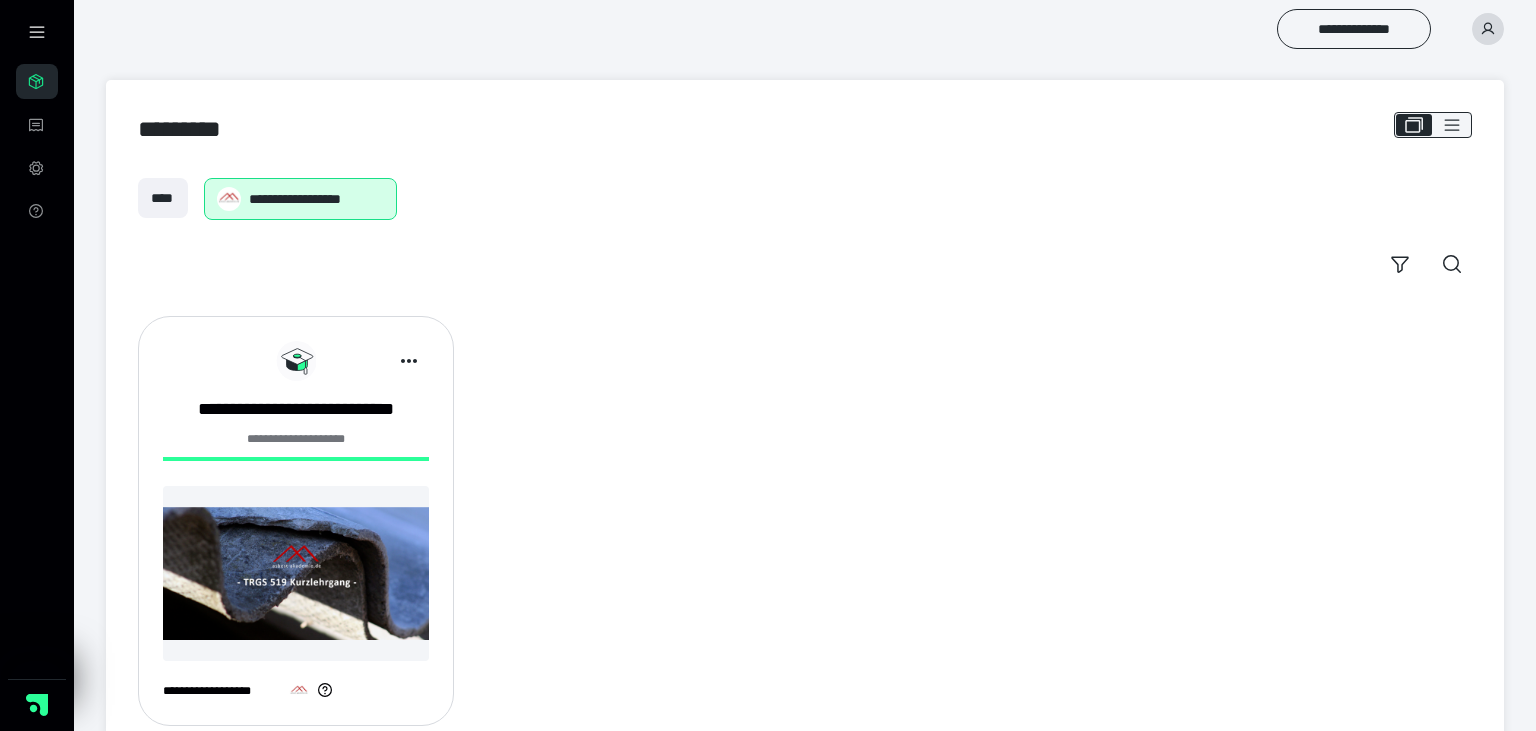 scroll, scrollTop: 0, scrollLeft: 0, axis: both 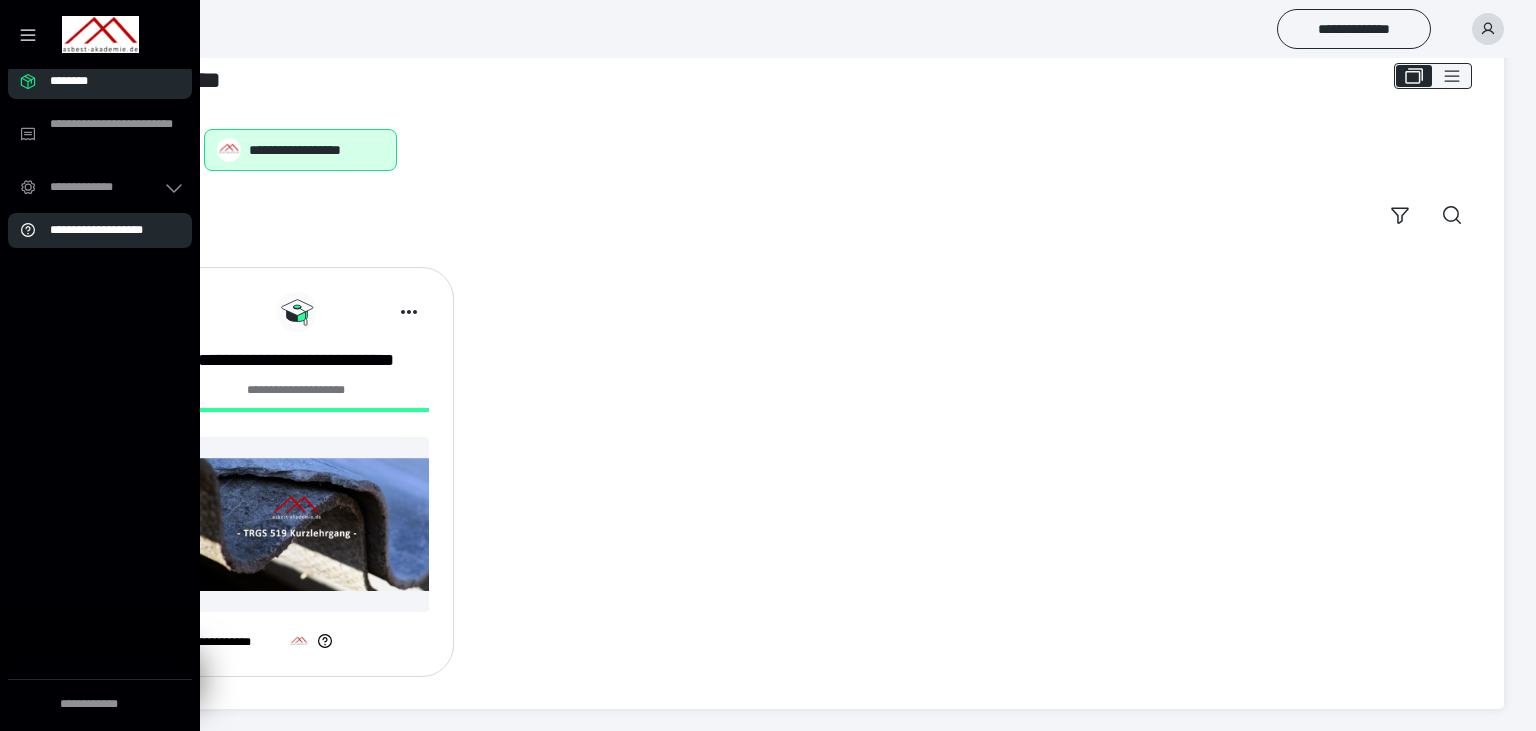 click on "**********" at bounding box center (100, 230) 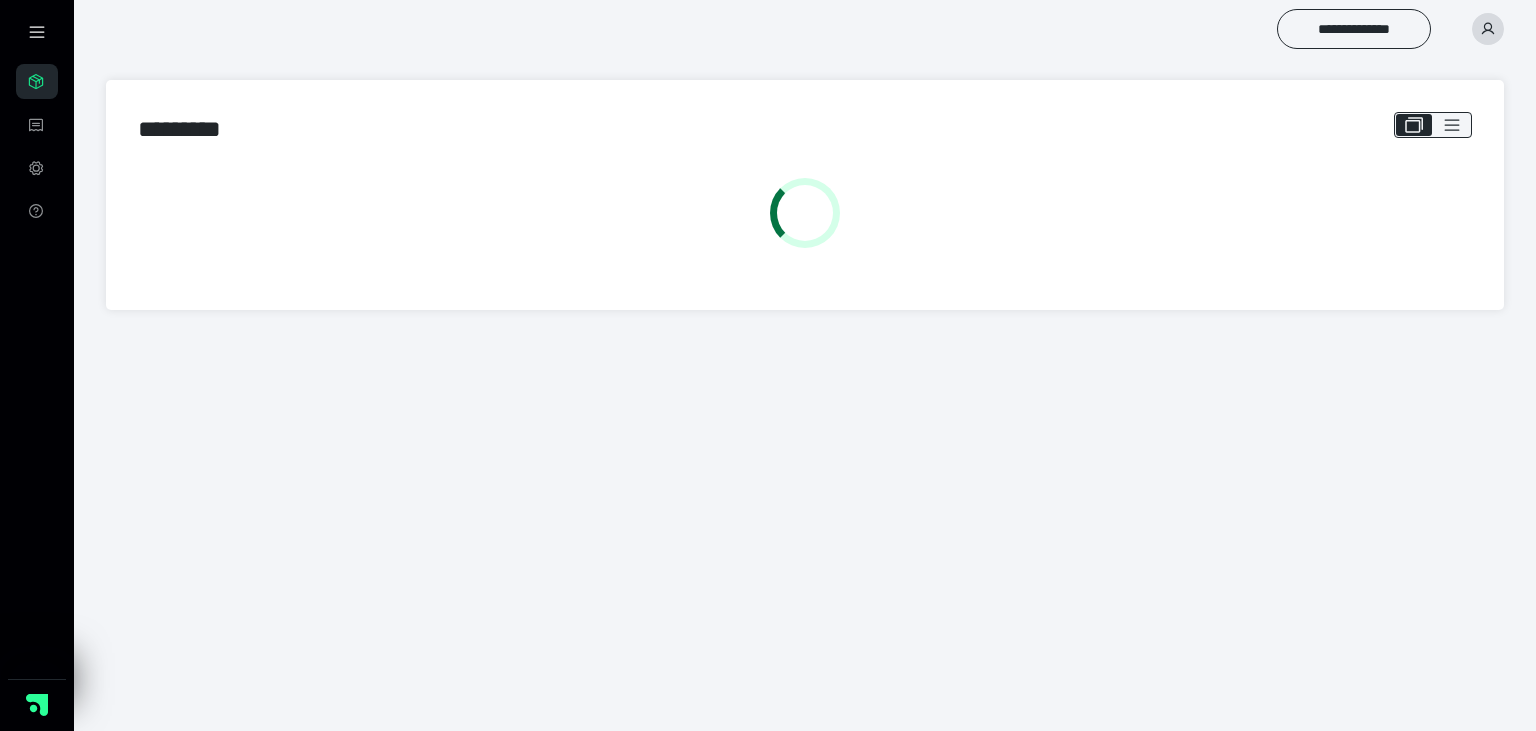 scroll, scrollTop: 0, scrollLeft: 0, axis: both 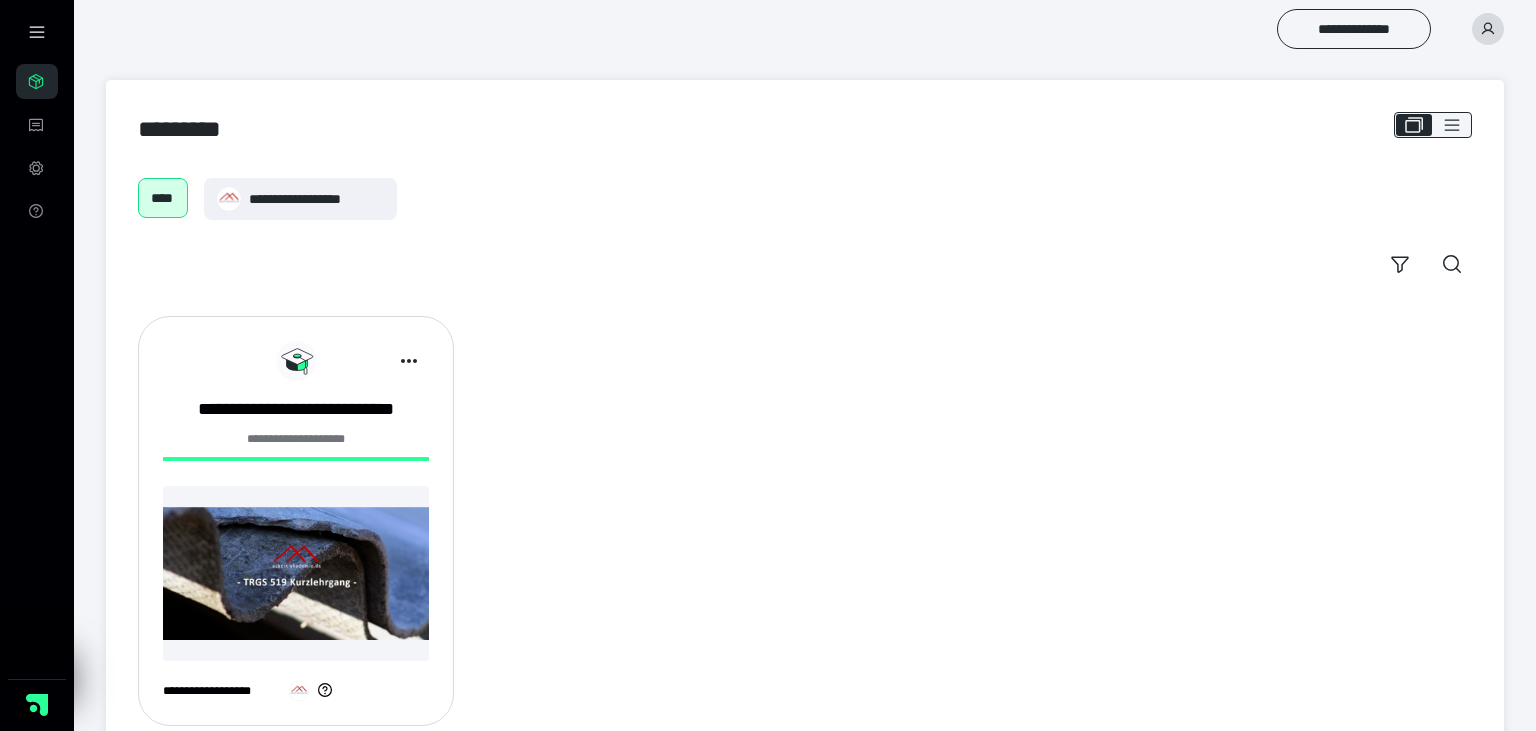 click at bounding box center (296, 573) 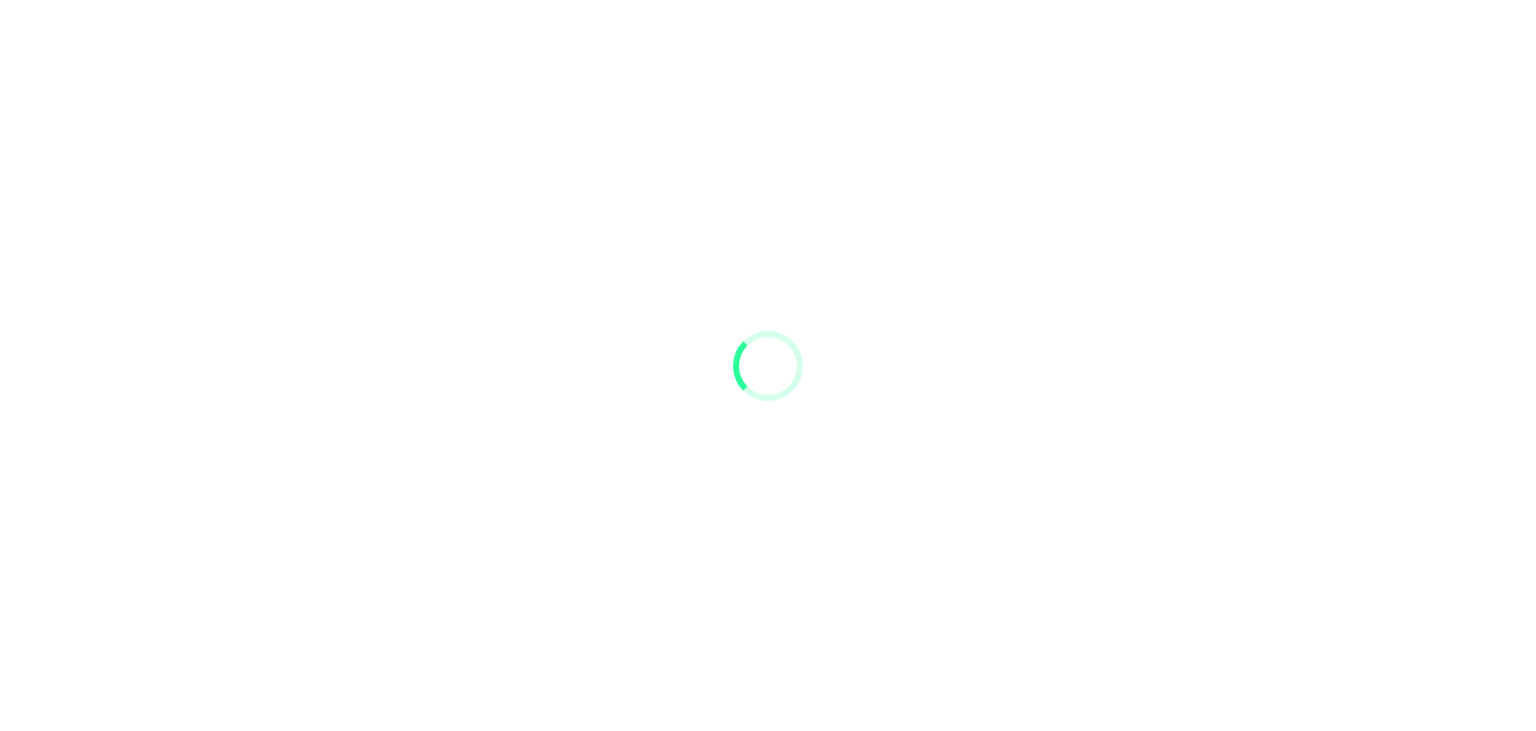scroll, scrollTop: 0, scrollLeft: 0, axis: both 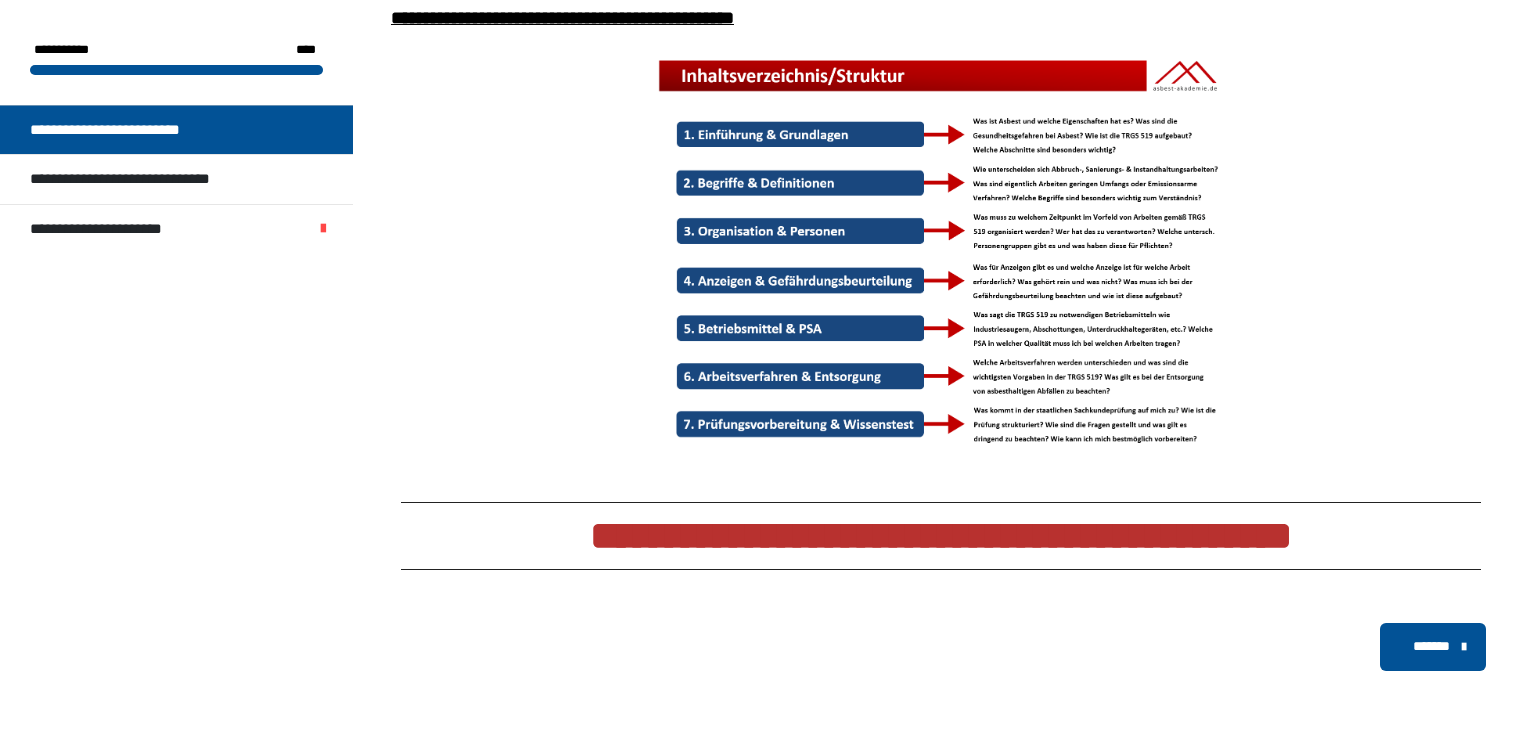 click on "*******" at bounding box center (1431, 646) 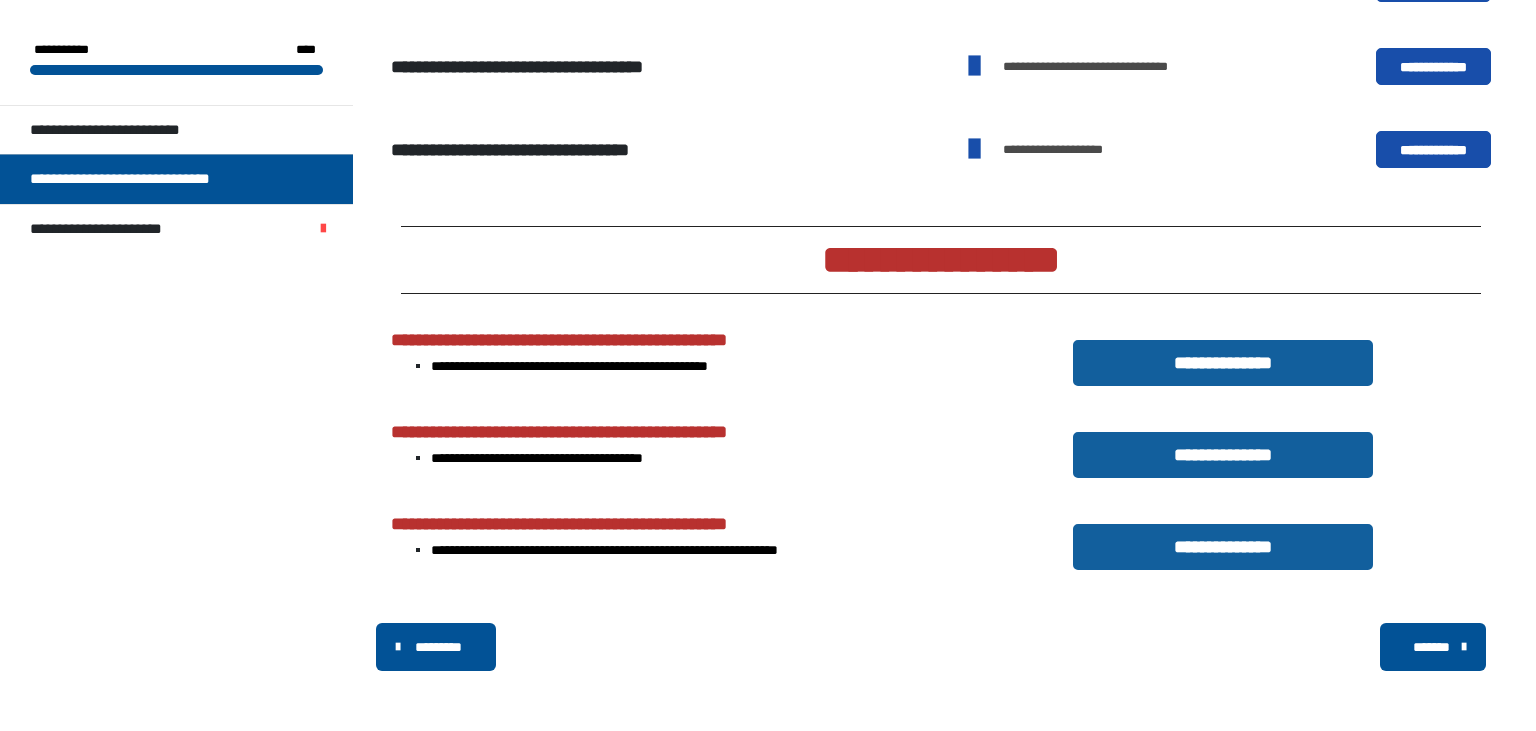 scroll, scrollTop: 1181, scrollLeft: 0, axis: vertical 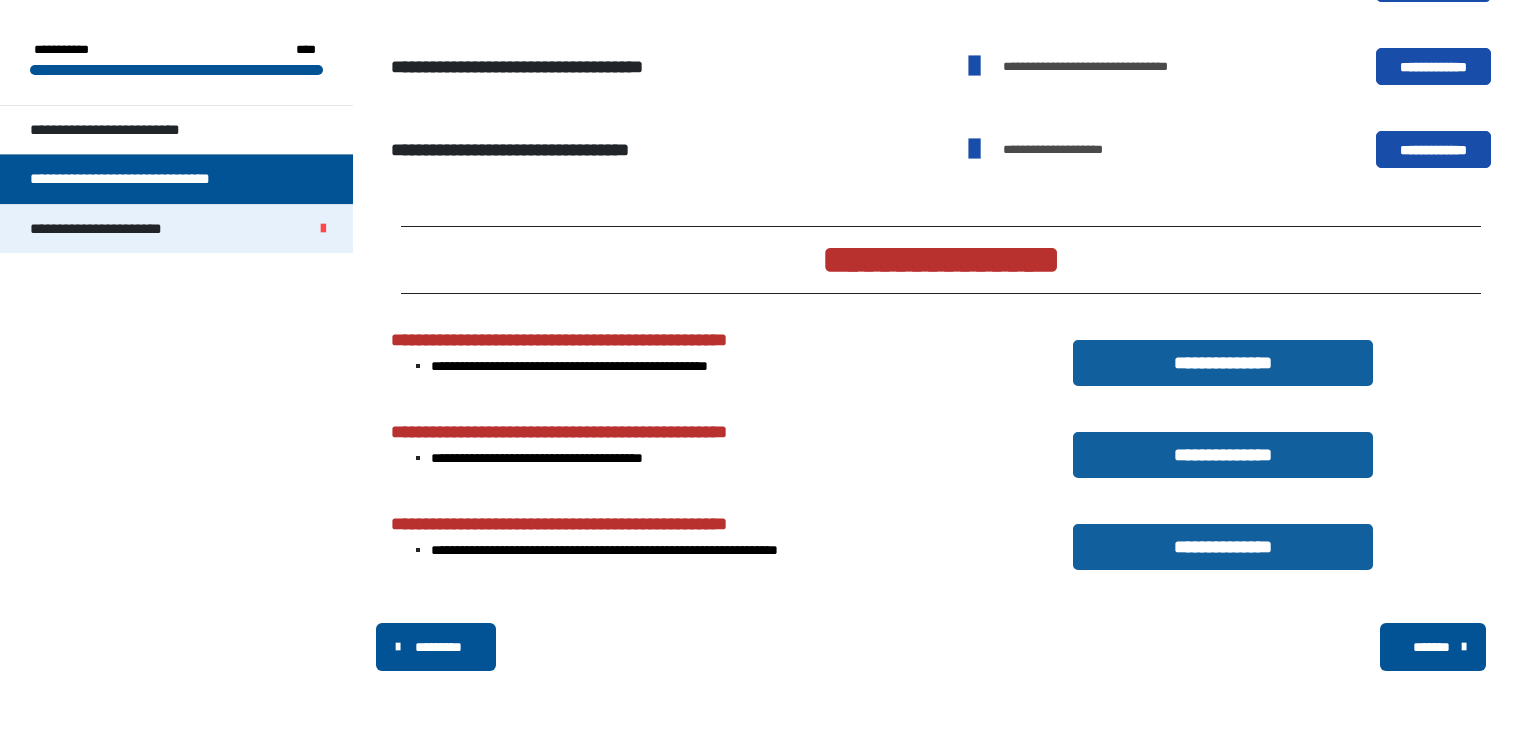 click on "**********" at bounding box center (115, 229) 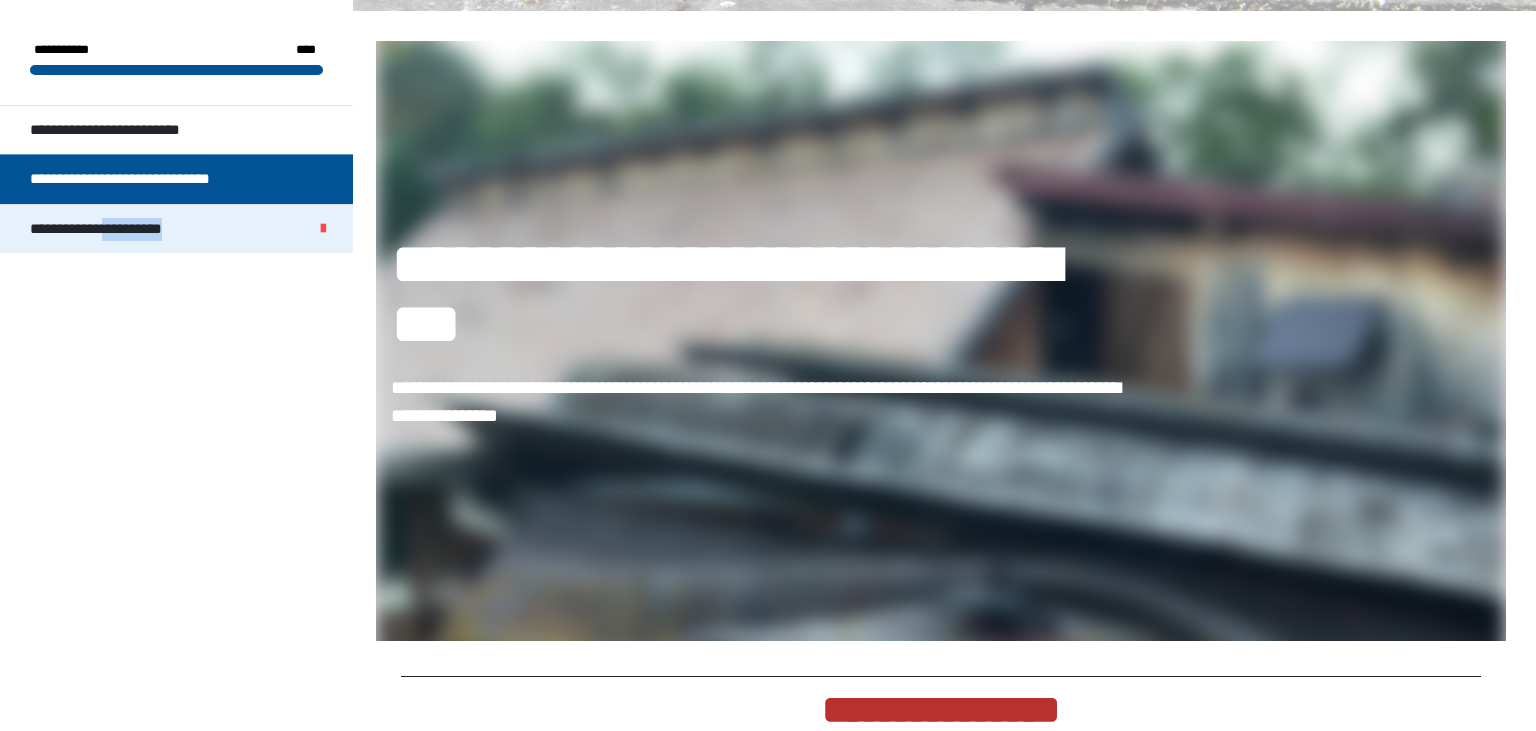 click on "**********" at bounding box center (115, 229) 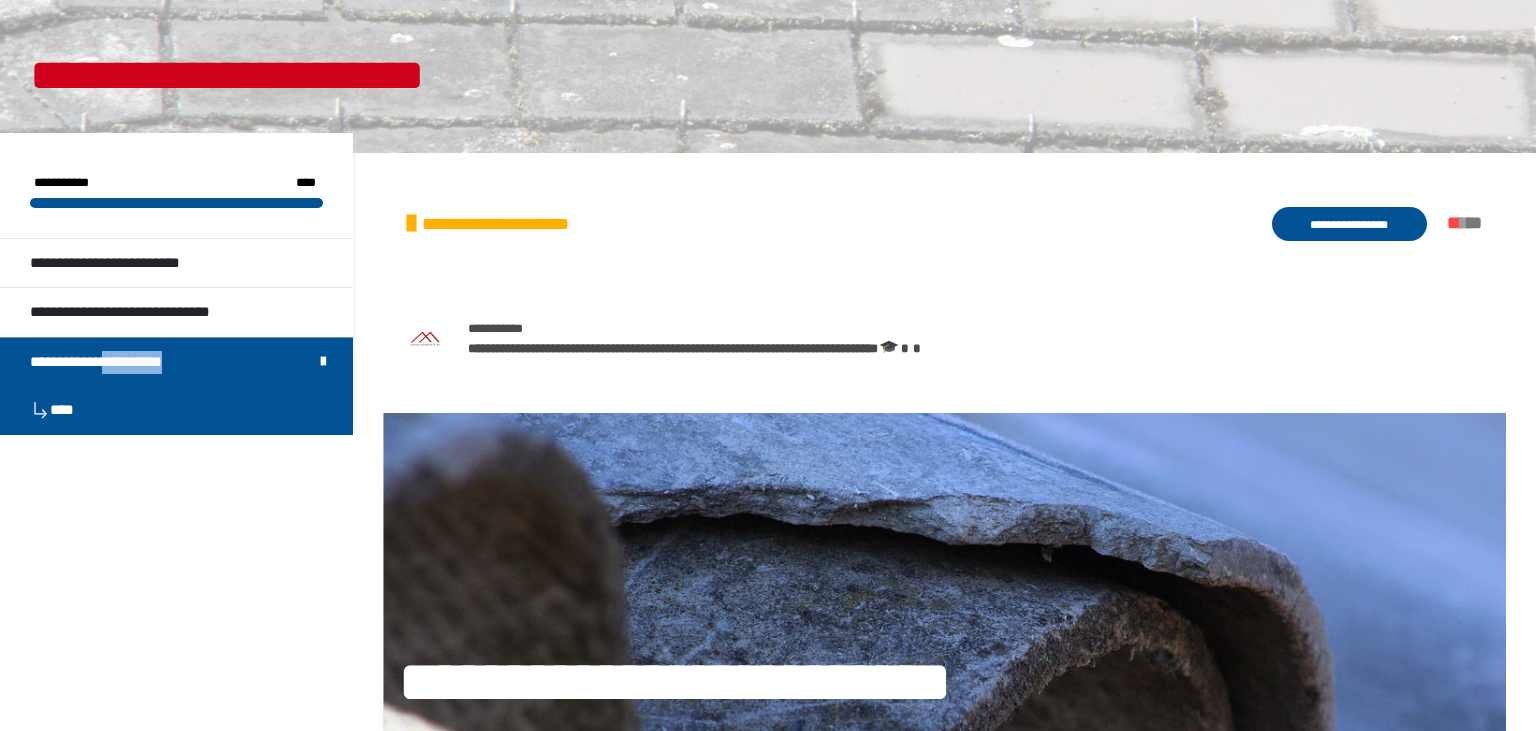 scroll, scrollTop: 0, scrollLeft: 0, axis: both 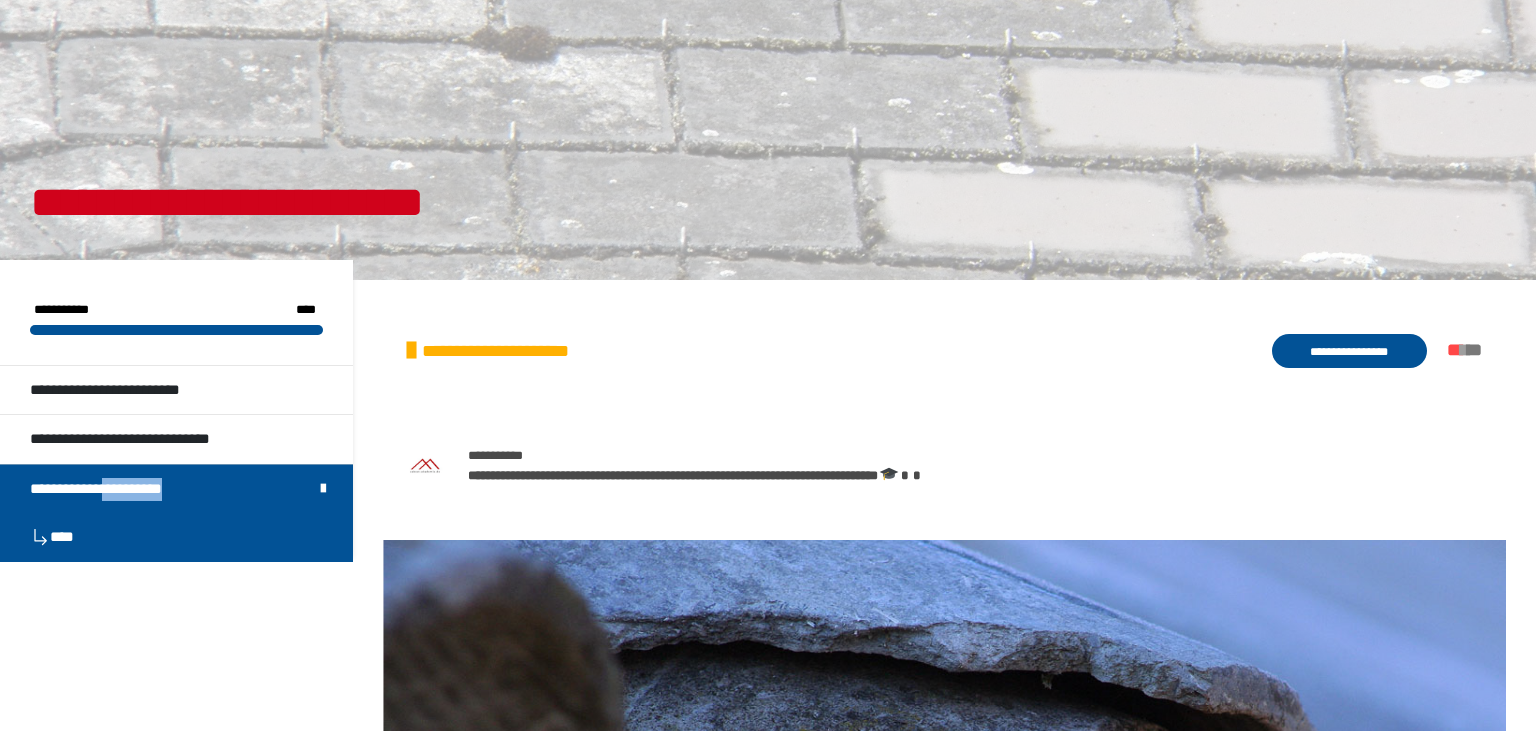 click on "**********" at bounding box center (1349, 351) 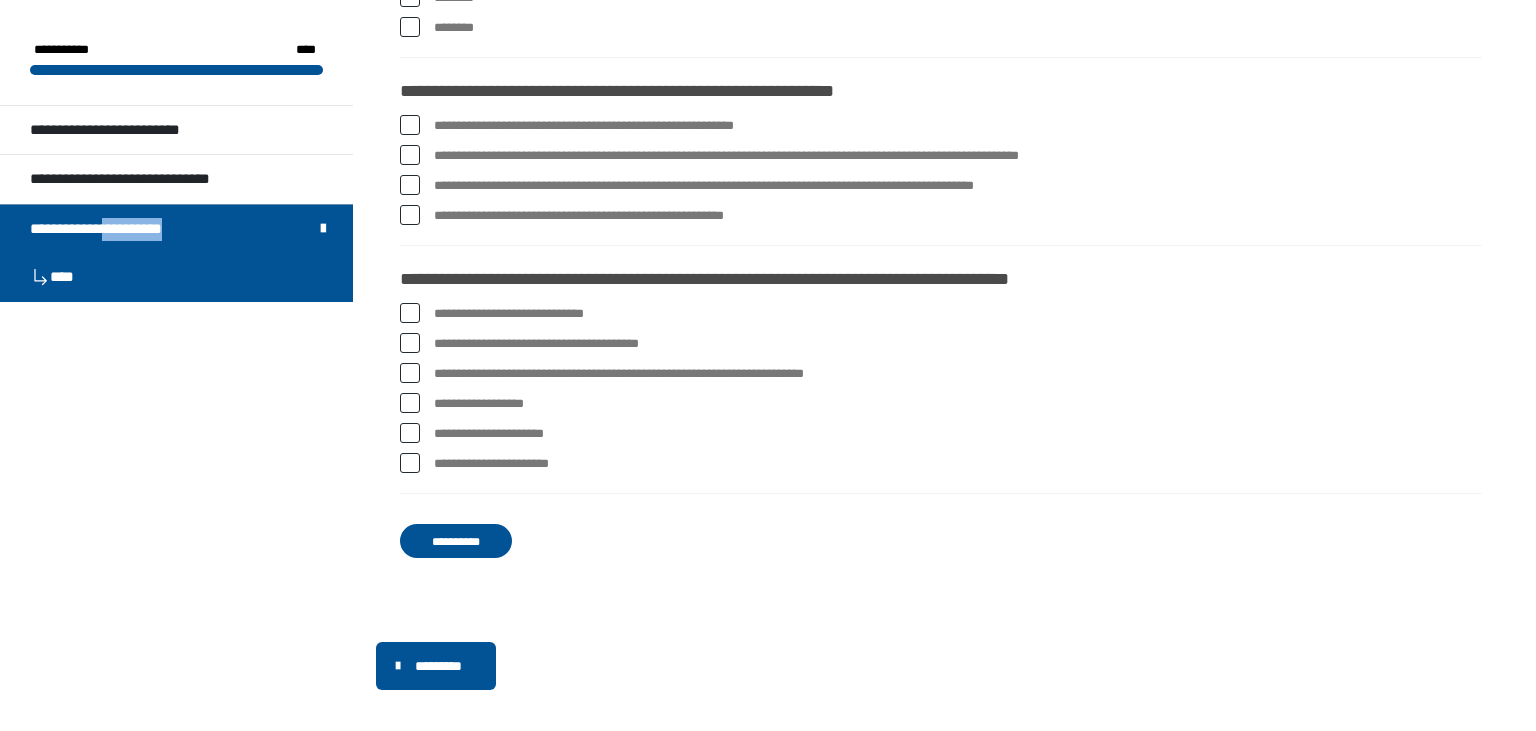 scroll, scrollTop: 3816, scrollLeft: 0, axis: vertical 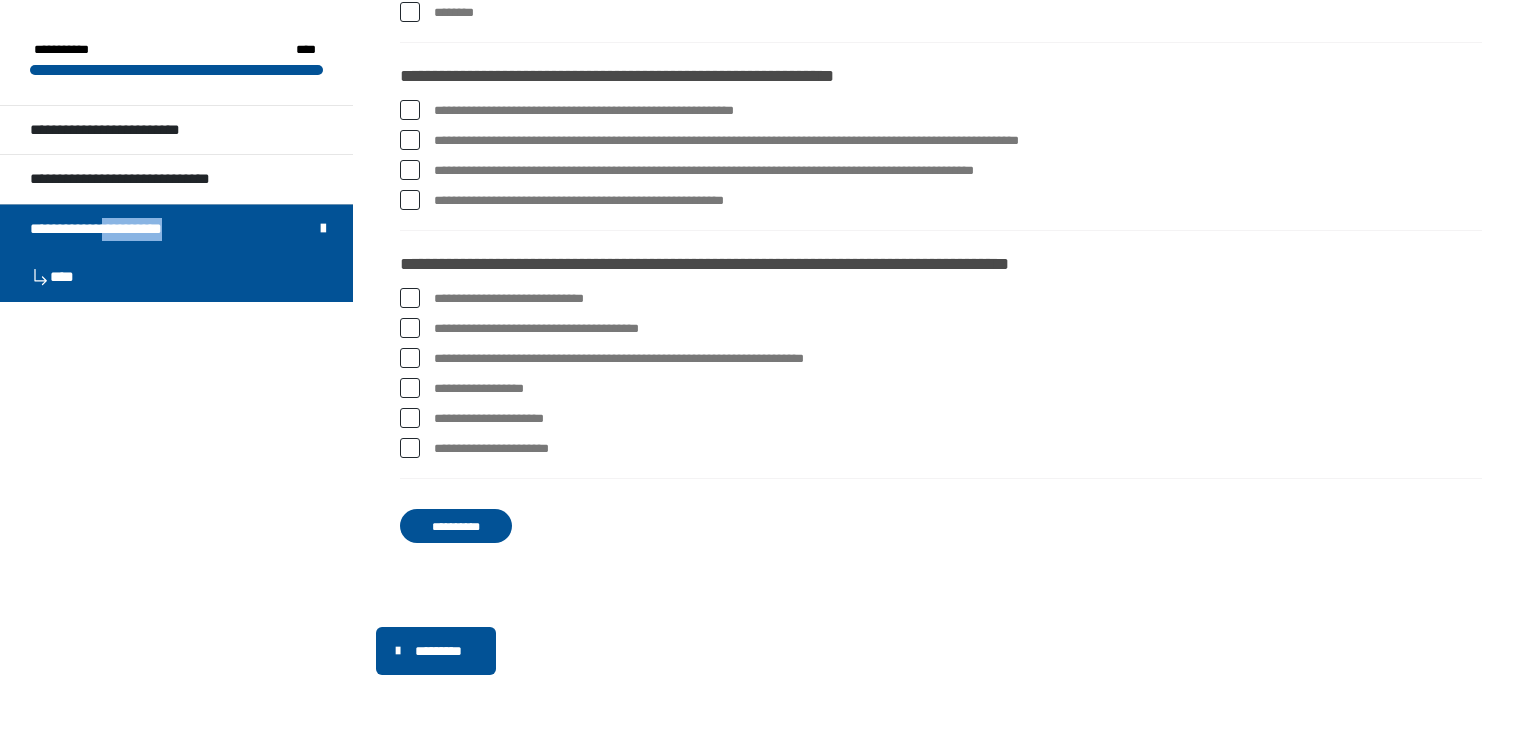 click on "**********" at bounding box center (456, 526) 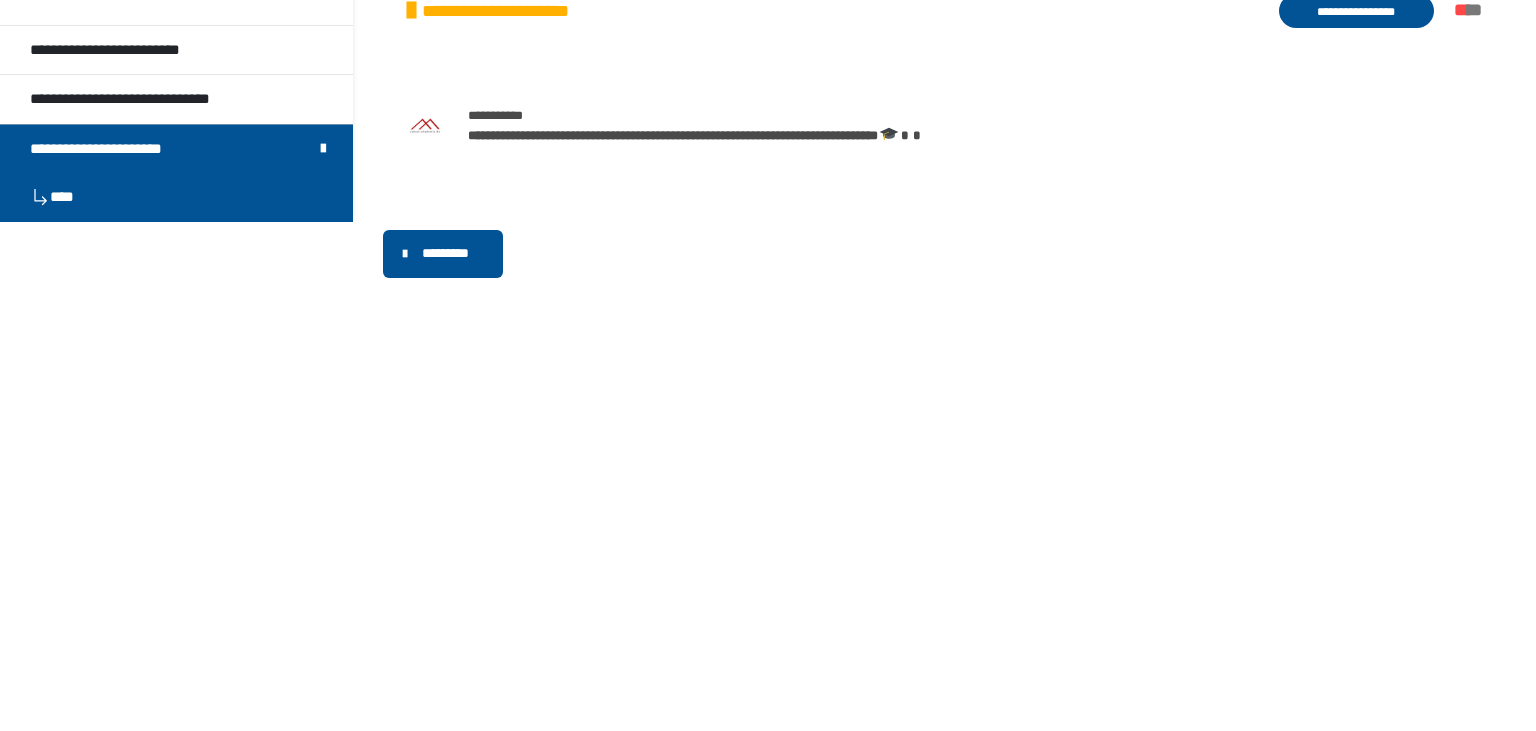 scroll, scrollTop: 0, scrollLeft: 0, axis: both 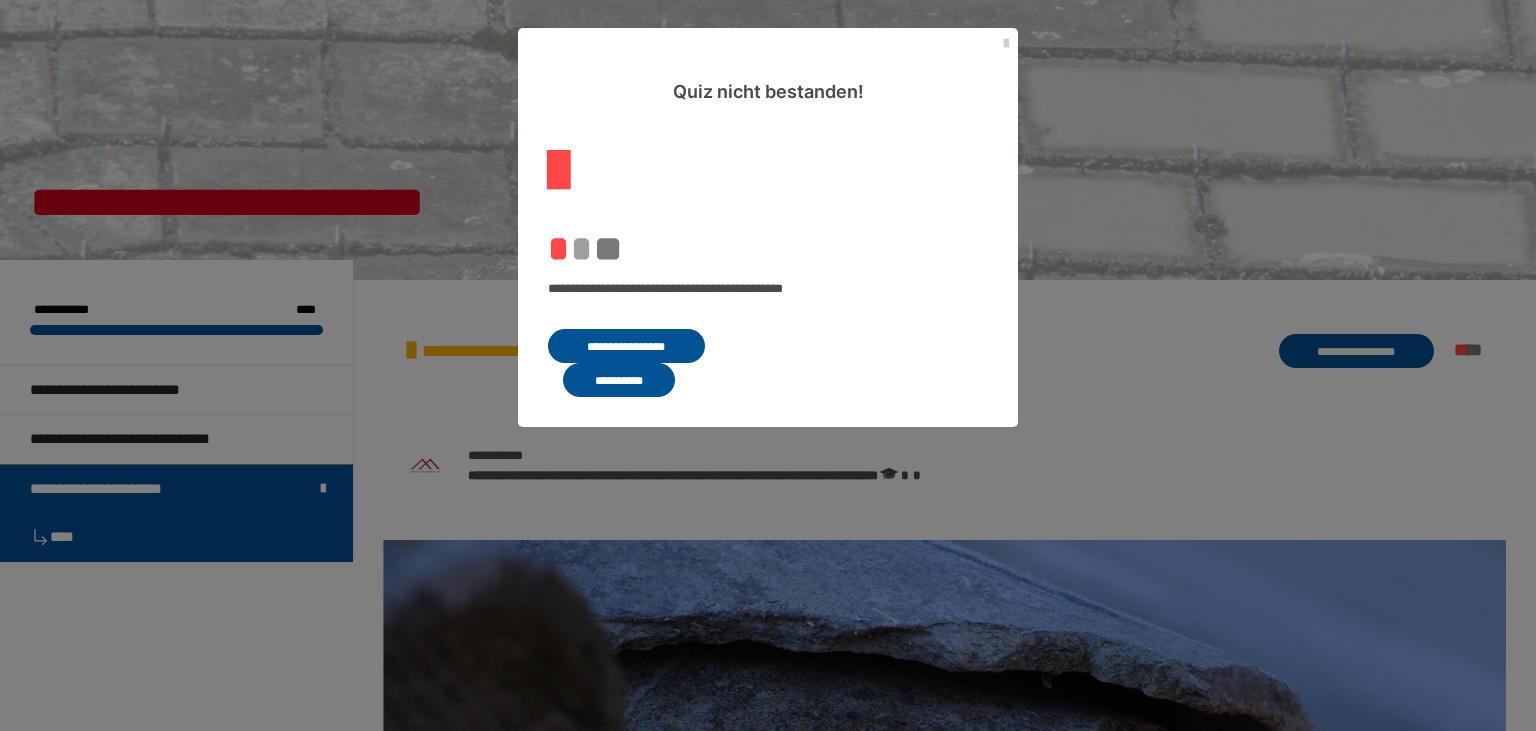 click on "**********" at bounding box center [619, 380] 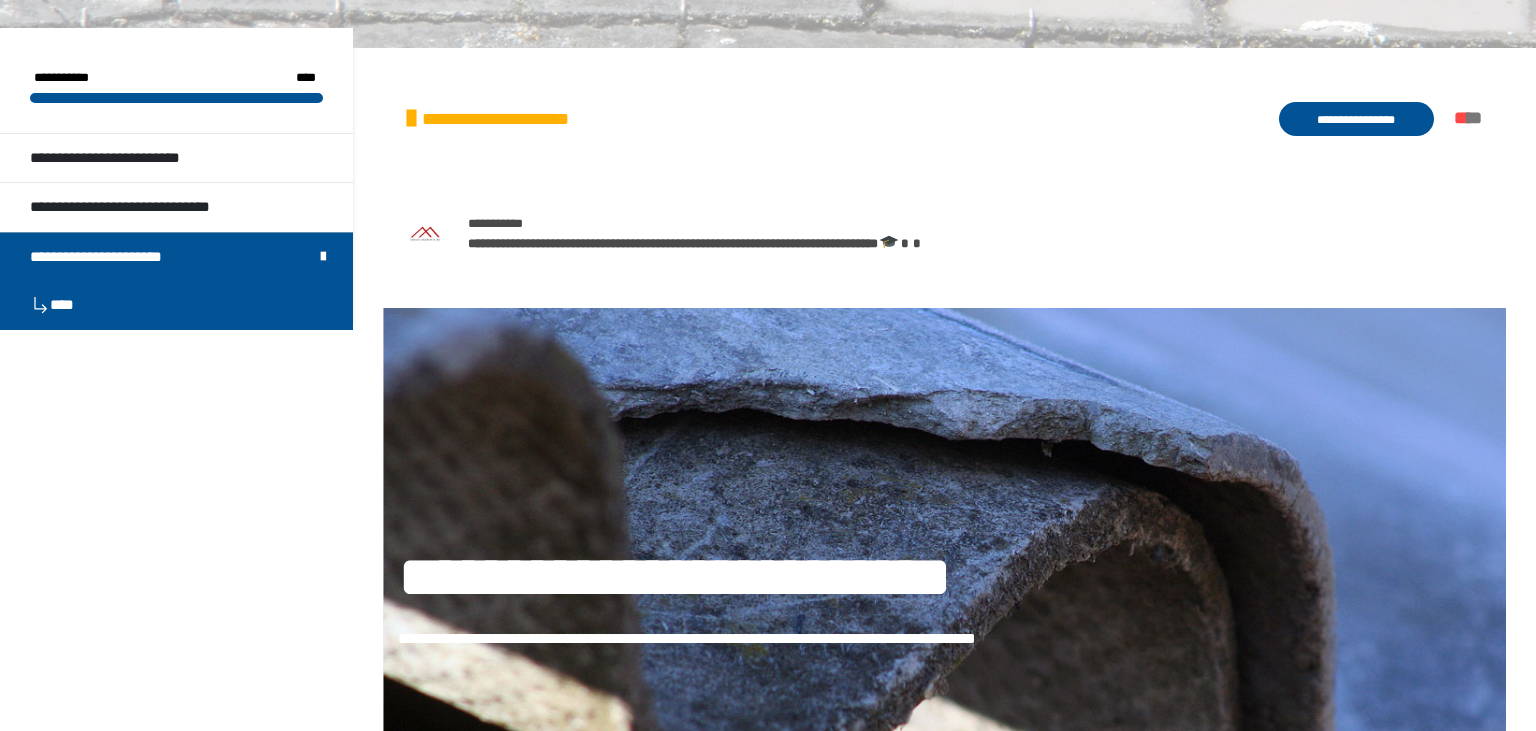 scroll, scrollTop: 0, scrollLeft: 0, axis: both 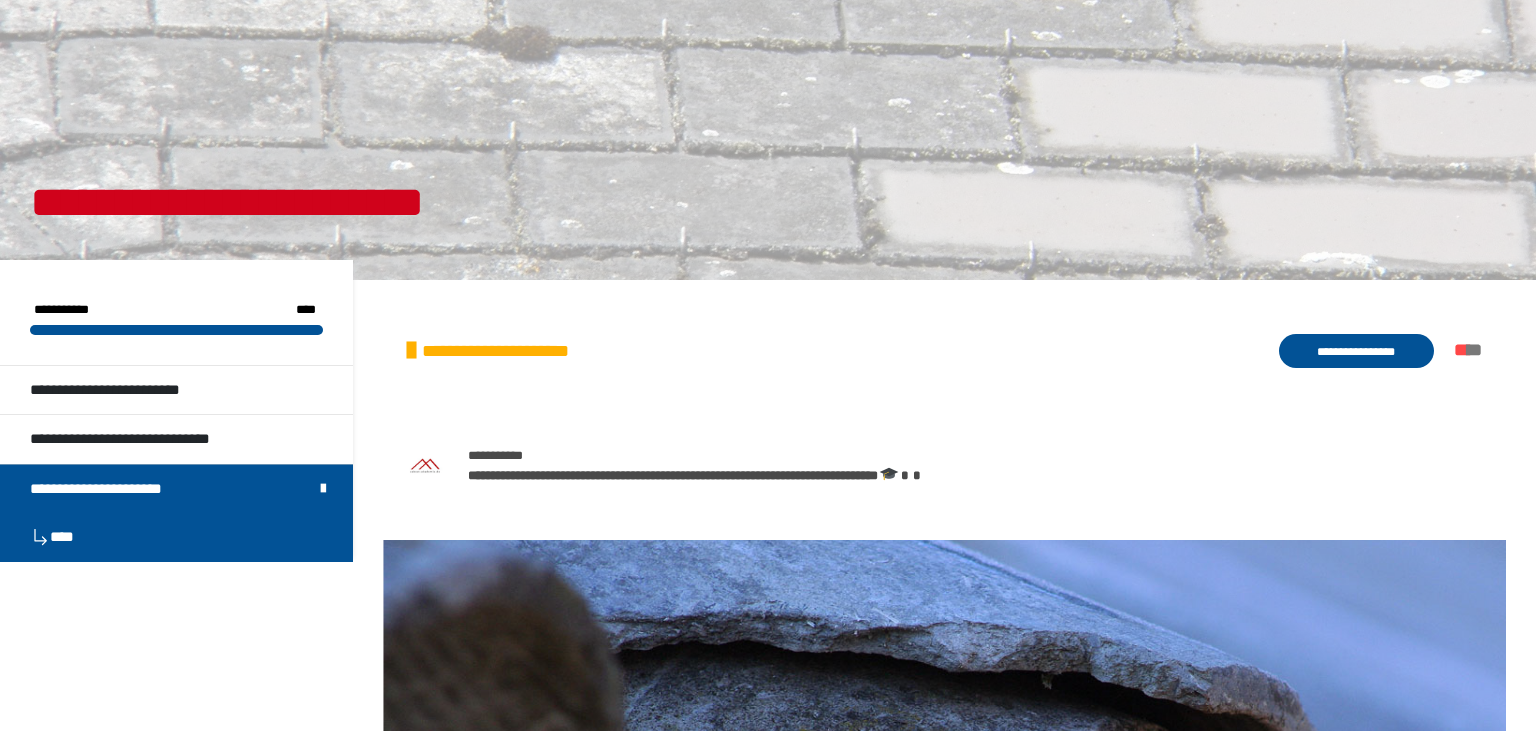 click on "**********" at bounding box center [1356, 351] 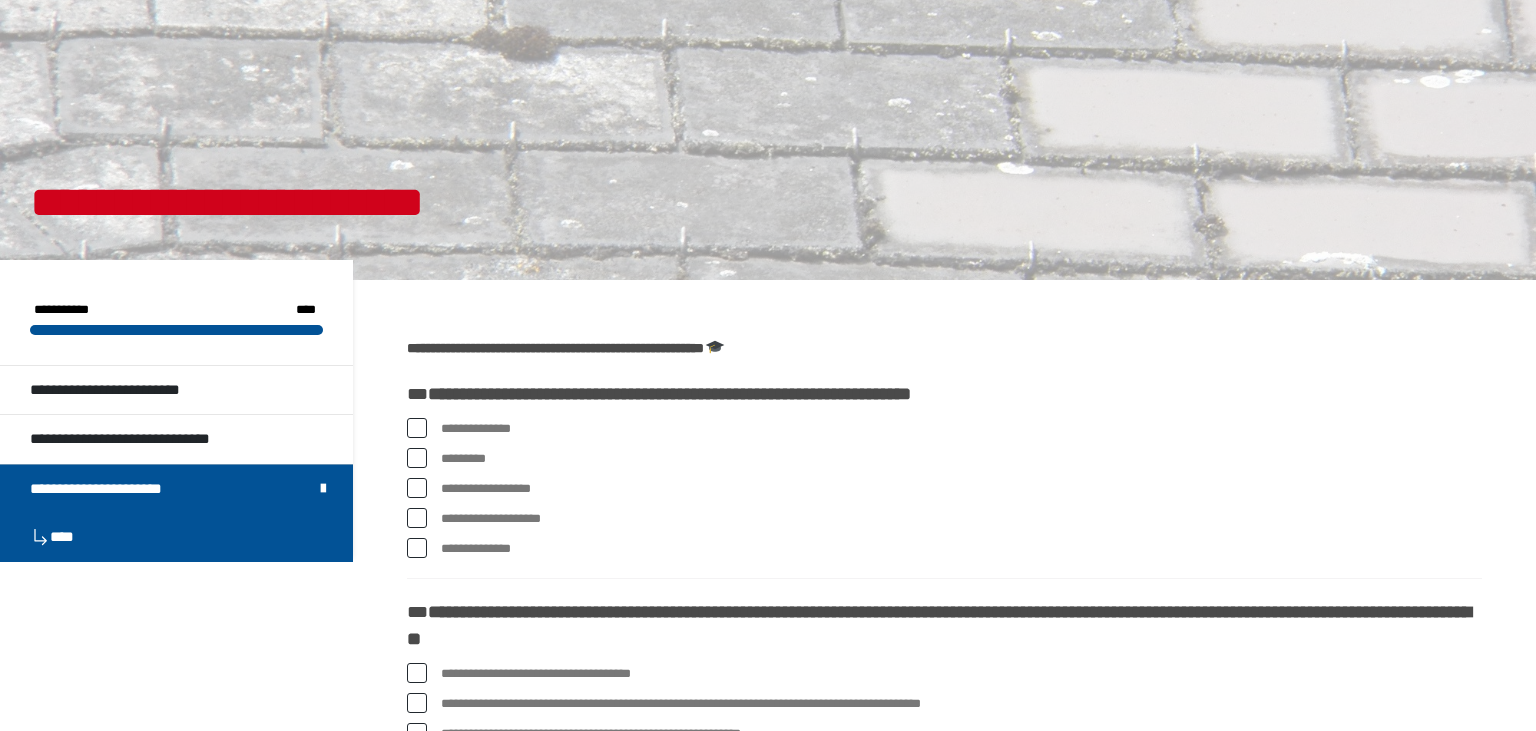 drag, startPoint x: 414, startPoint y: 426, endPoint x: 410, endPoint y: 456, distance: 30.265491 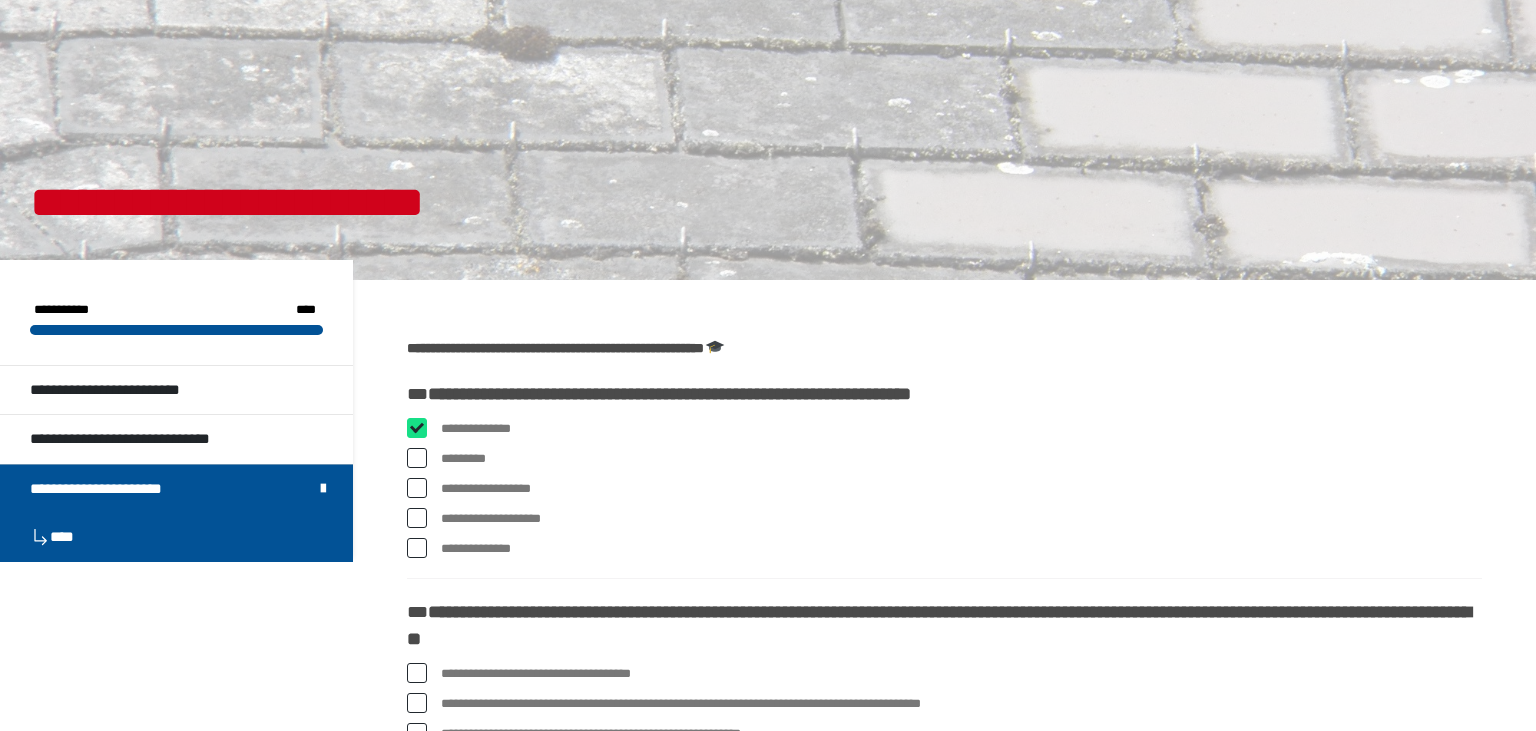 checkbox on "****" 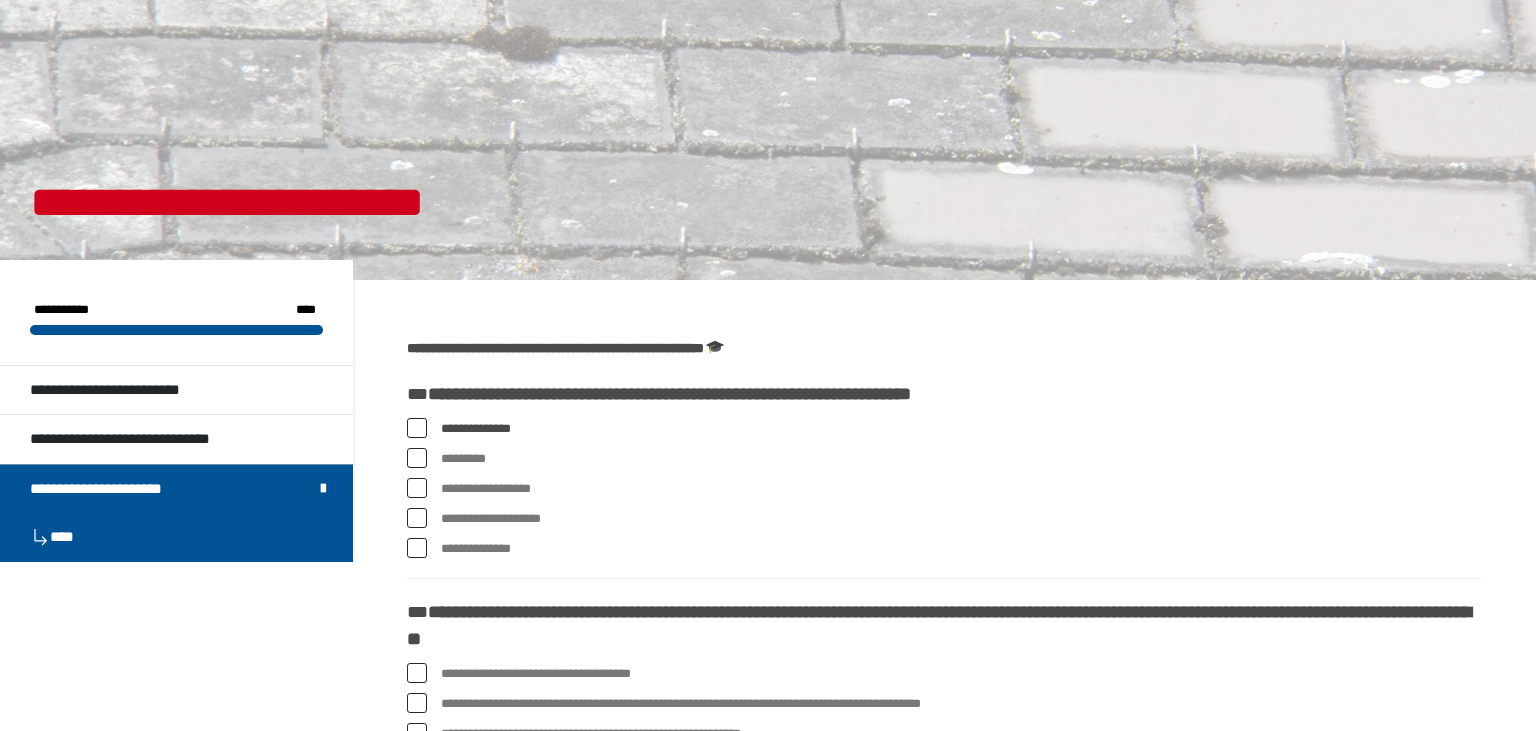 click at bounding box center [417, 458] 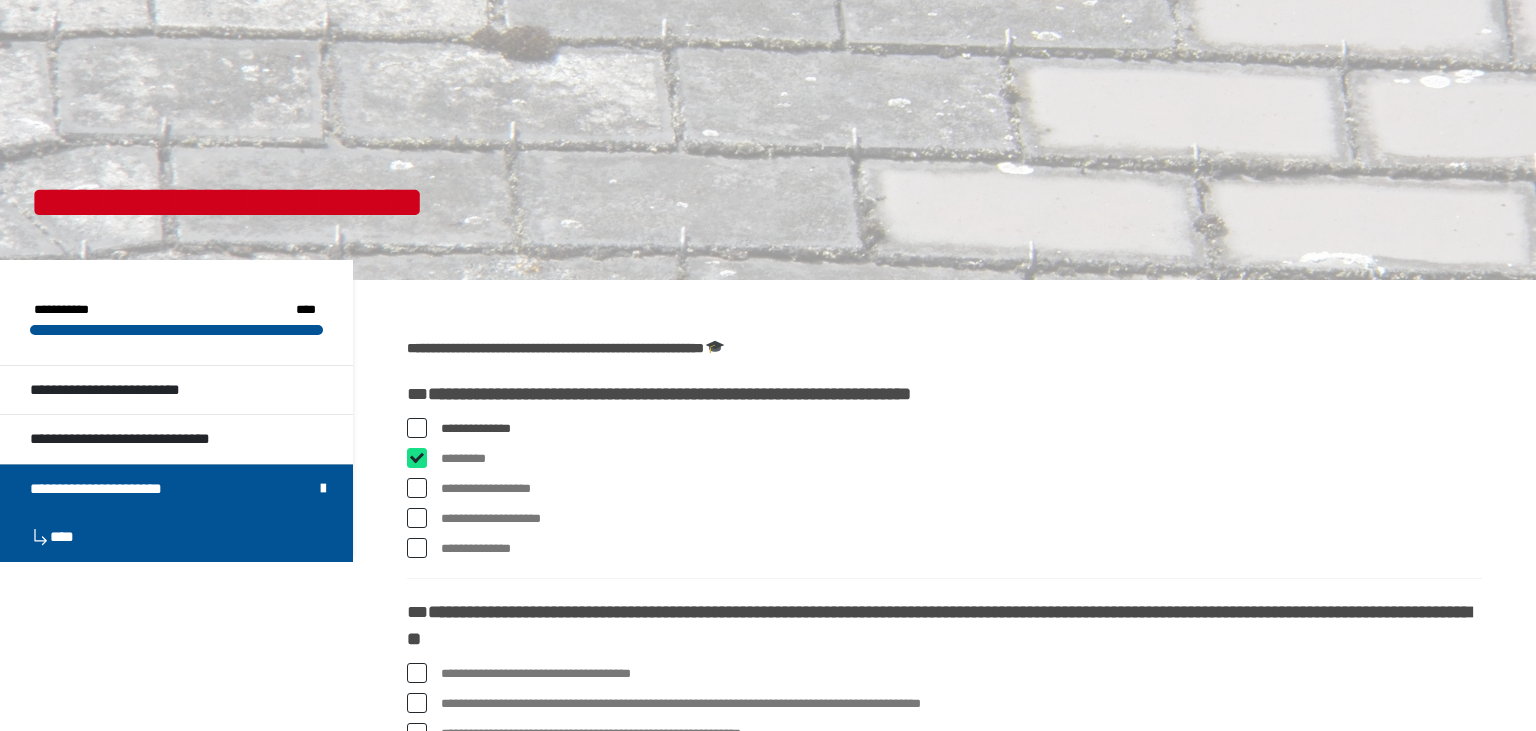 checkbox on "****" 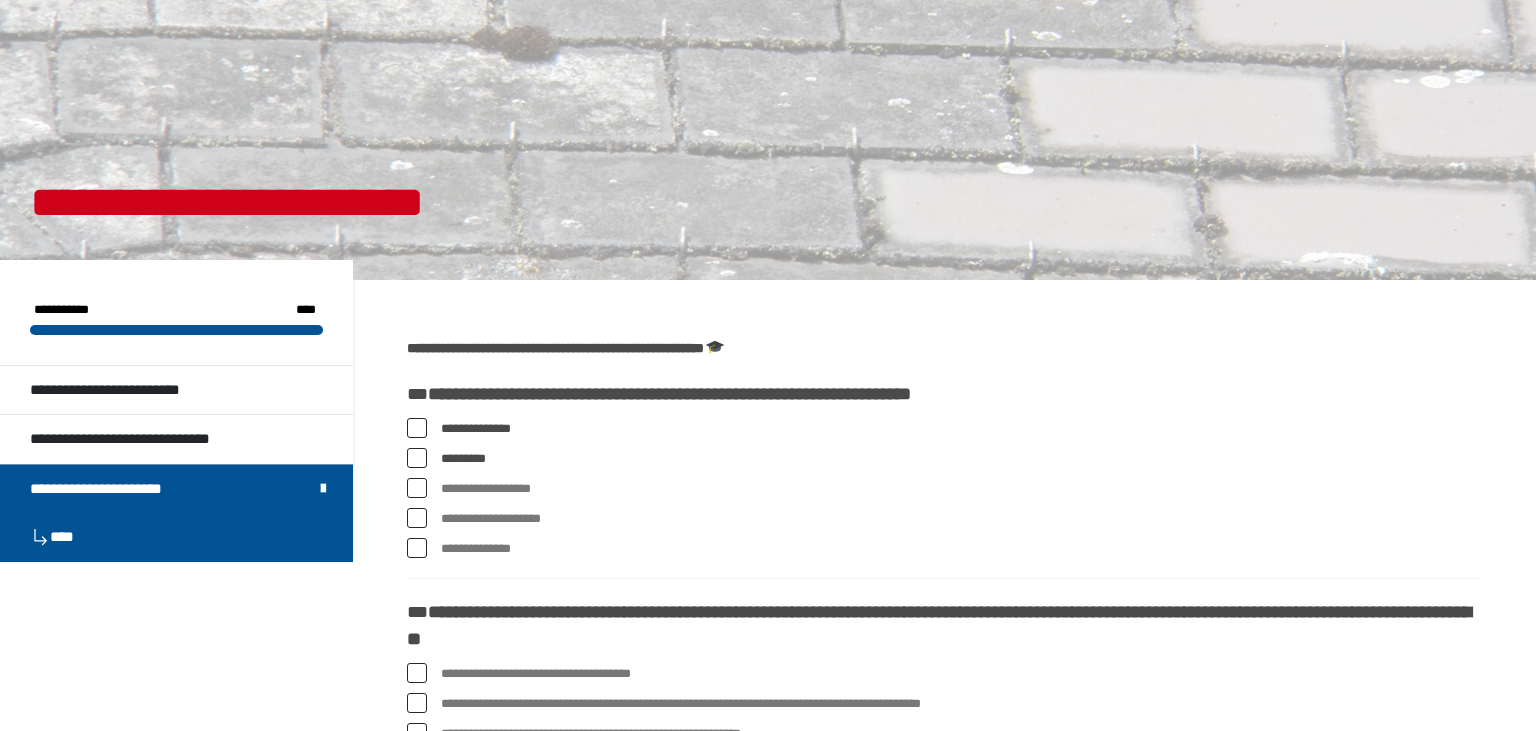 click at bounding box center [417, 488] 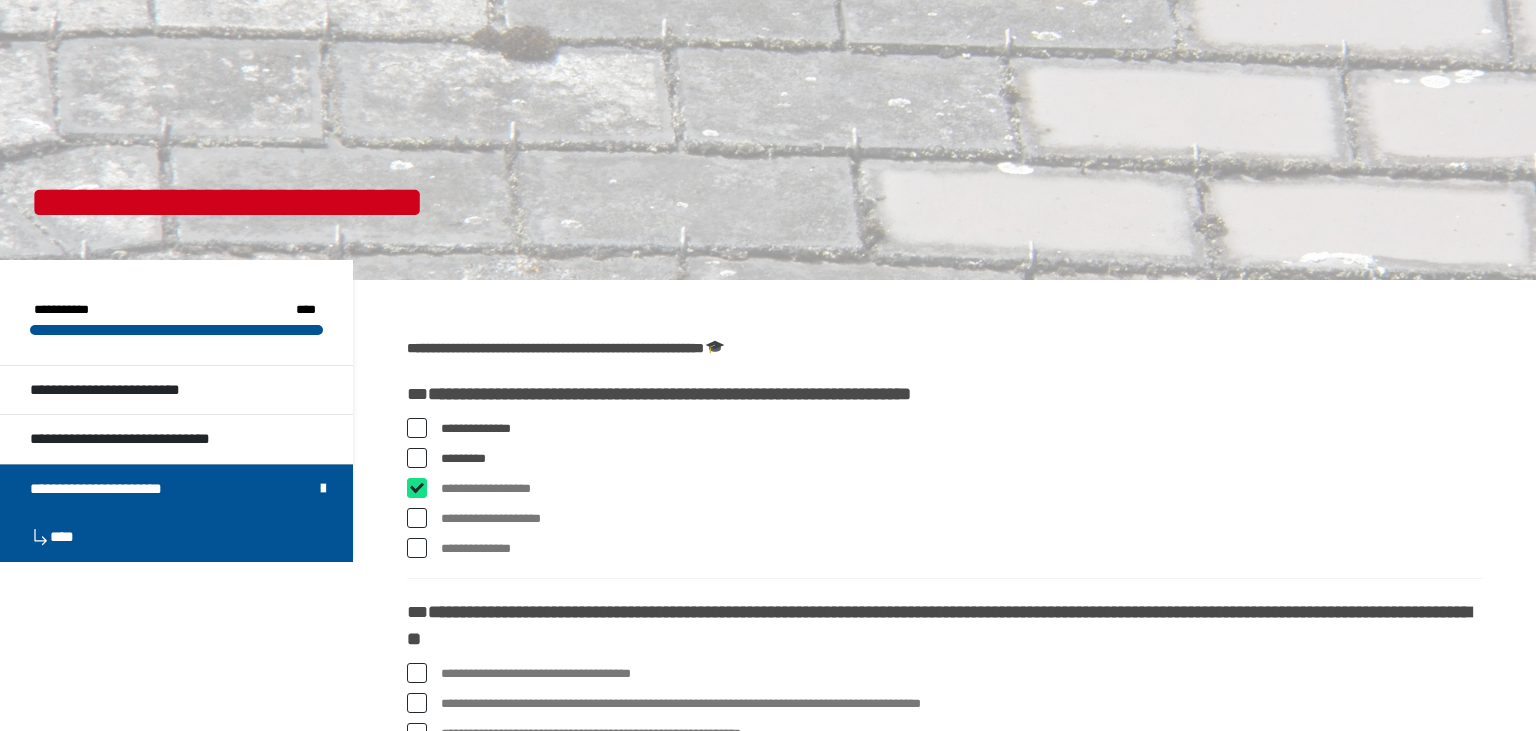 checkbox on "****" 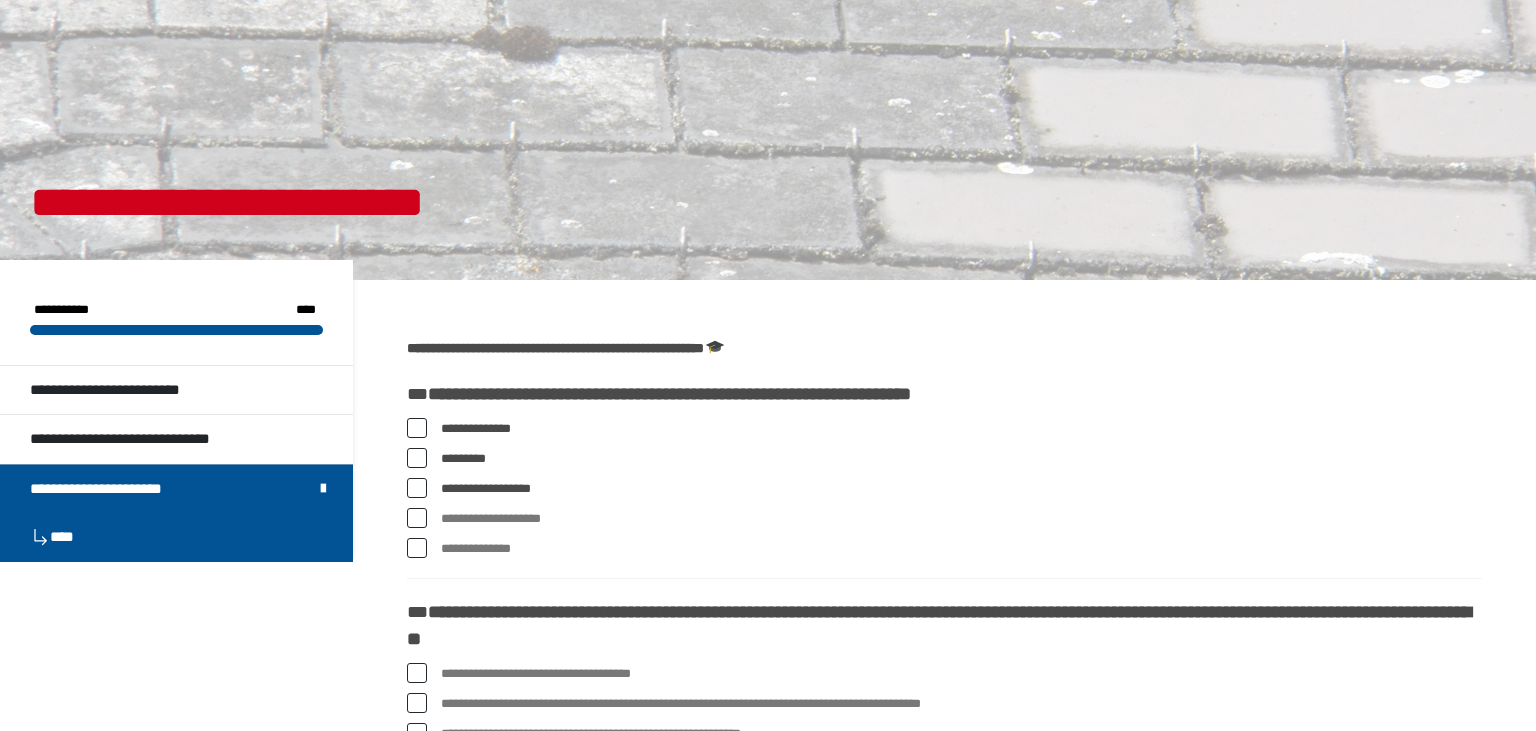 click at bounding box center (417, 518) 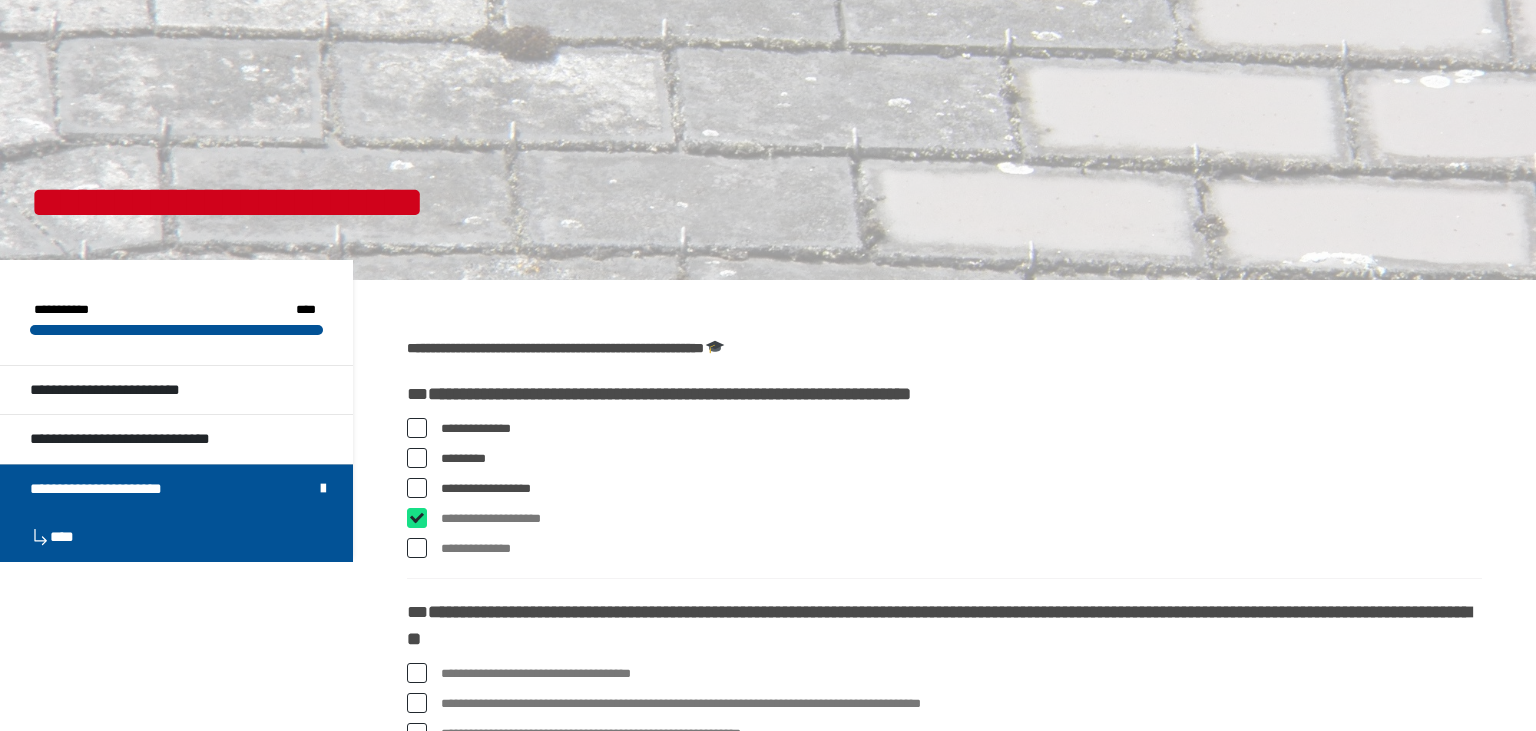checkbox on "****" 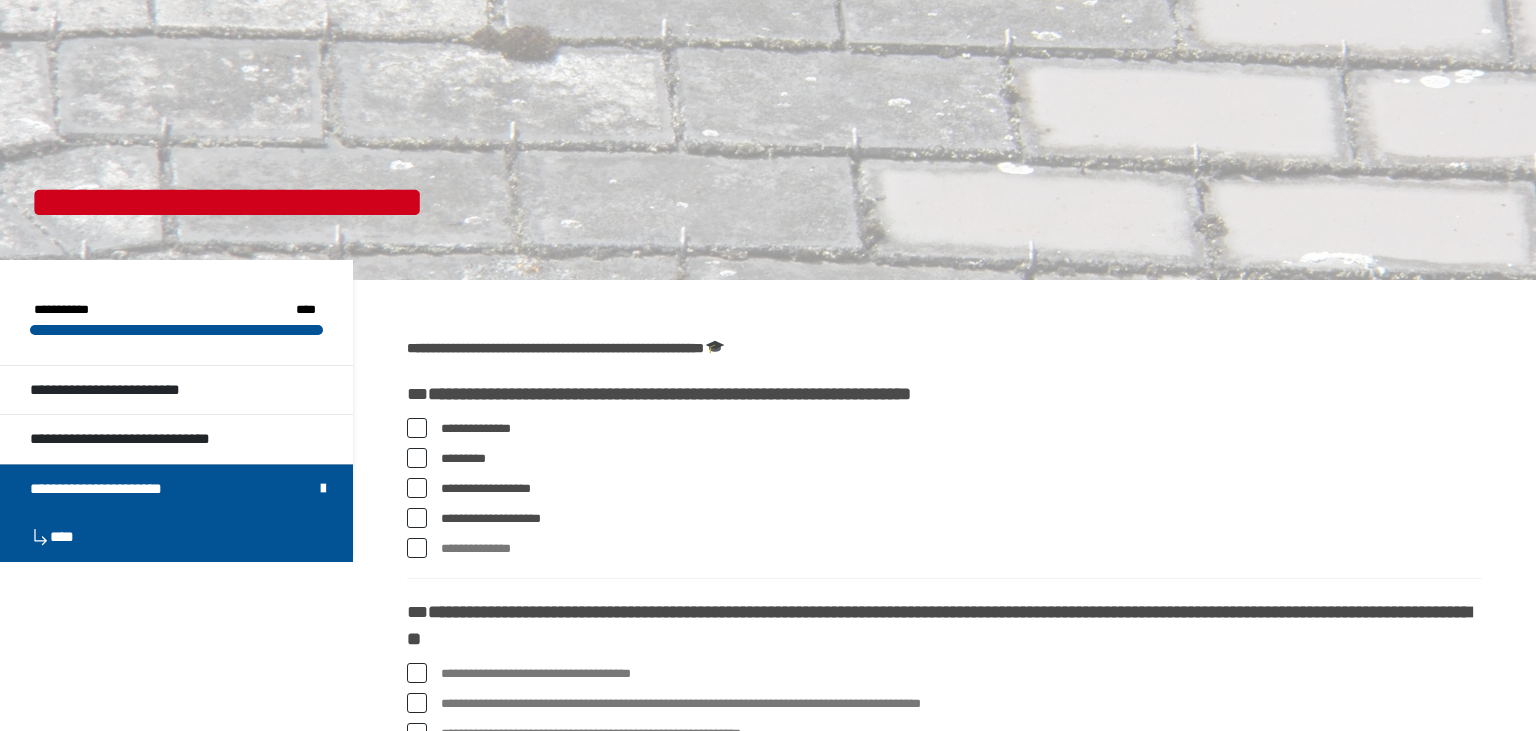 click at bounding box center [417, 548] 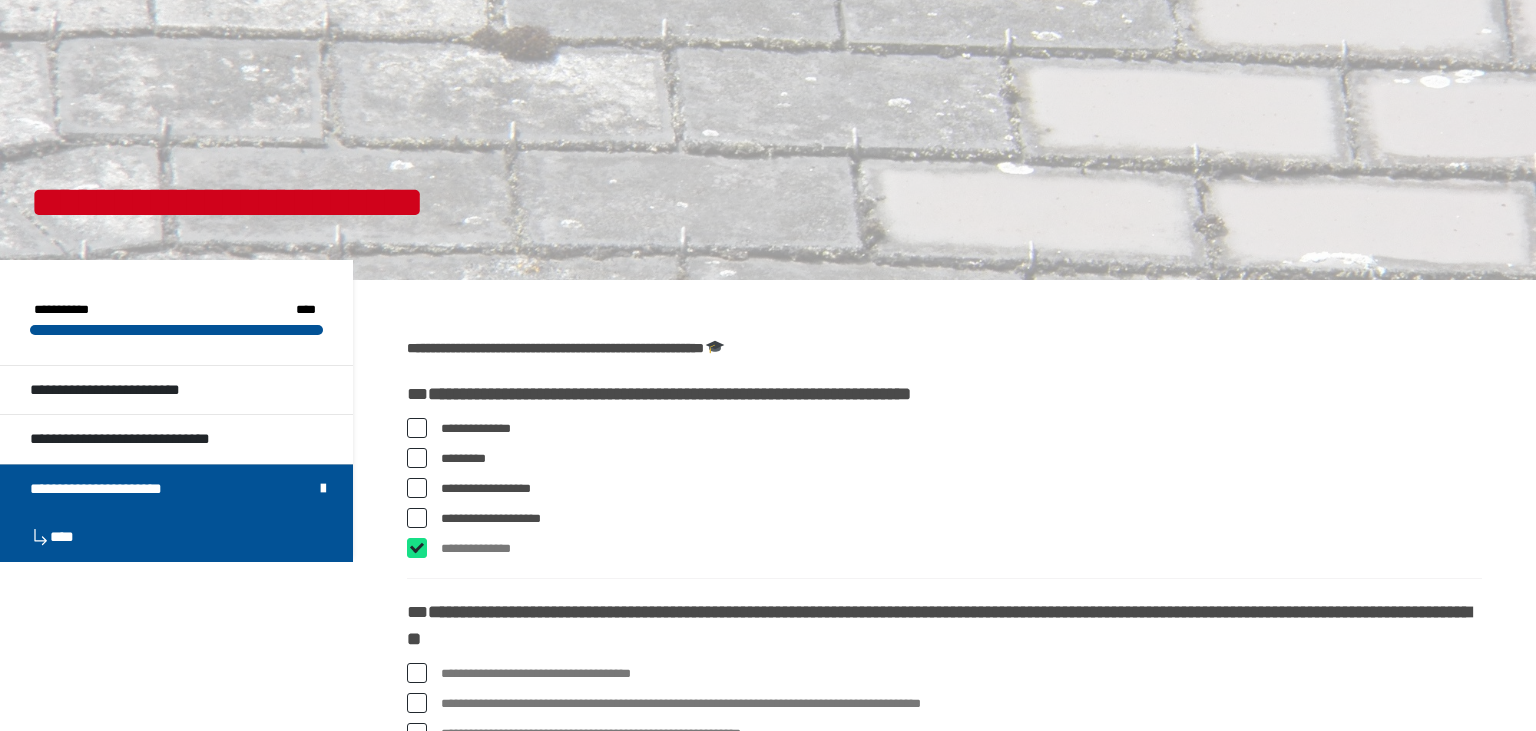 checkbox on "****" 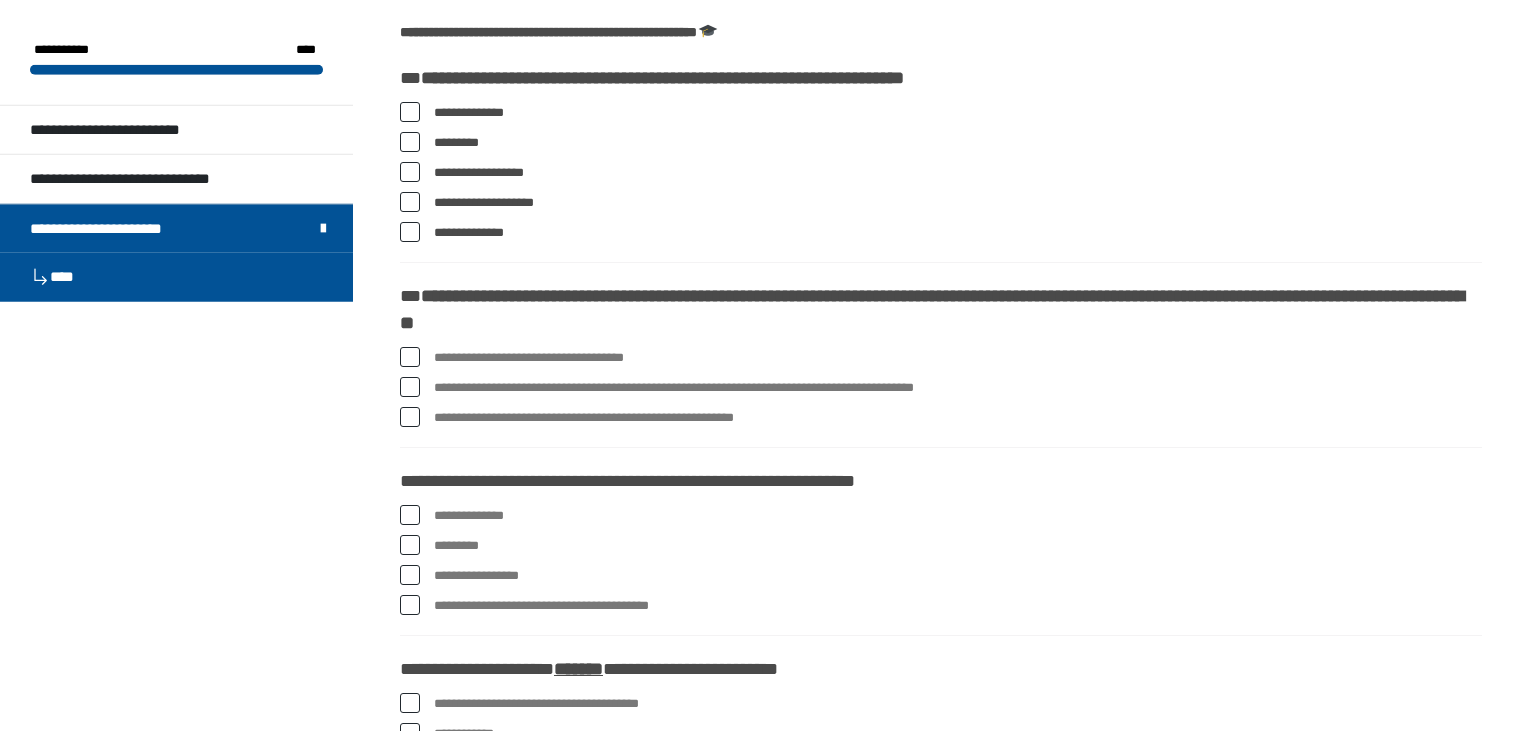 scroll, scrollTop: 316, scrollLeft: 0, axis: vertical 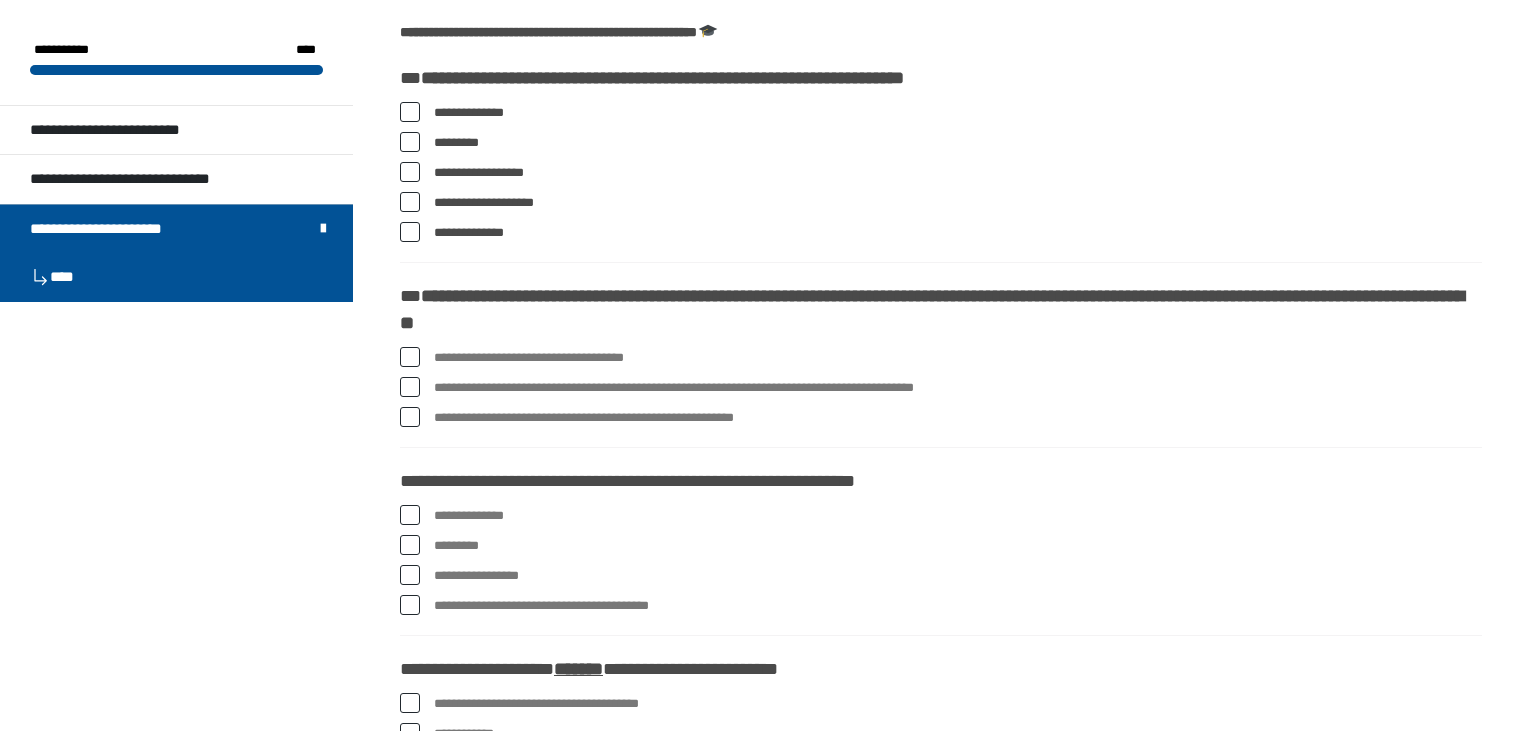 click at bounding box center (410, 387) 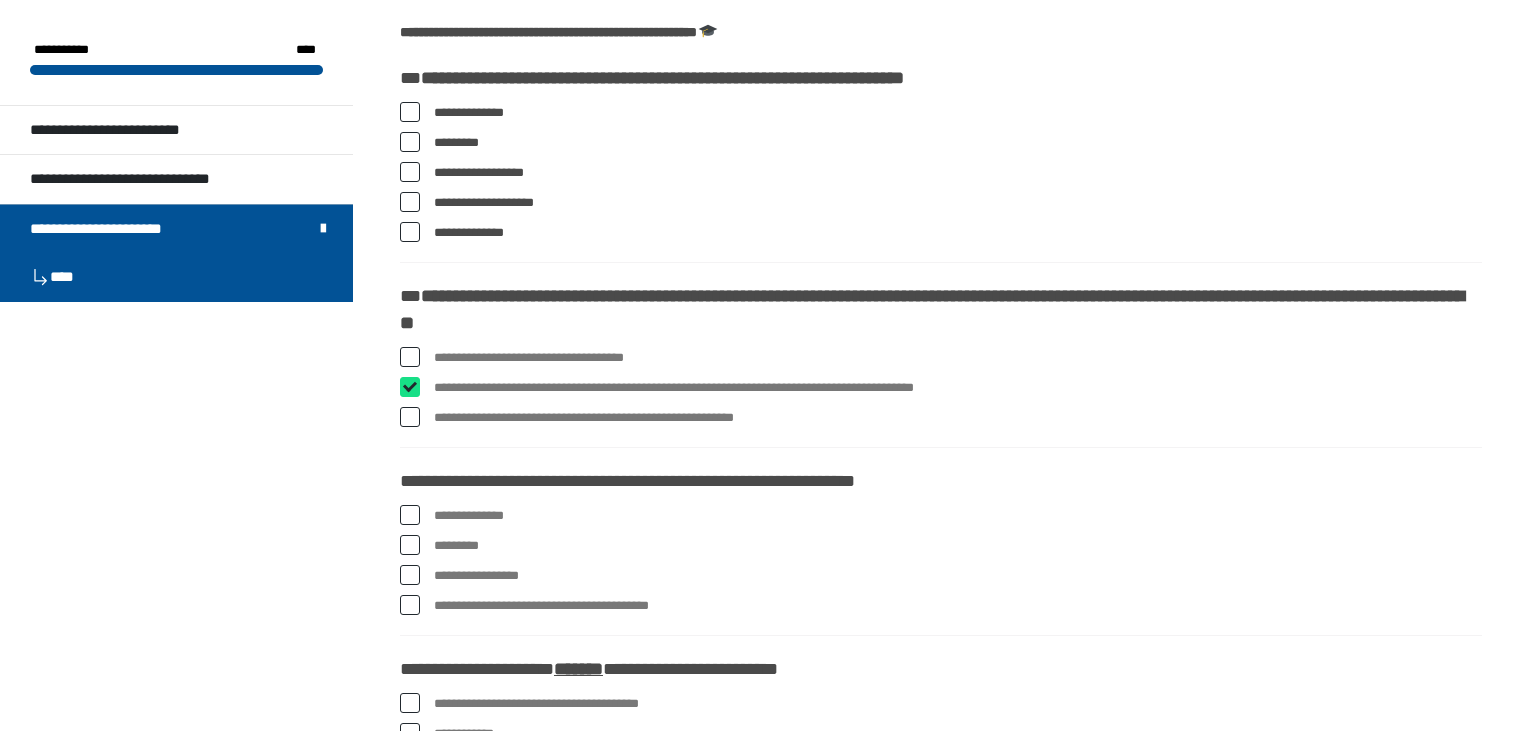 checkbox on "****" 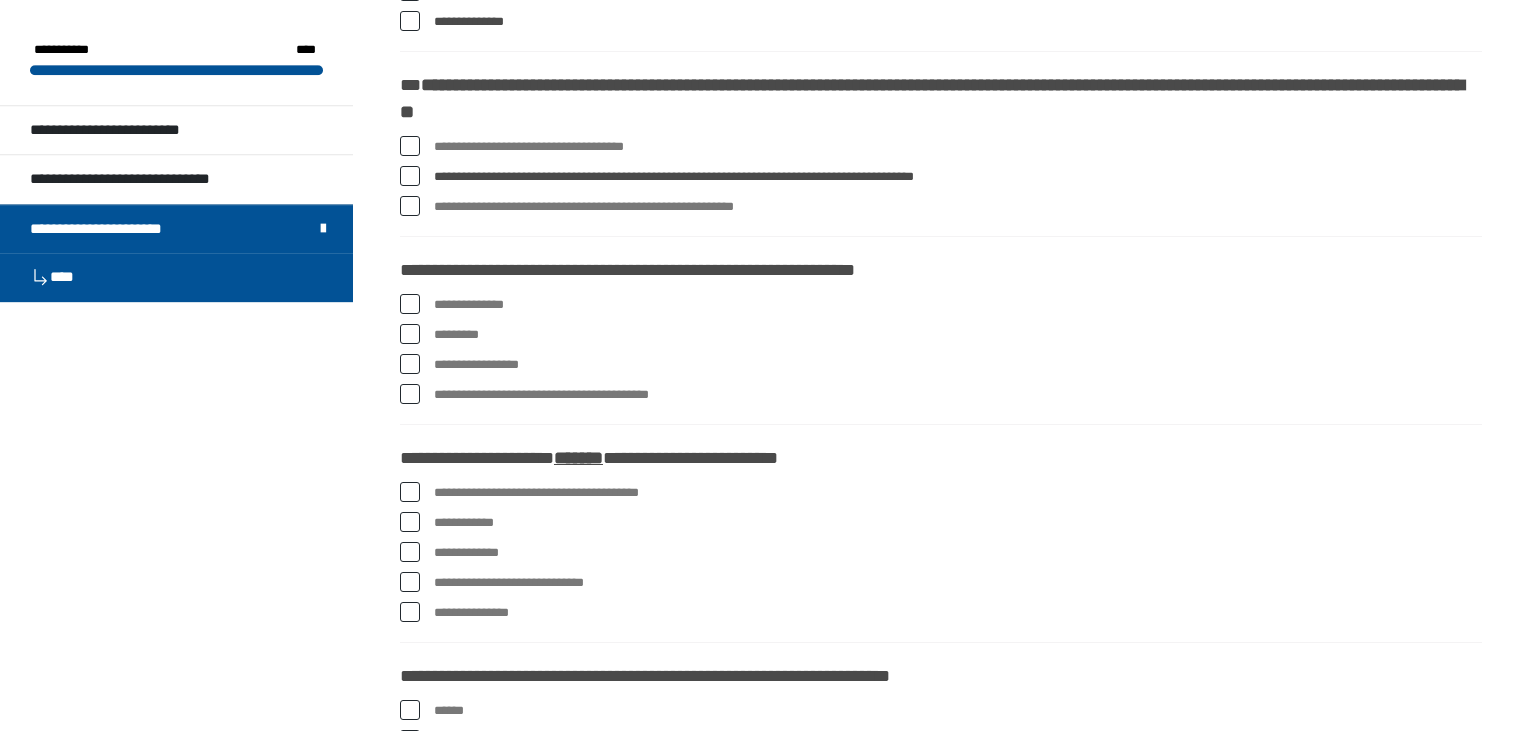 scroll, scrollTop: 528, scrollLeft: 0, axis: vertical 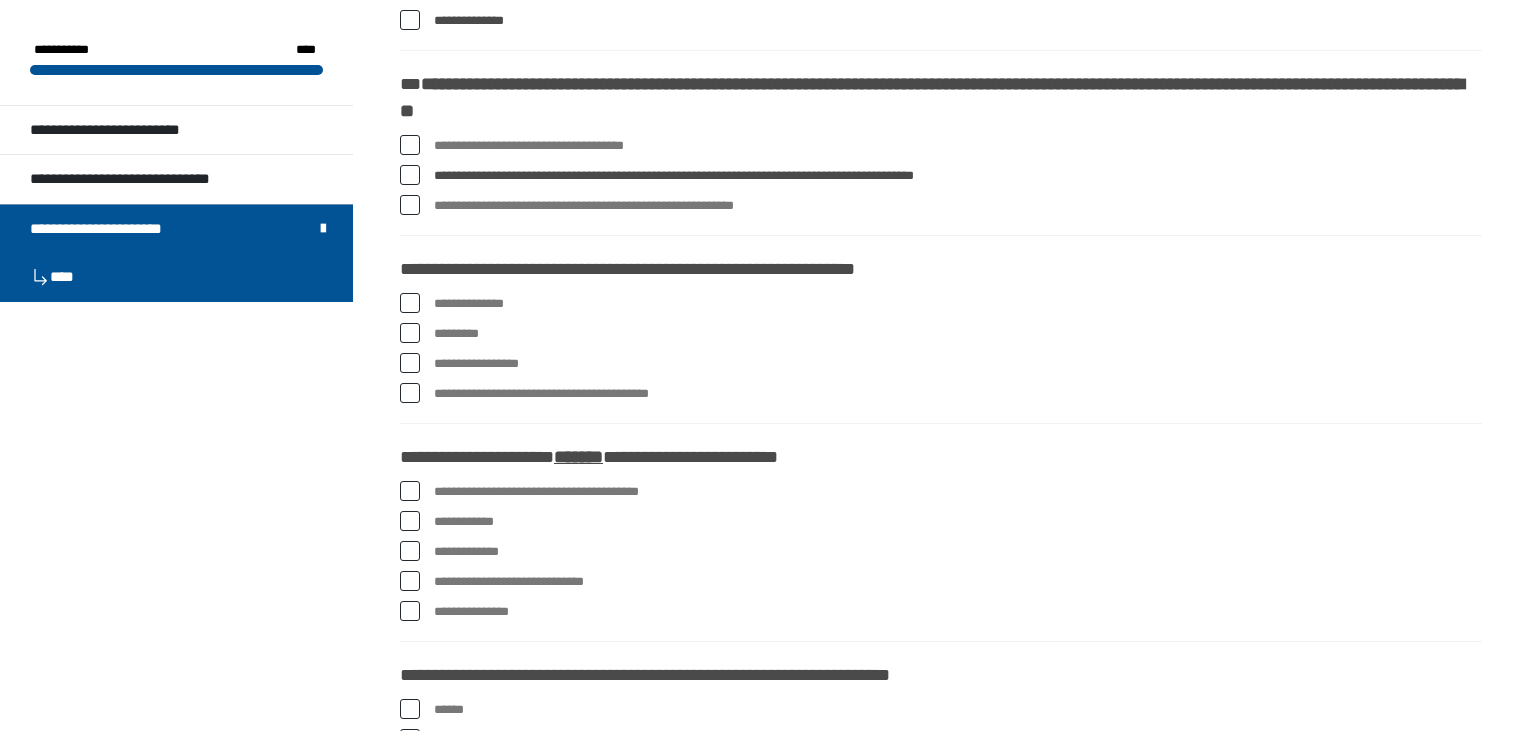 click at bounding box center (410, 363) 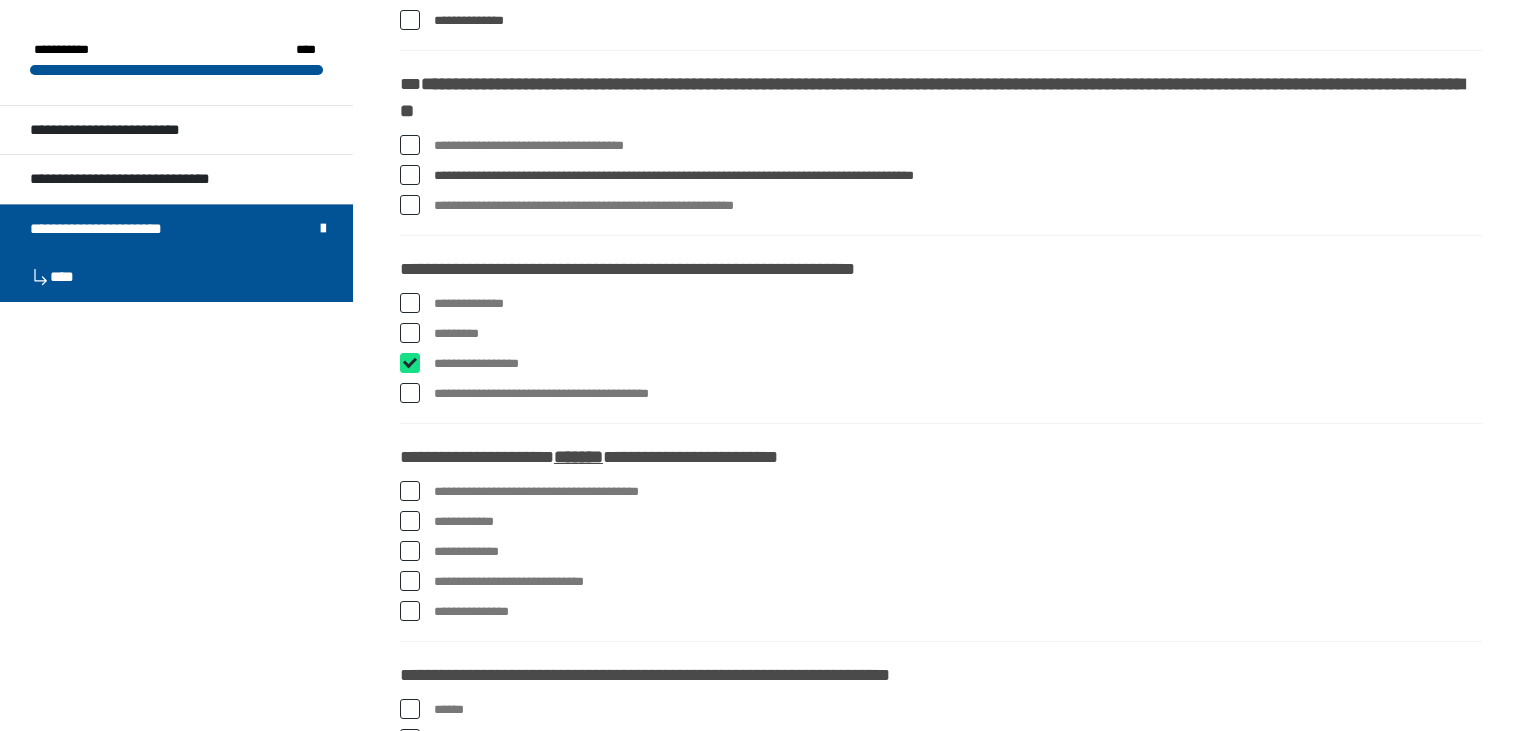 checkbox on "****" 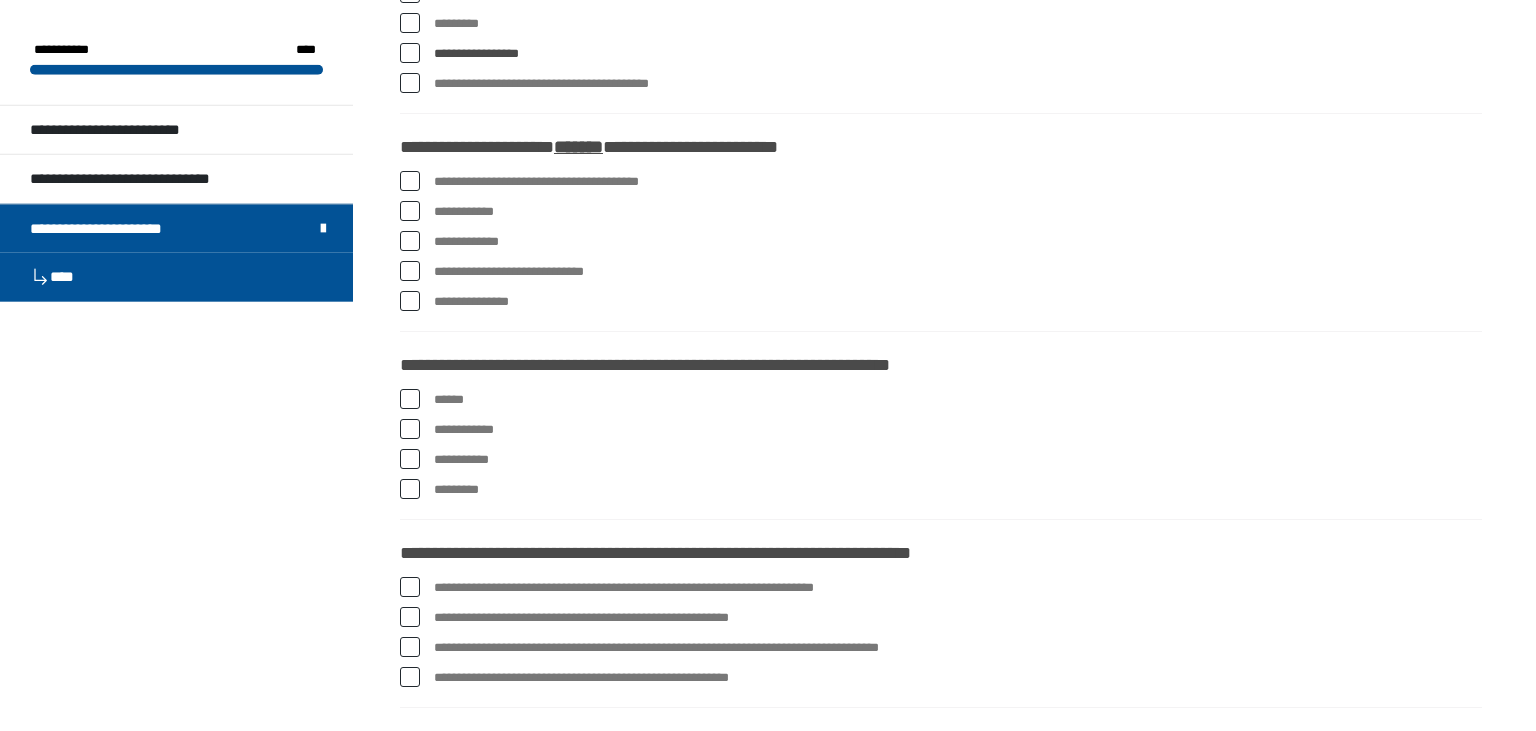 scroll, scrollTop: 844, scrollLeft: 0, axis: vertical 